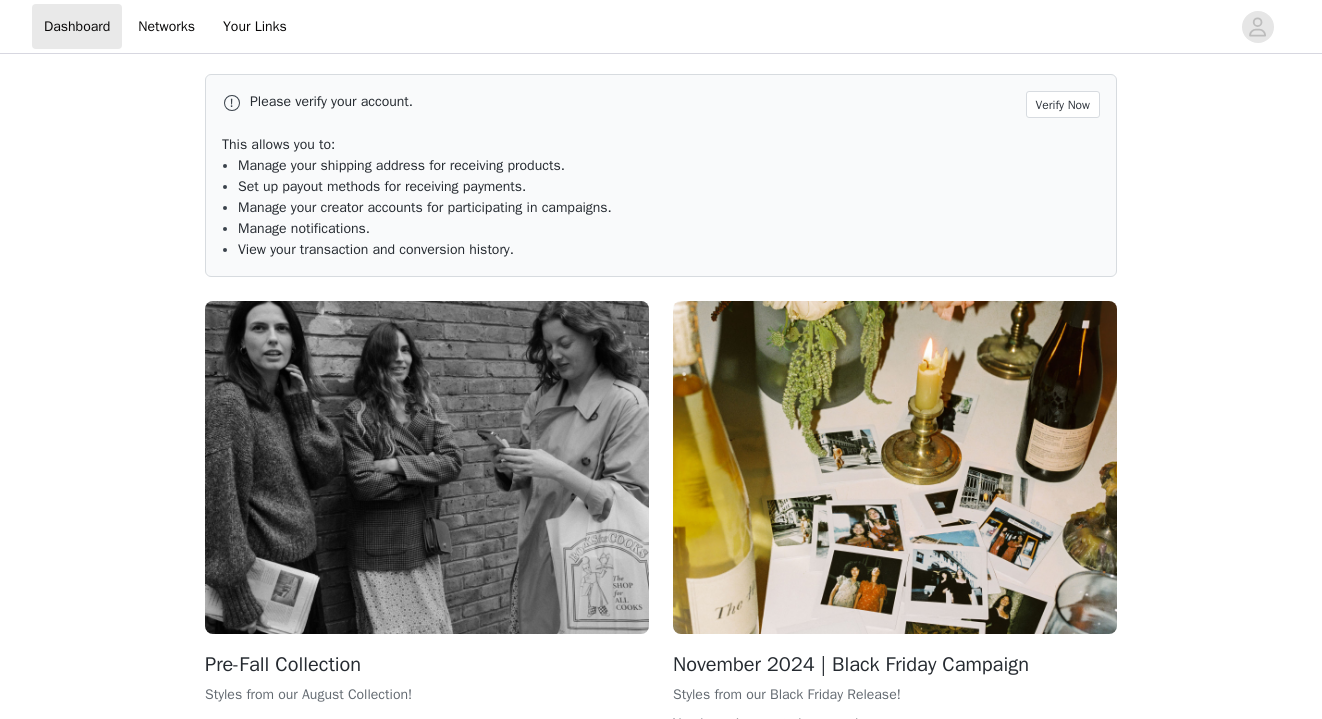 scroll, scrollTop: 0, scrollLeft: 0, axis: both 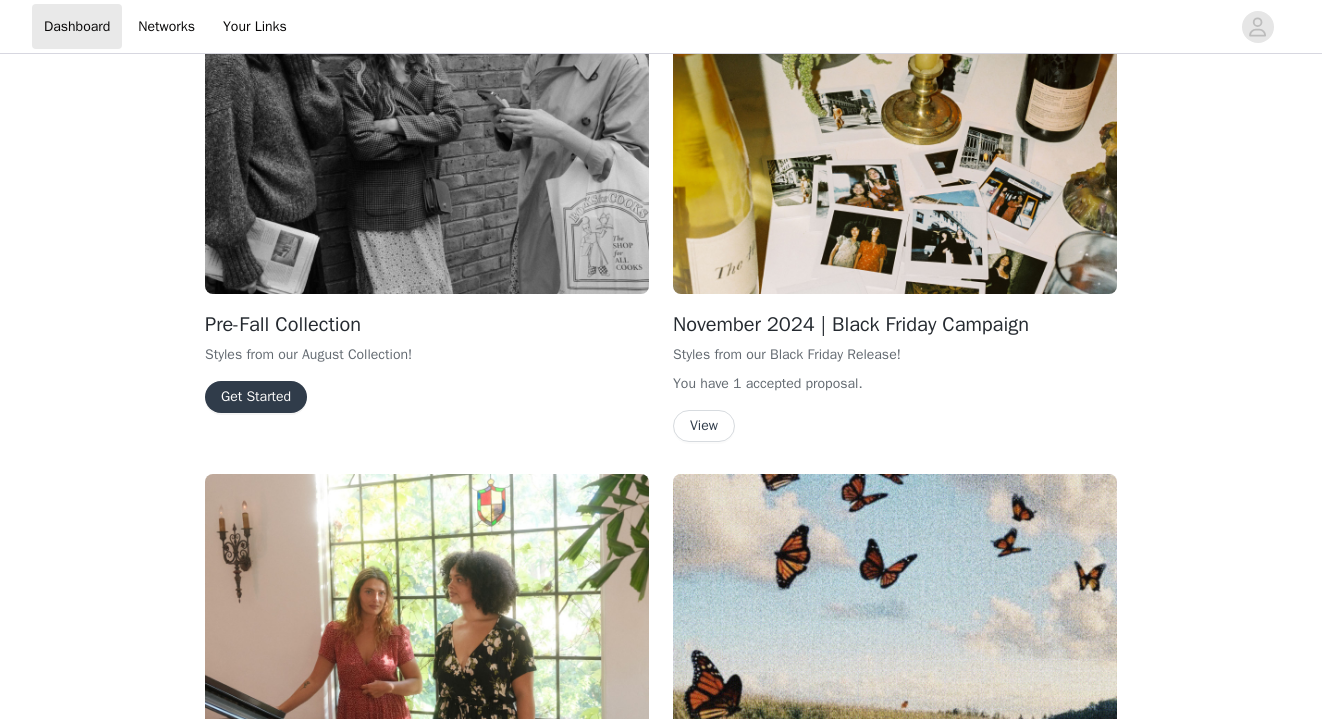 click on "Get Started" at bounding box center (256, 397) 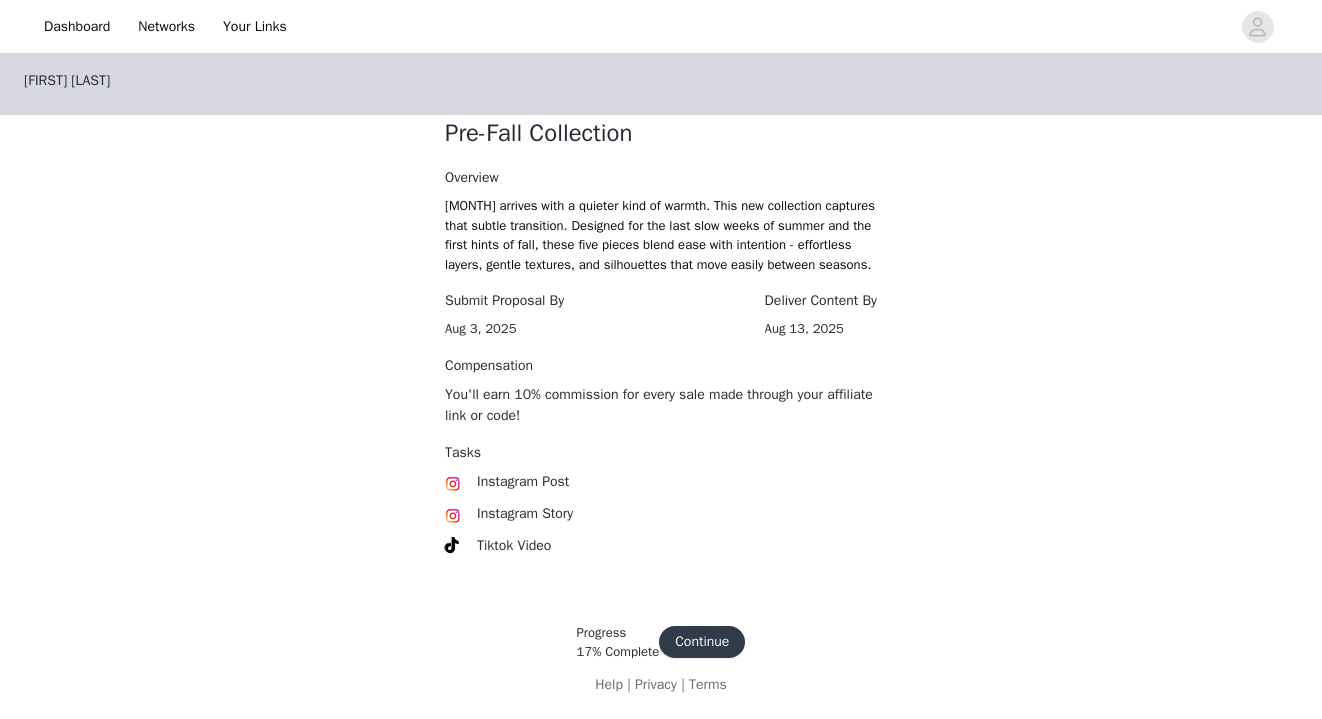 scroll, scrollTop: 387, scrollLeft: 0, axis: vertical 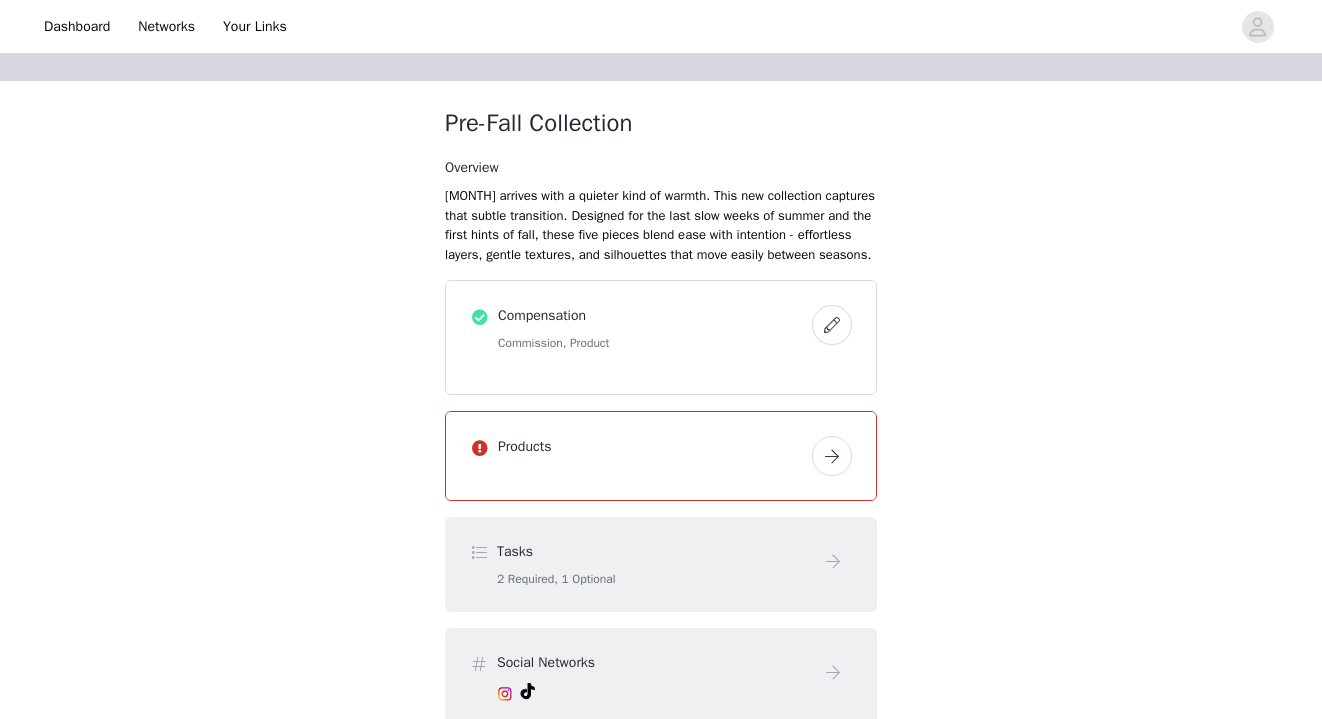 click at bounding box center (832, 456) 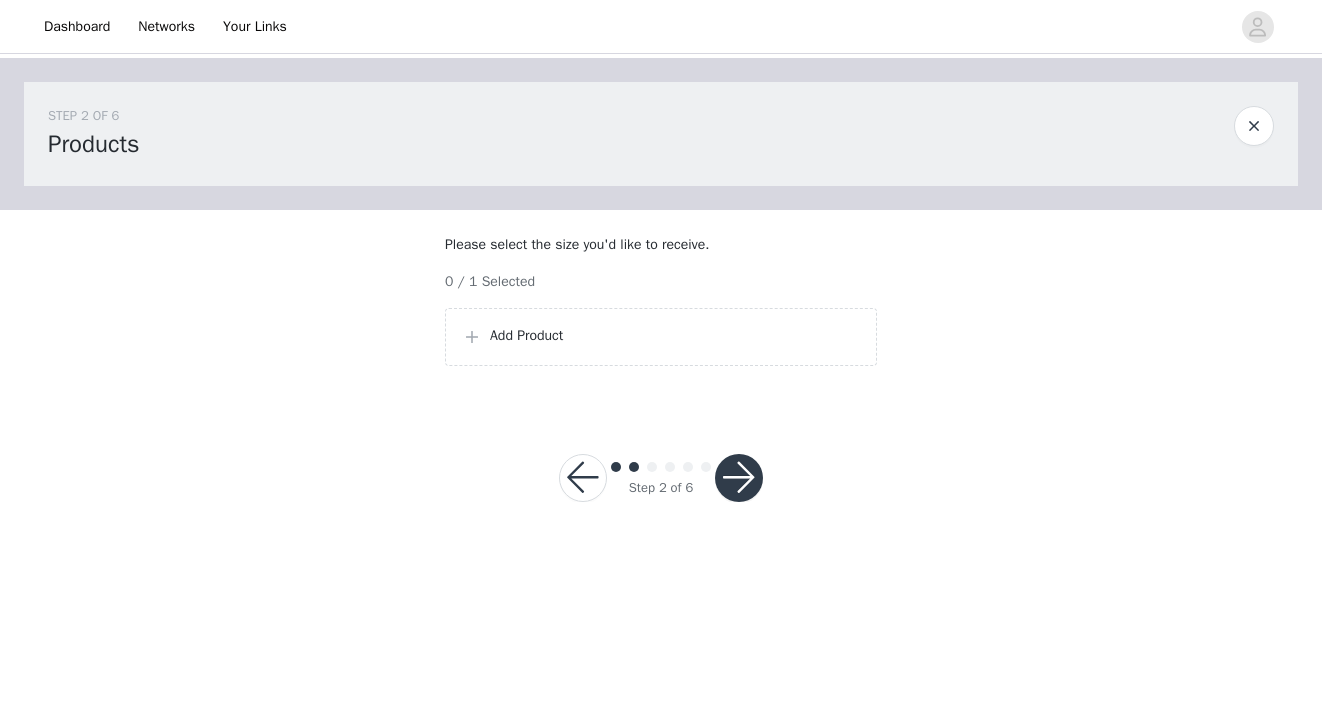 scroll, scrollTop: 0, scrollLeft: 0, axis: both 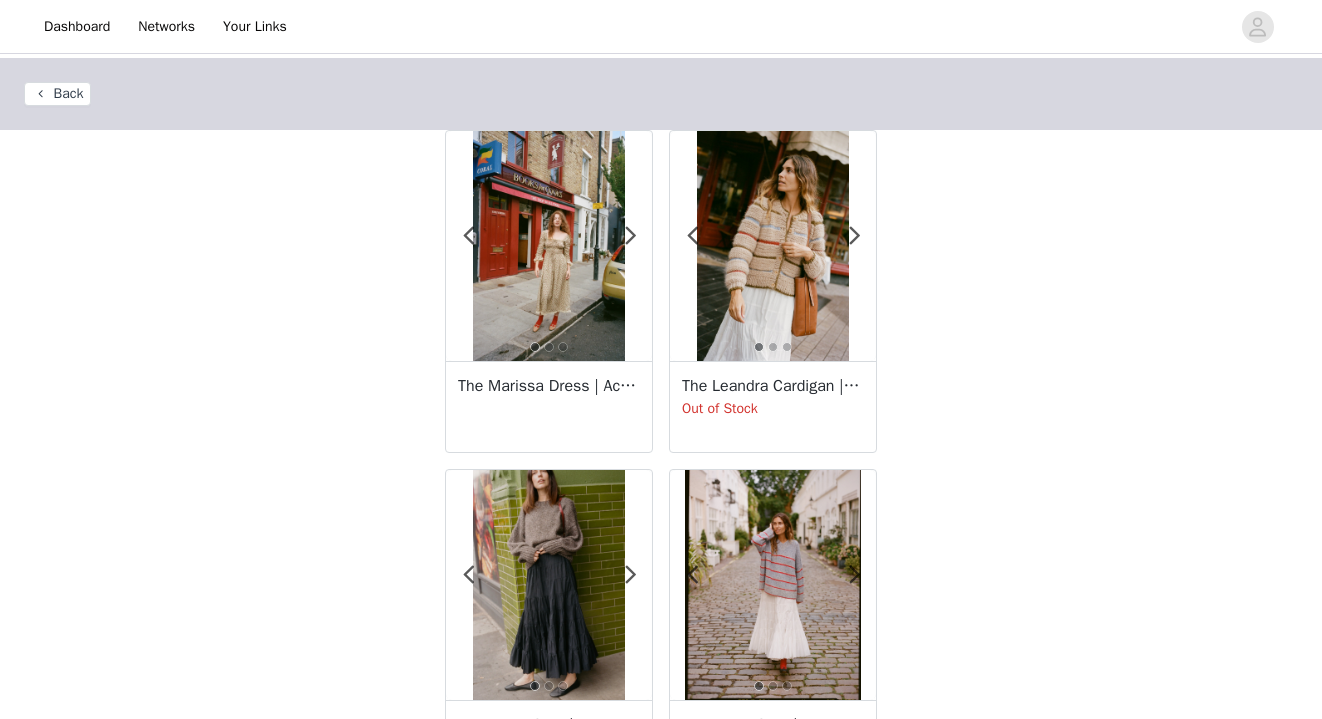 click at bounding box center [549, 246] 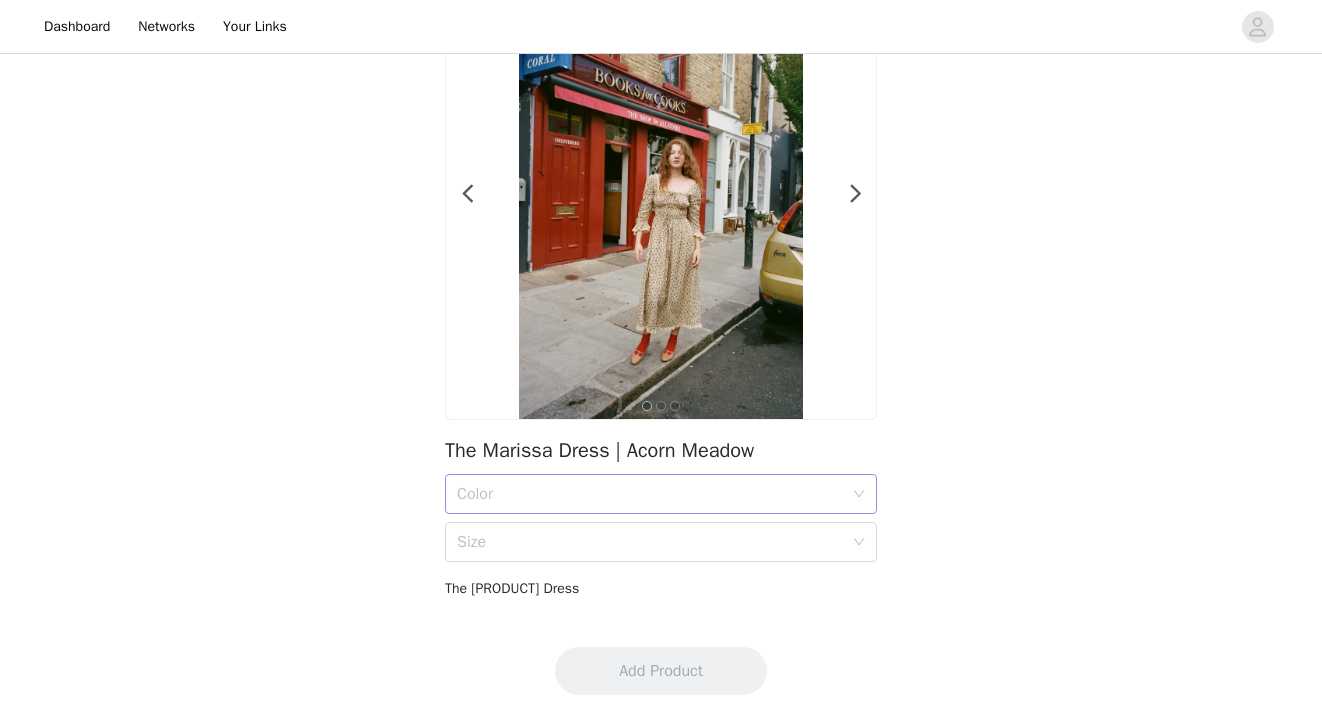 scroll, scrollTop: 142, scrollLeft: 0, axis: vertical 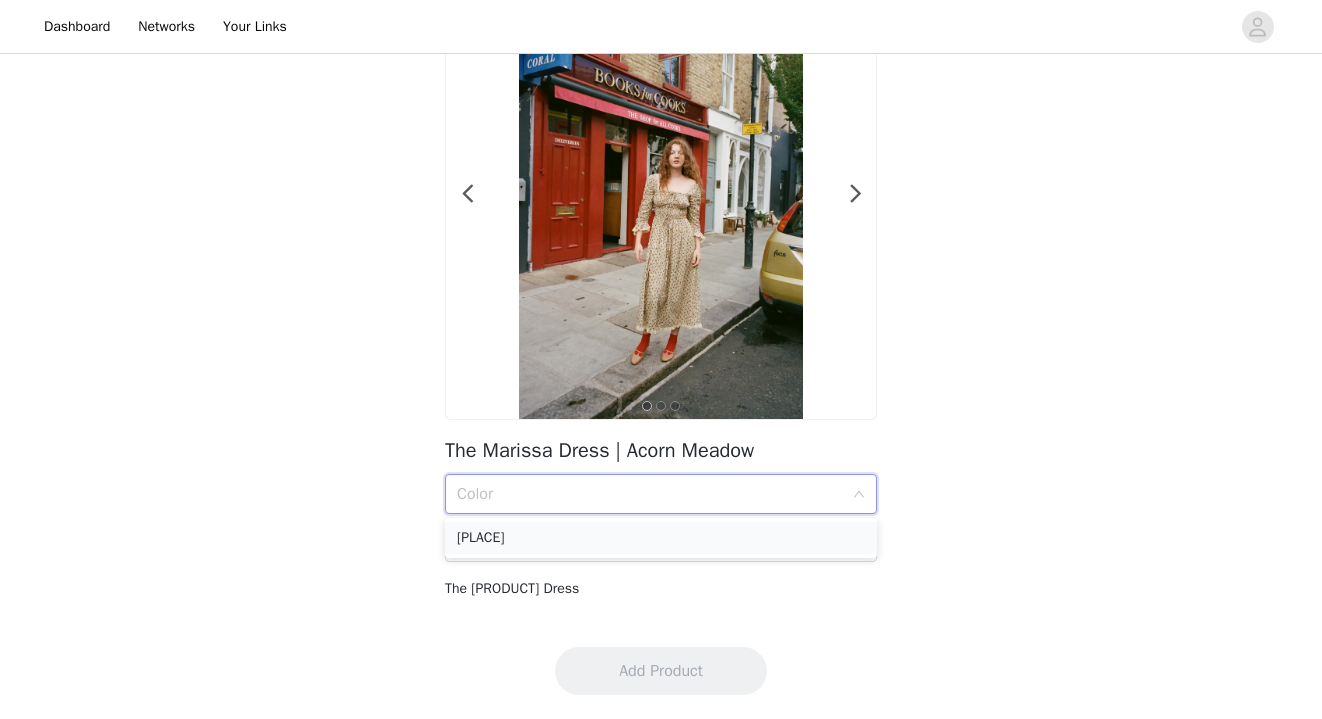 click on "Acorn Meadow" at bounding box center (661, 538) 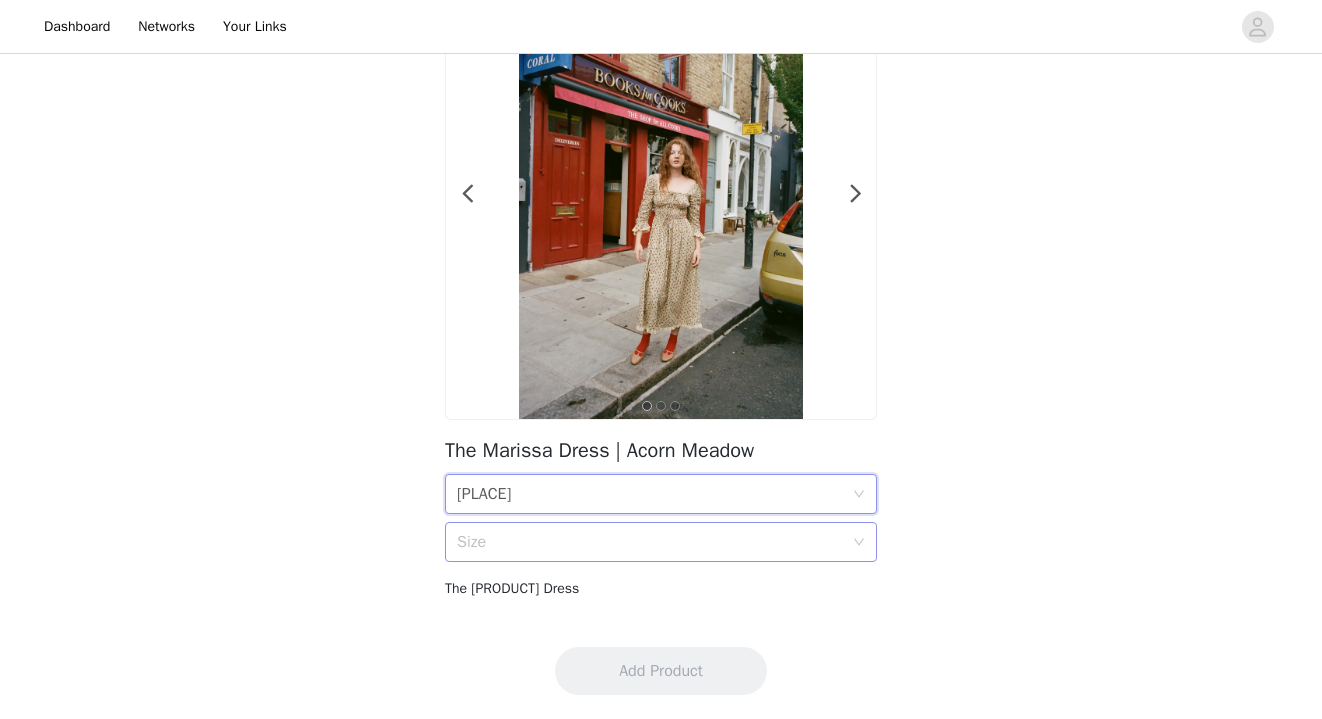 click on "Size" at bounding box center (650, 542) 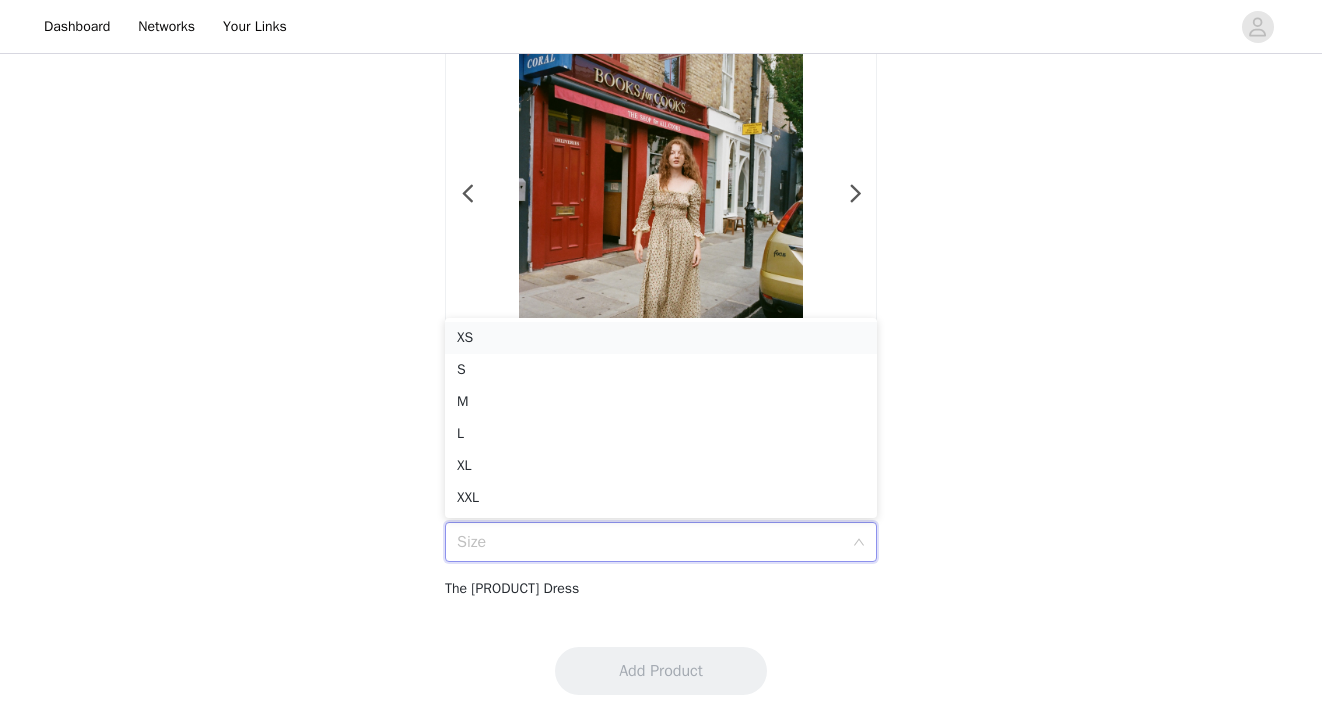 click on "XS" at bounding box center (661, 338) 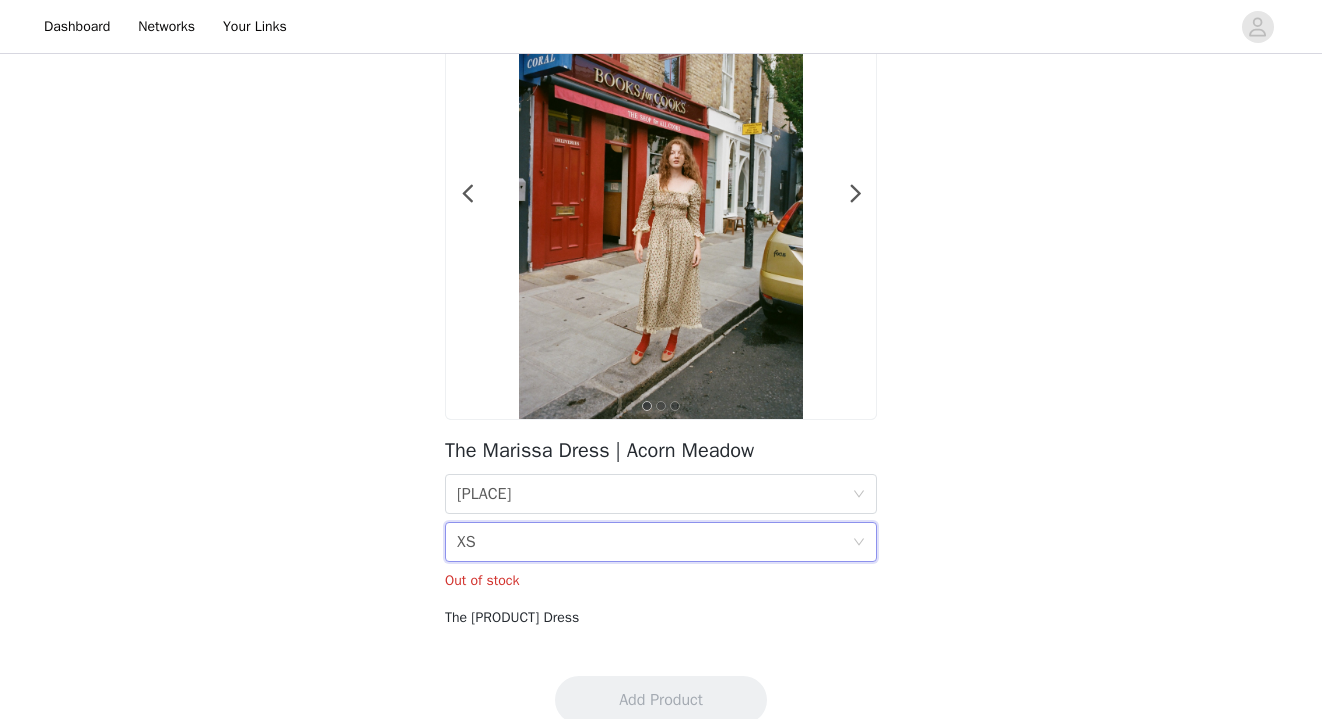 click on "Size XS" at bounding box center (654, 542) 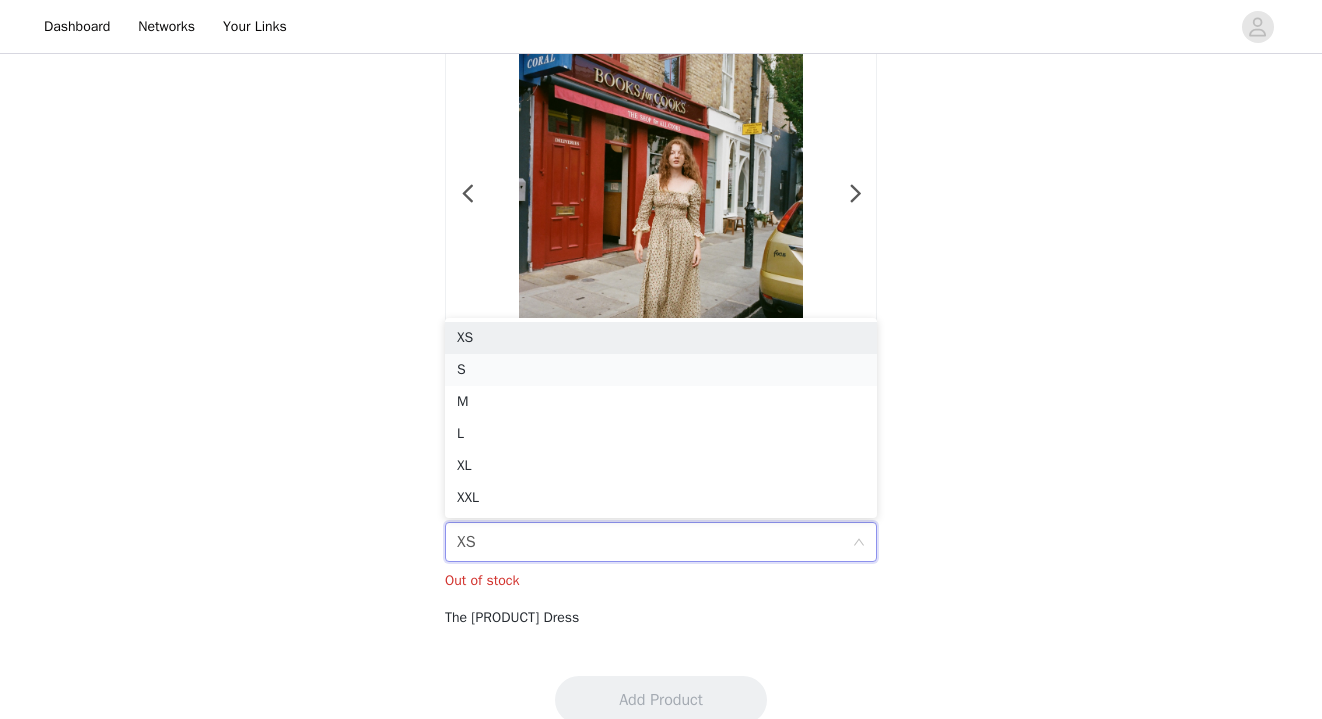 click on "S" at bounding box center [661, 370] 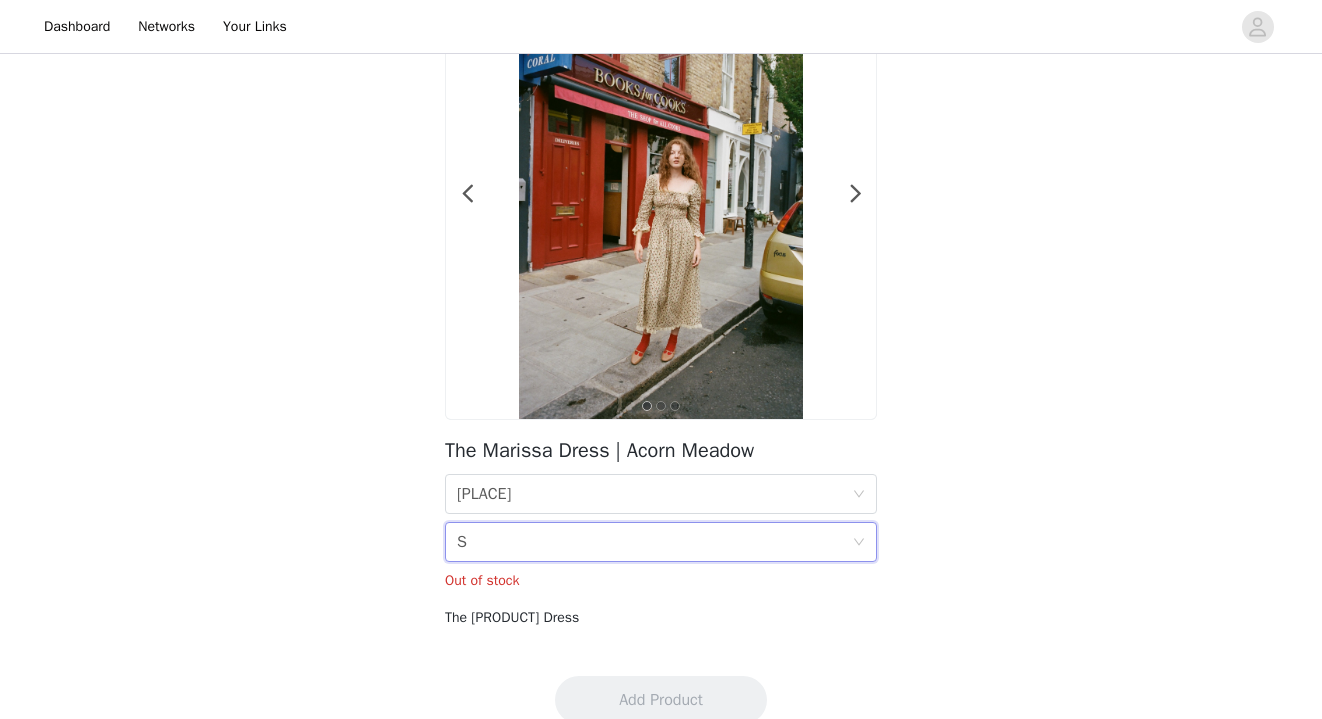click on "Size S" at bounding box center [654, 542] 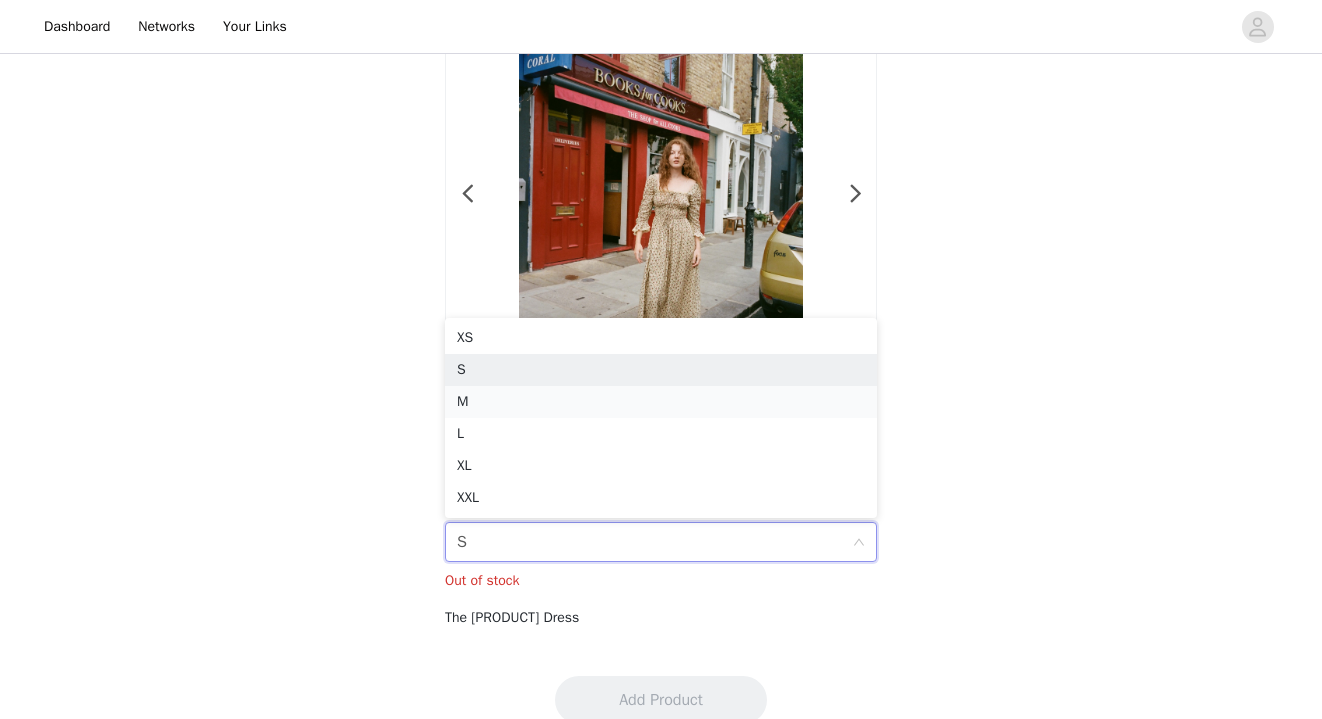 click on "M" at bounding box center [661, 402] 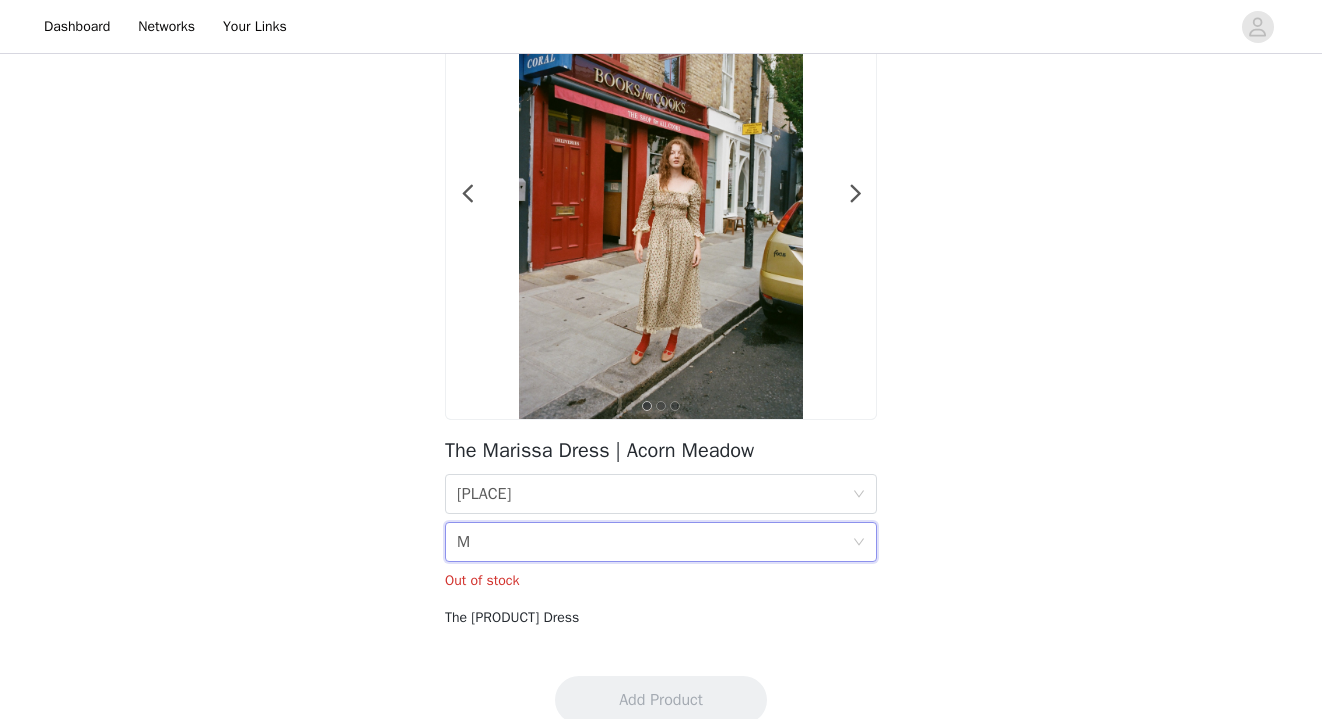 click on "Size M" at bounding box center [654, 542] 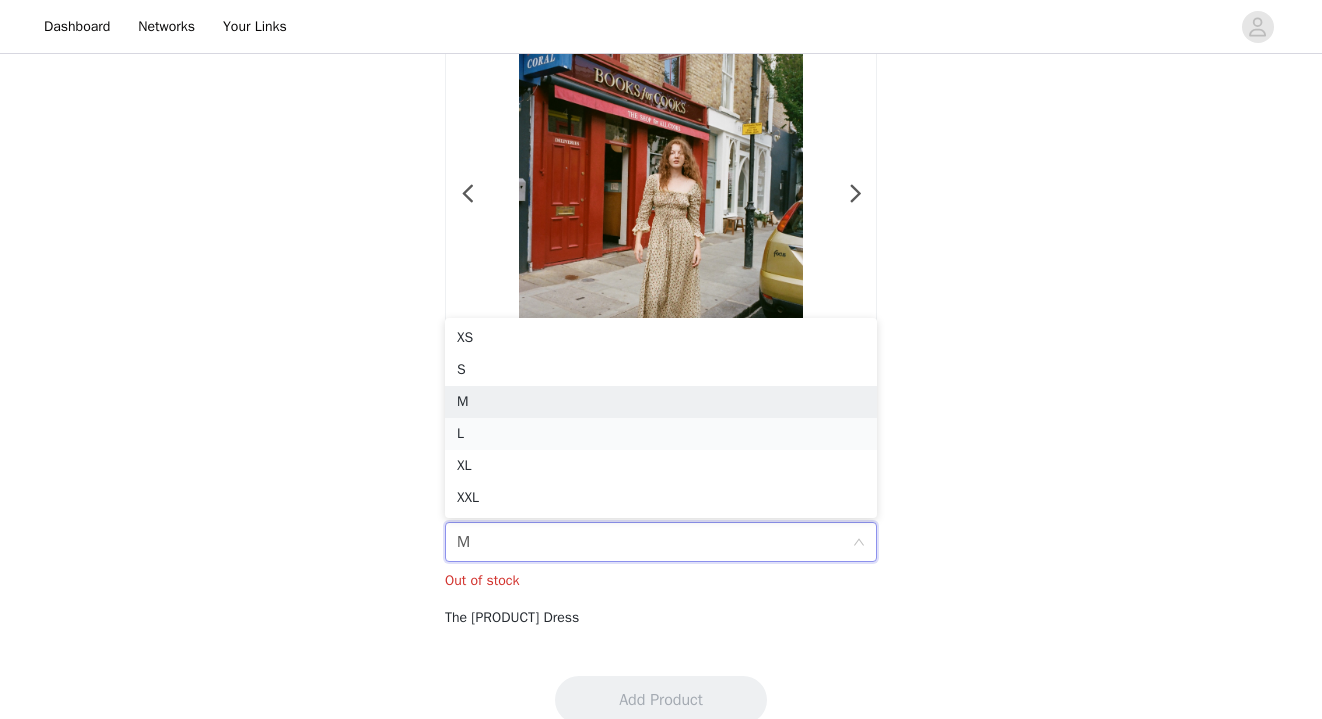 click on "L" at bounding box center (661, 434) 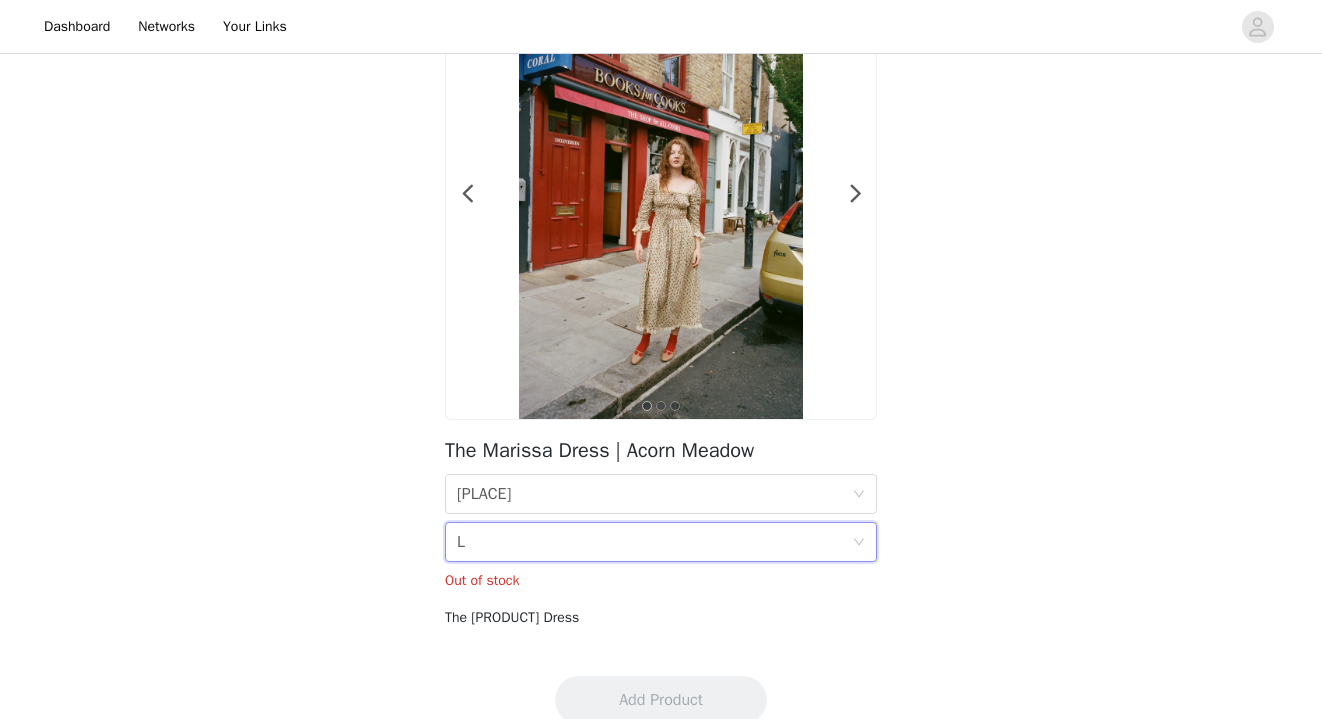 click on "Size L" at bounding box center [654, 542] 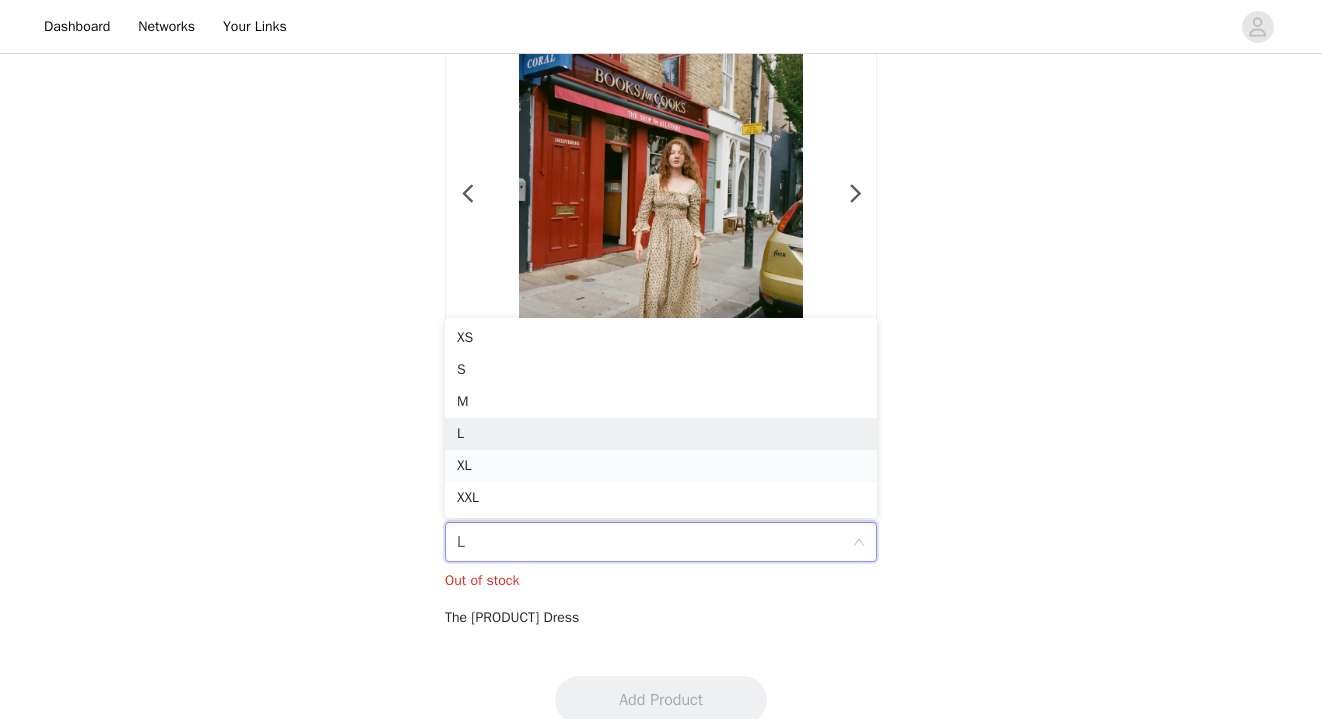 click on "XL" at bounding box center [661, 466] 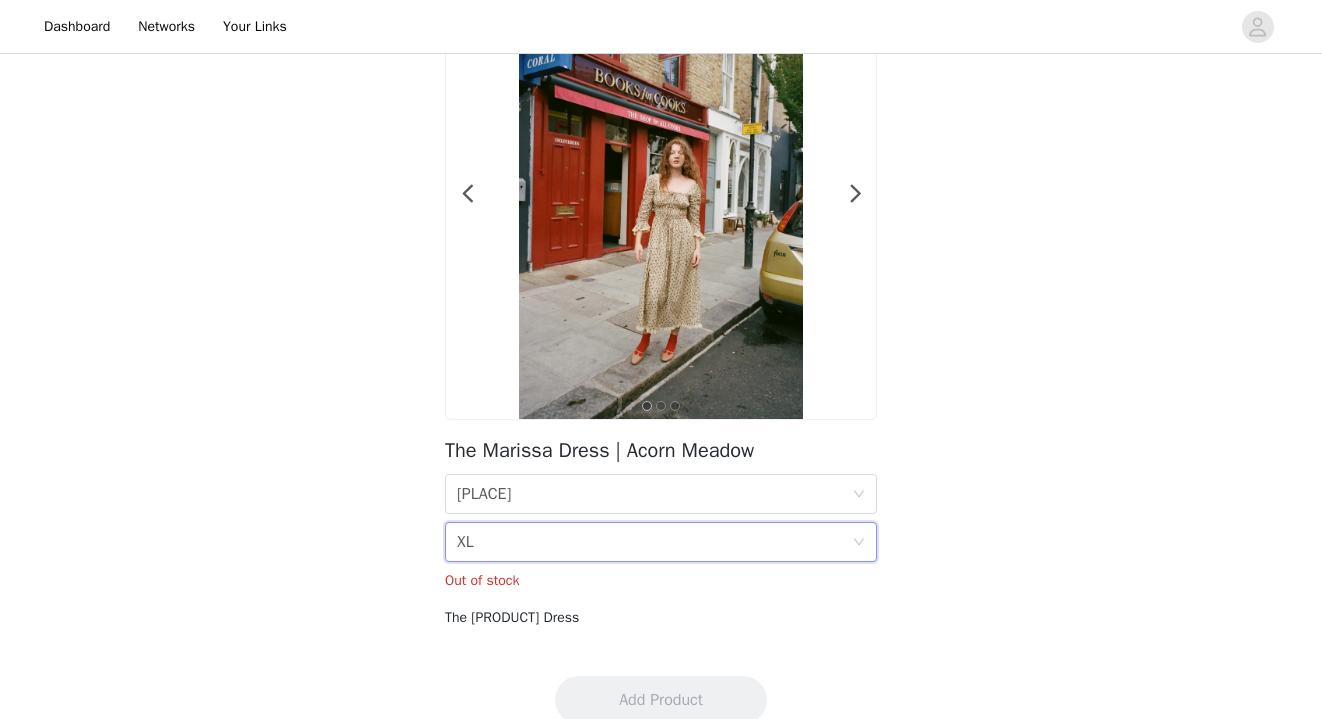 click on "Size XL" at bounding box center (654, 542) 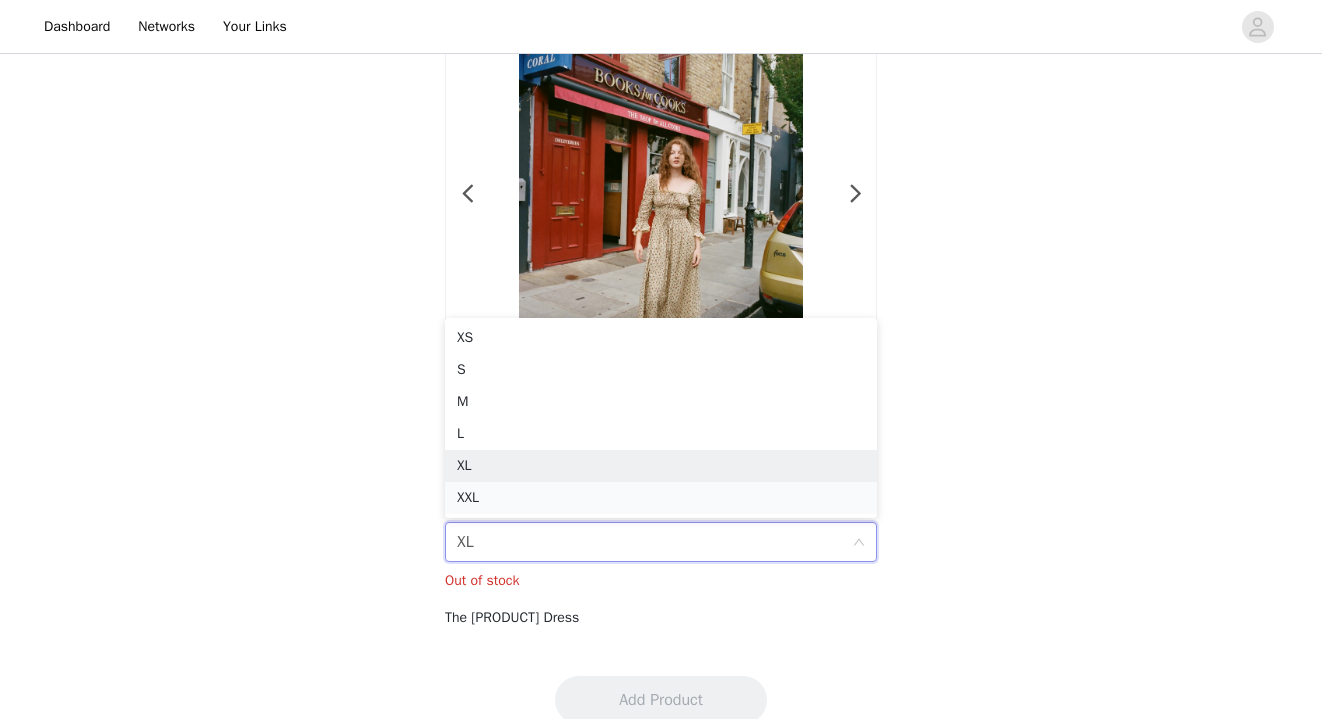 click on "XXL" at bounding box center (661, 498) 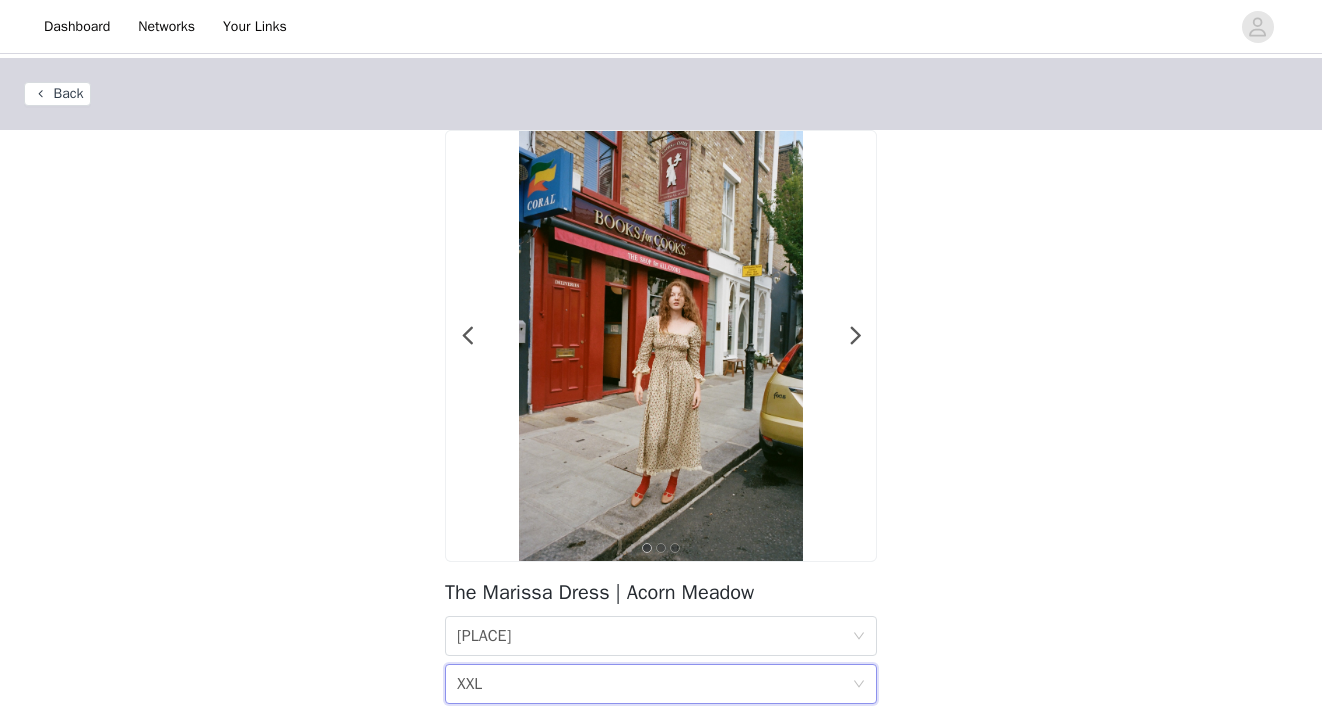 scroll, scrollTop: 0, scrollLeft: 0, axis: both 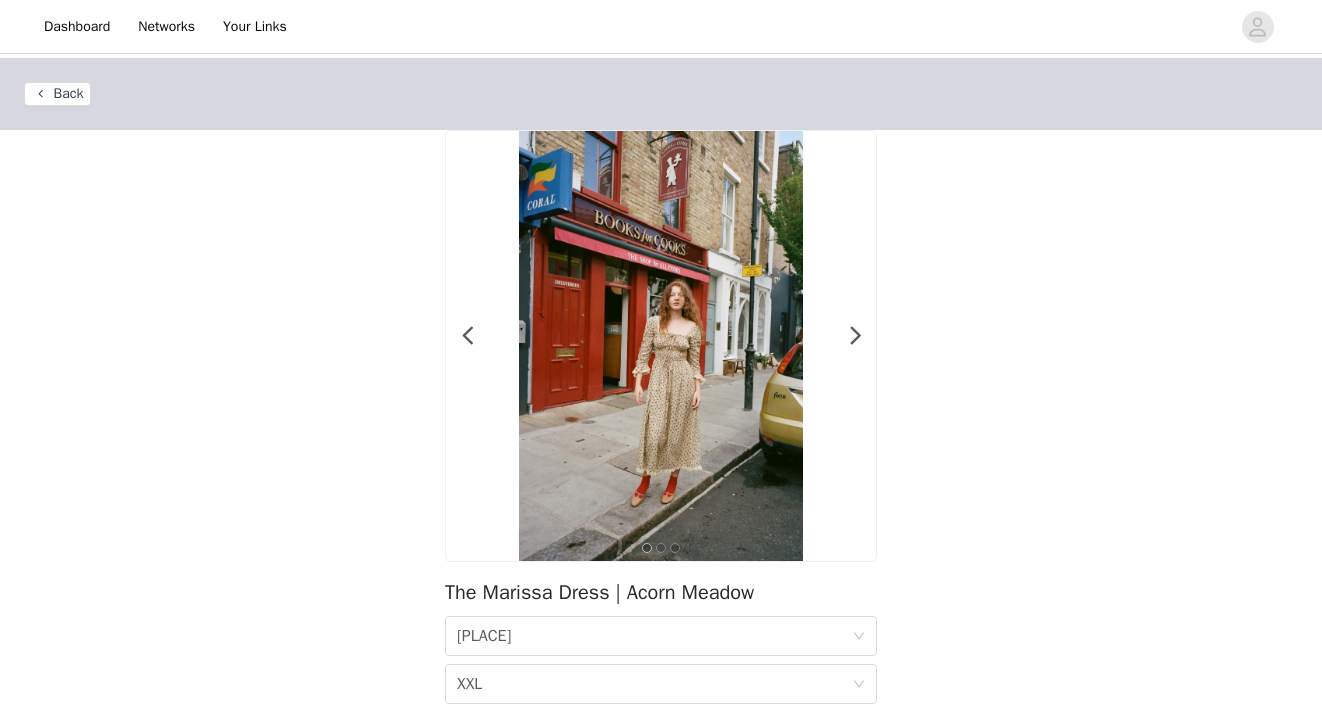 click on "Back" at bounding box center (57, 94) 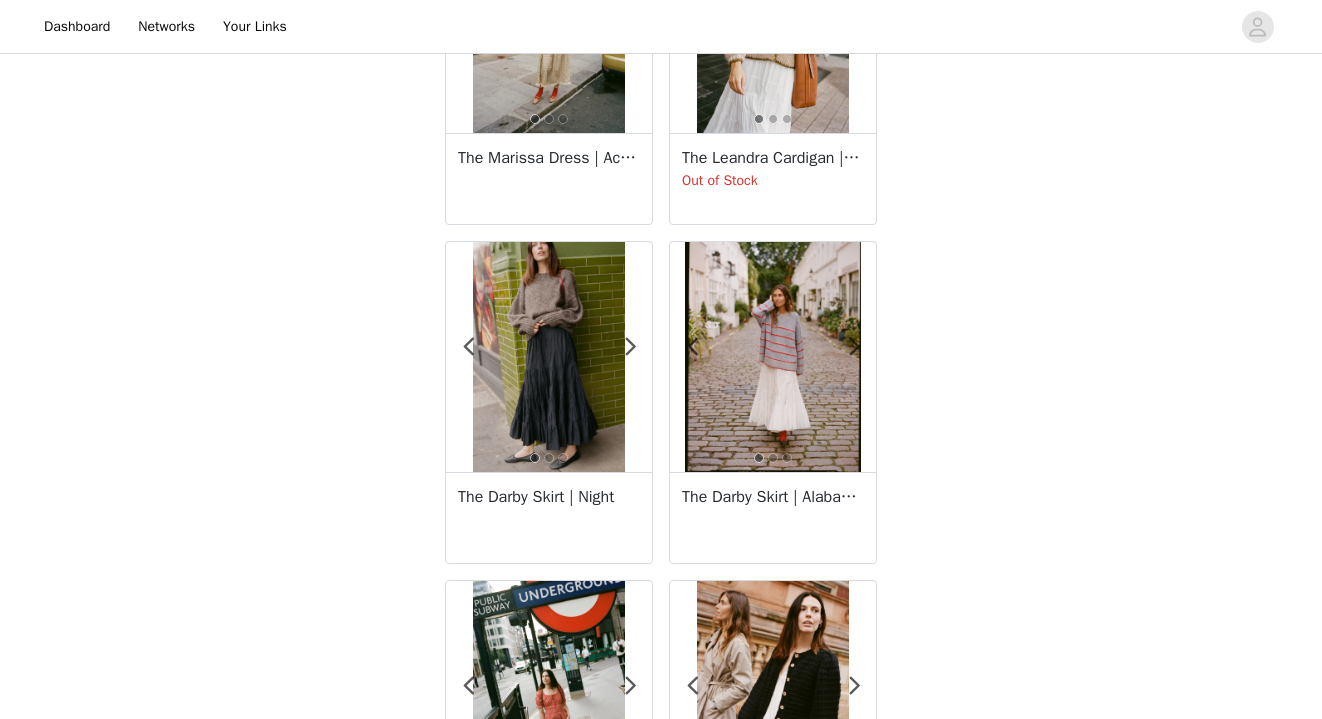 scroll, scrollTop: 229, scrollLeft: 0, axis: vertical 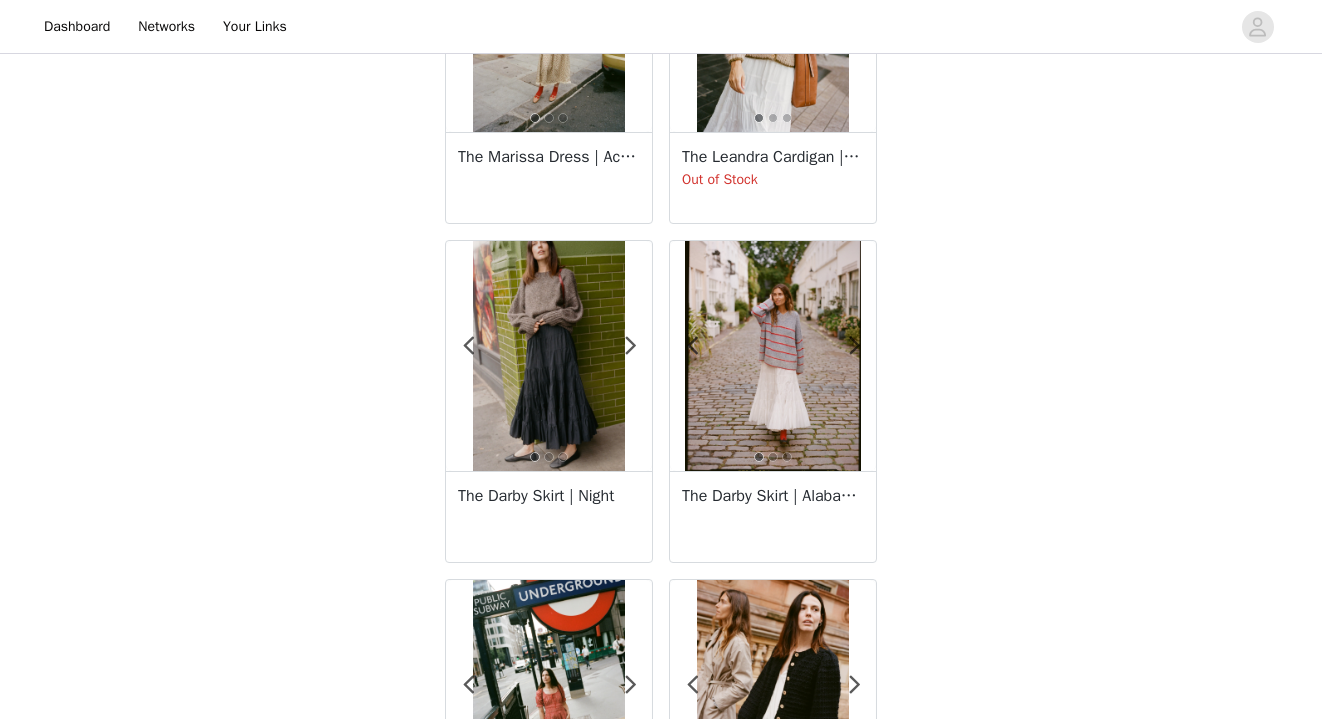 click at bounding box center (549, 356) 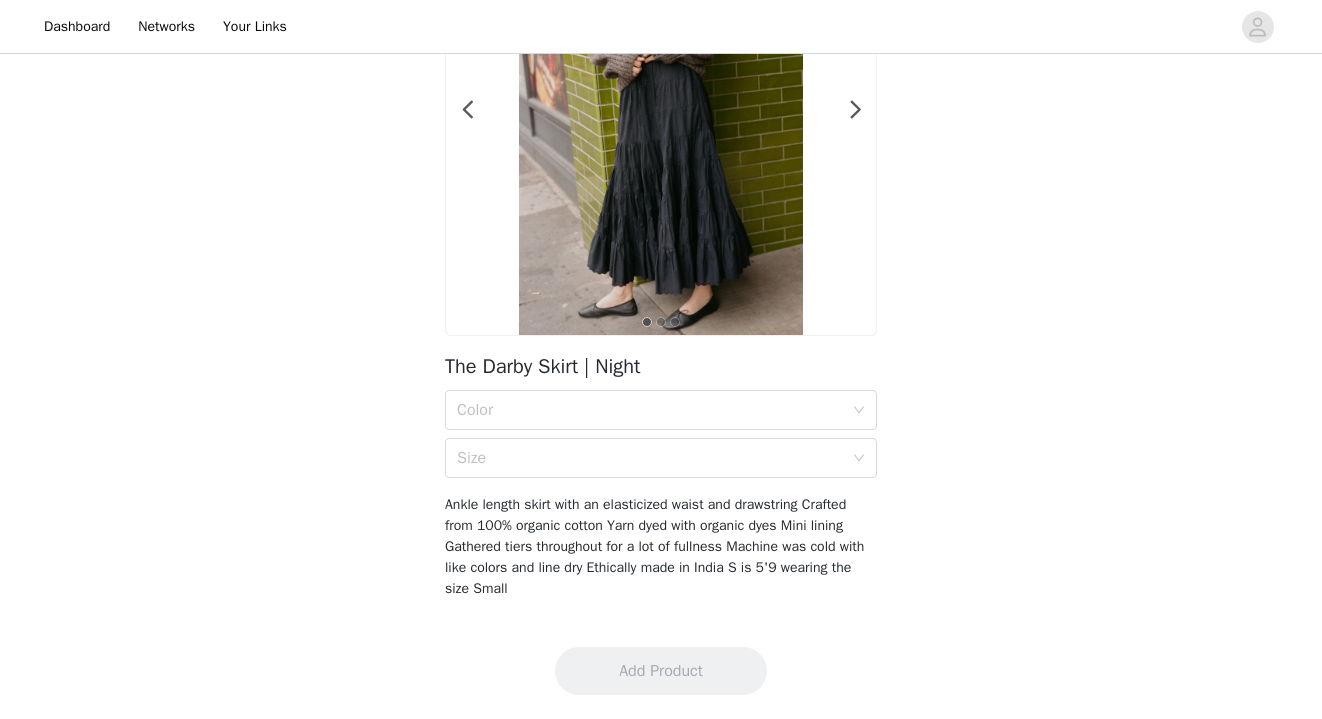 scroll, scrollTop: 226, scrollLeft: 0, axis: vertical 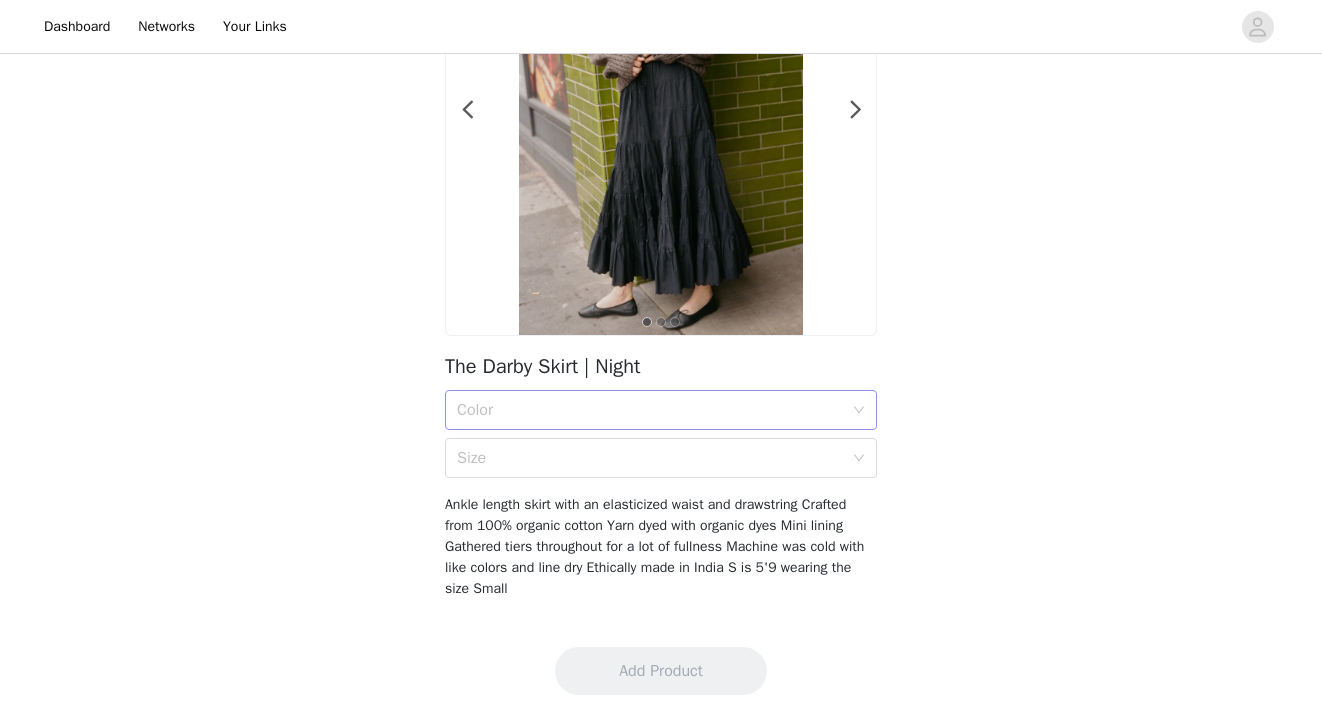 click on "Color" at bounding box center [650, 410] 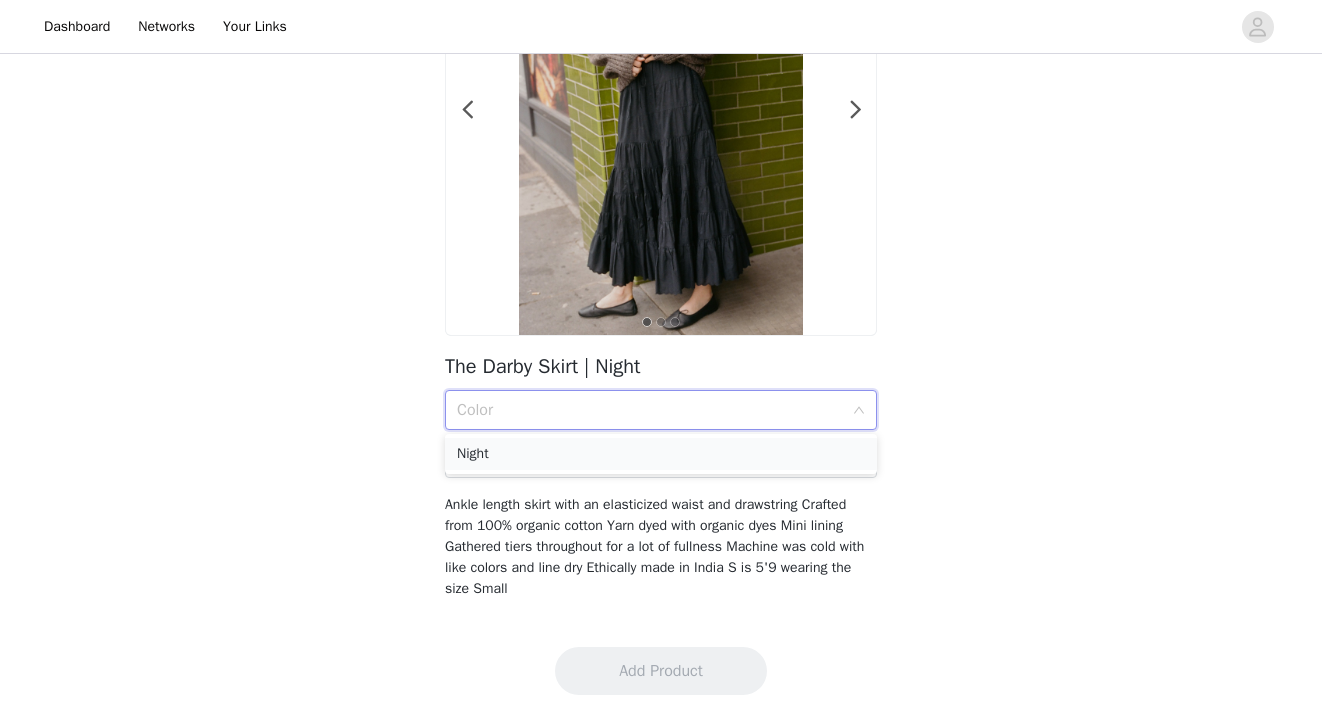 click on "Night" at bounding box center [661, 454] 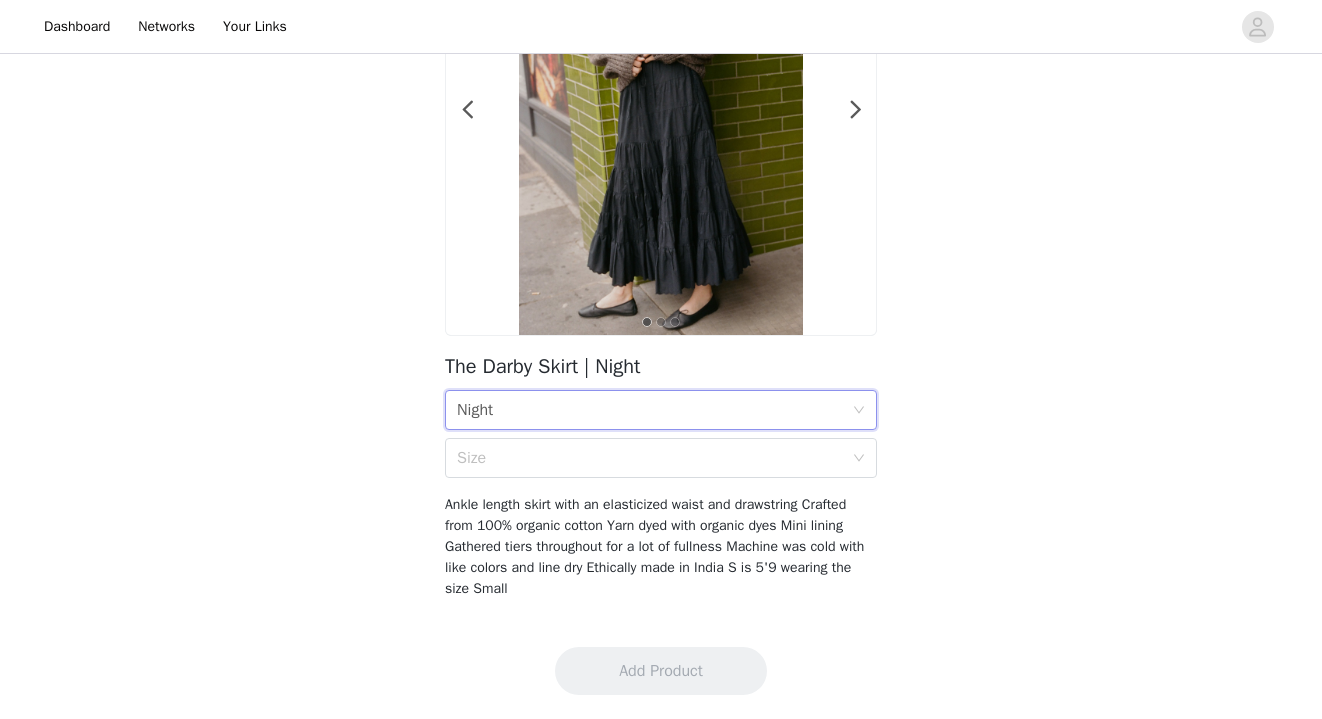 click on "Size" at bounding box center [650, 458] 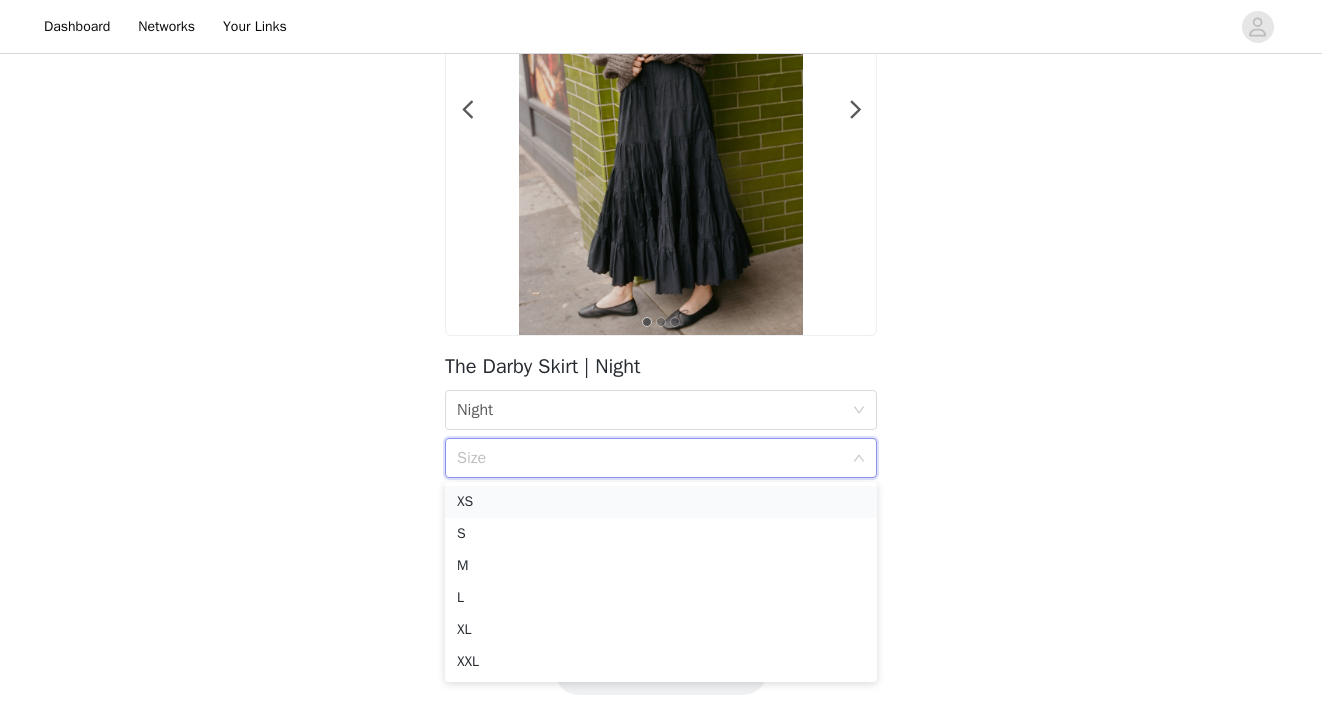 click on "XS" at bounding box center [661, 502] 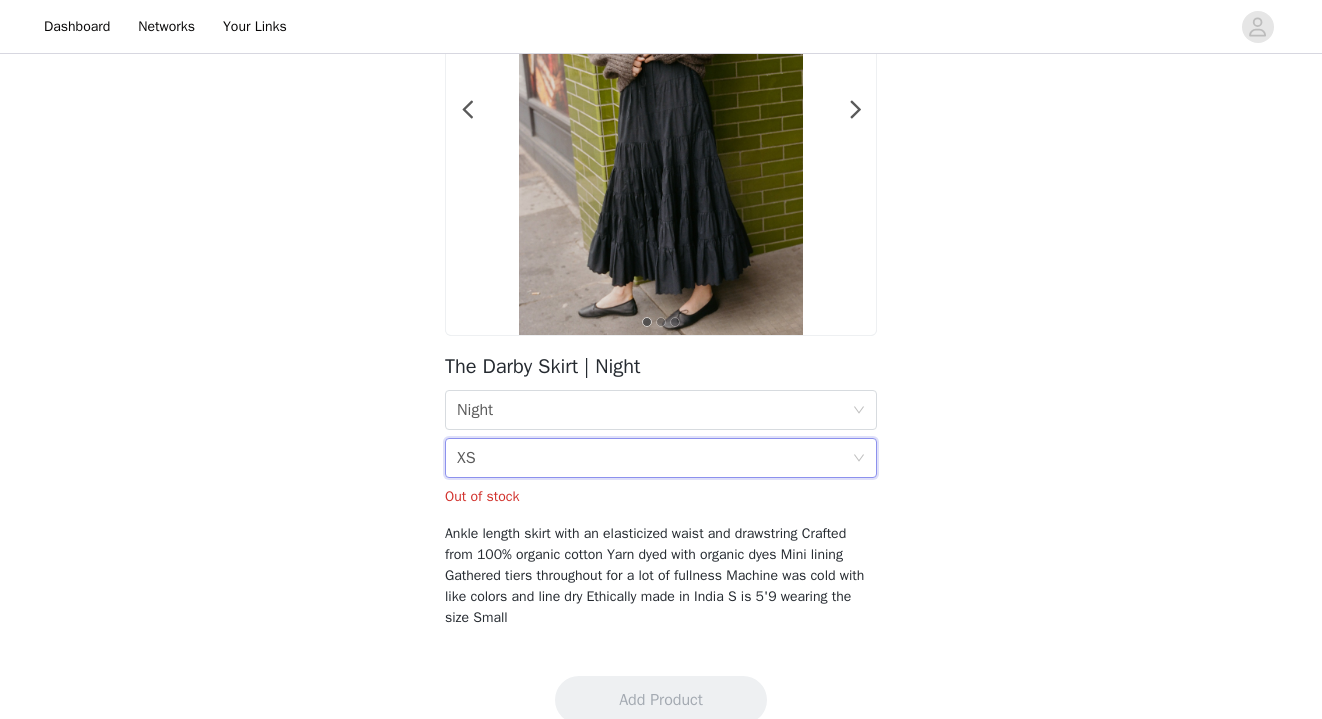 click on "Size XS" at bounding box center [654, 458] 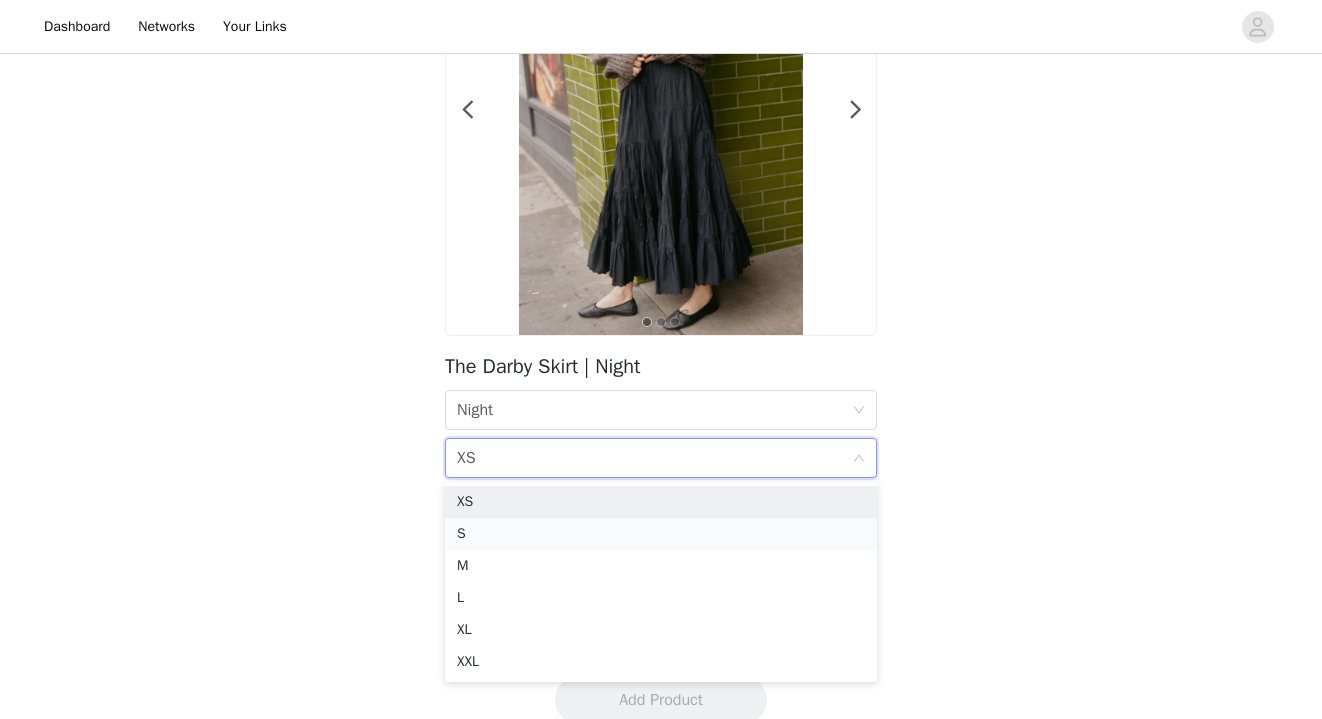 click on "S" at bounding box center [661, 534] 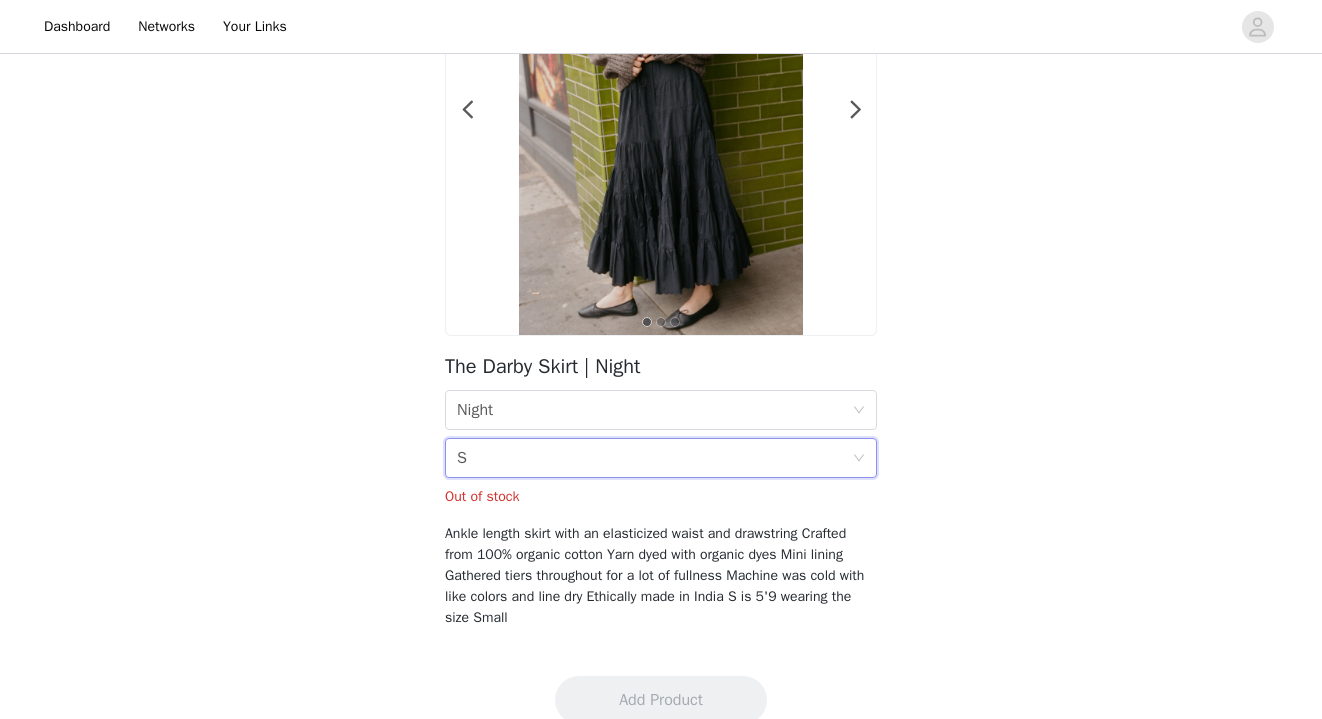 click on "Size S" at bounding box center [654, 458] 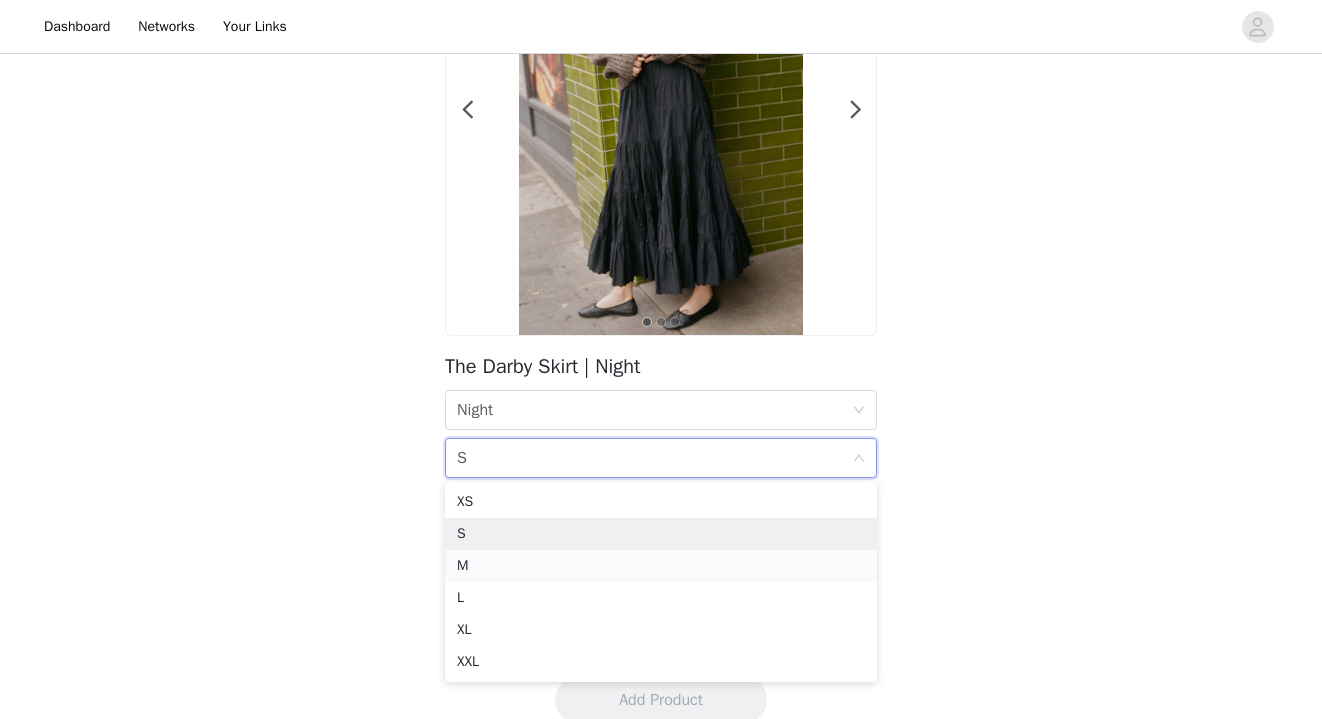 click on "M" at bounding box center (661, 566) 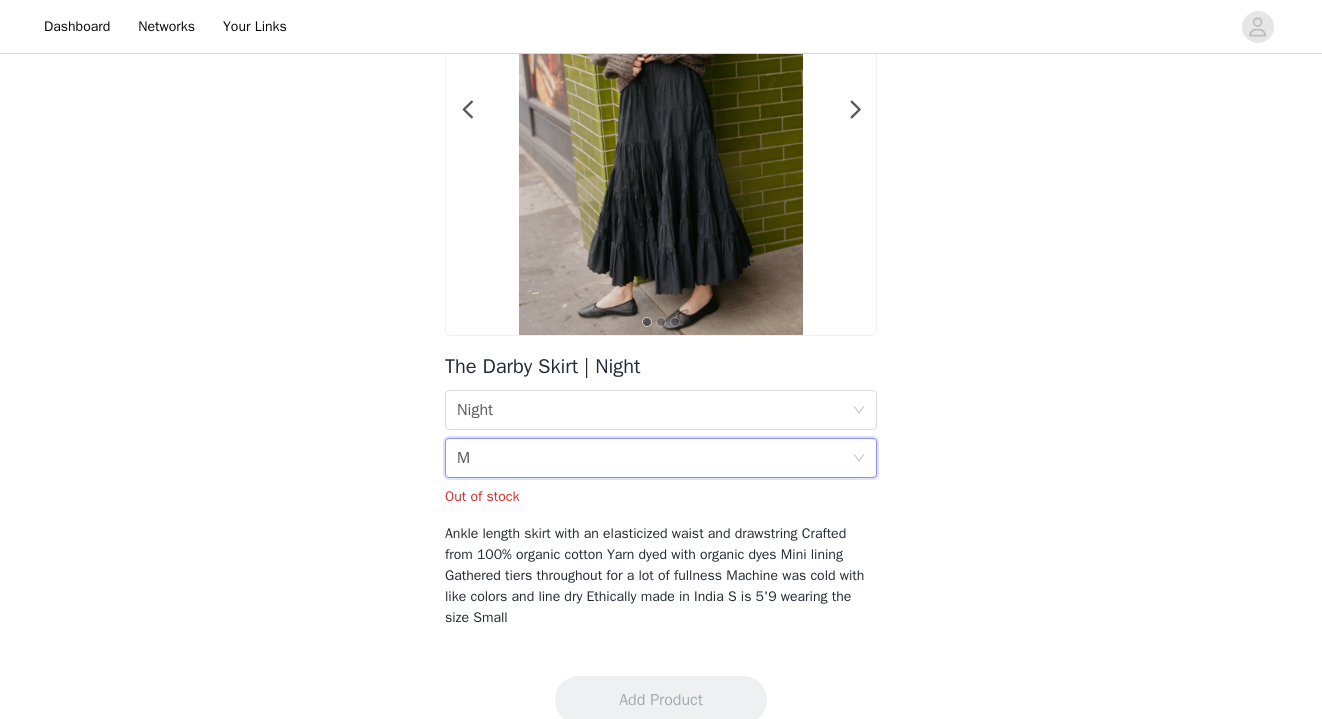 click on "Size M" at bounding box center (661, 458) 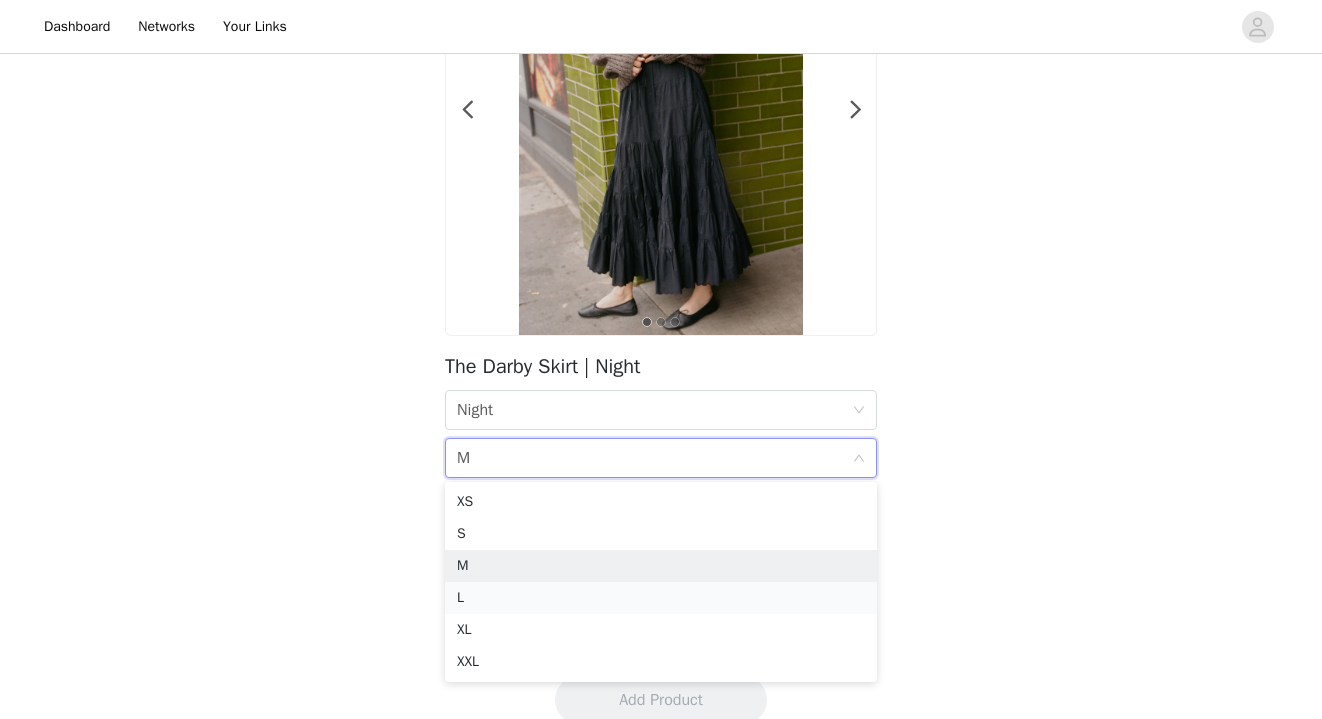 click on "L" at bounding box center [661, 598] 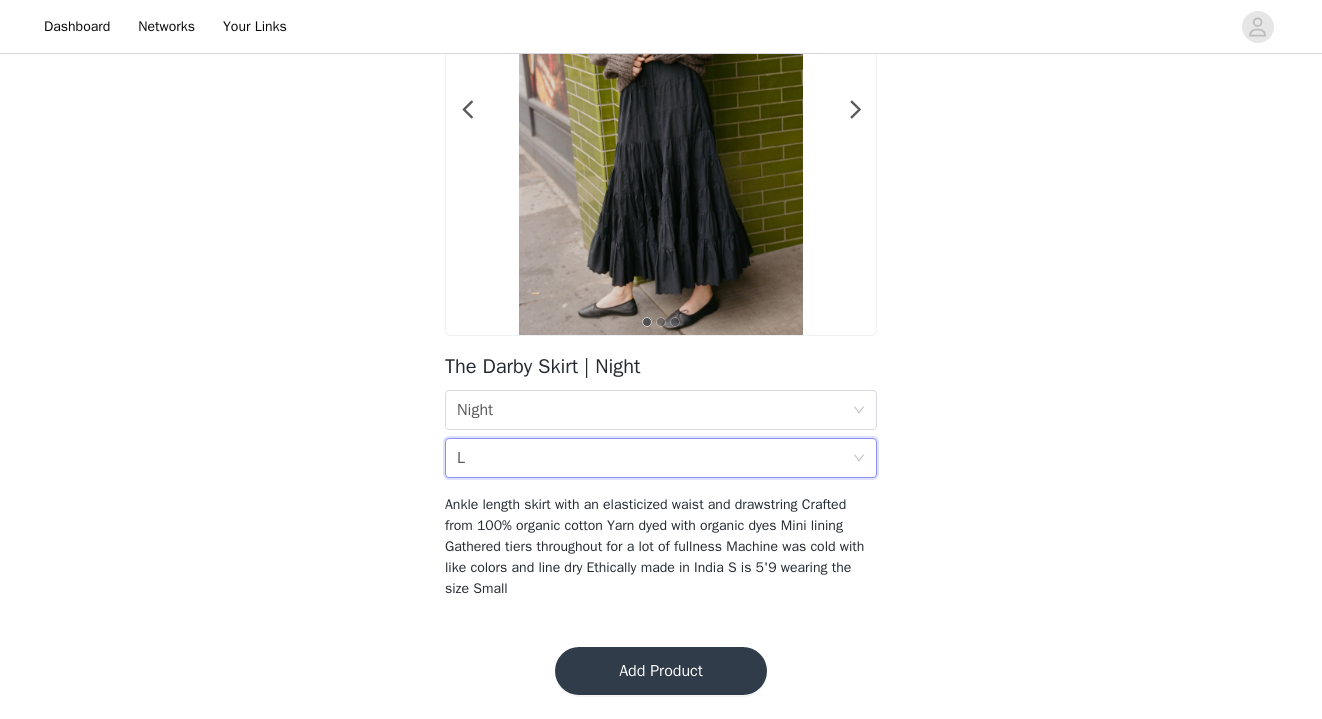 click on "Size L" at bounding box center [654, 458] 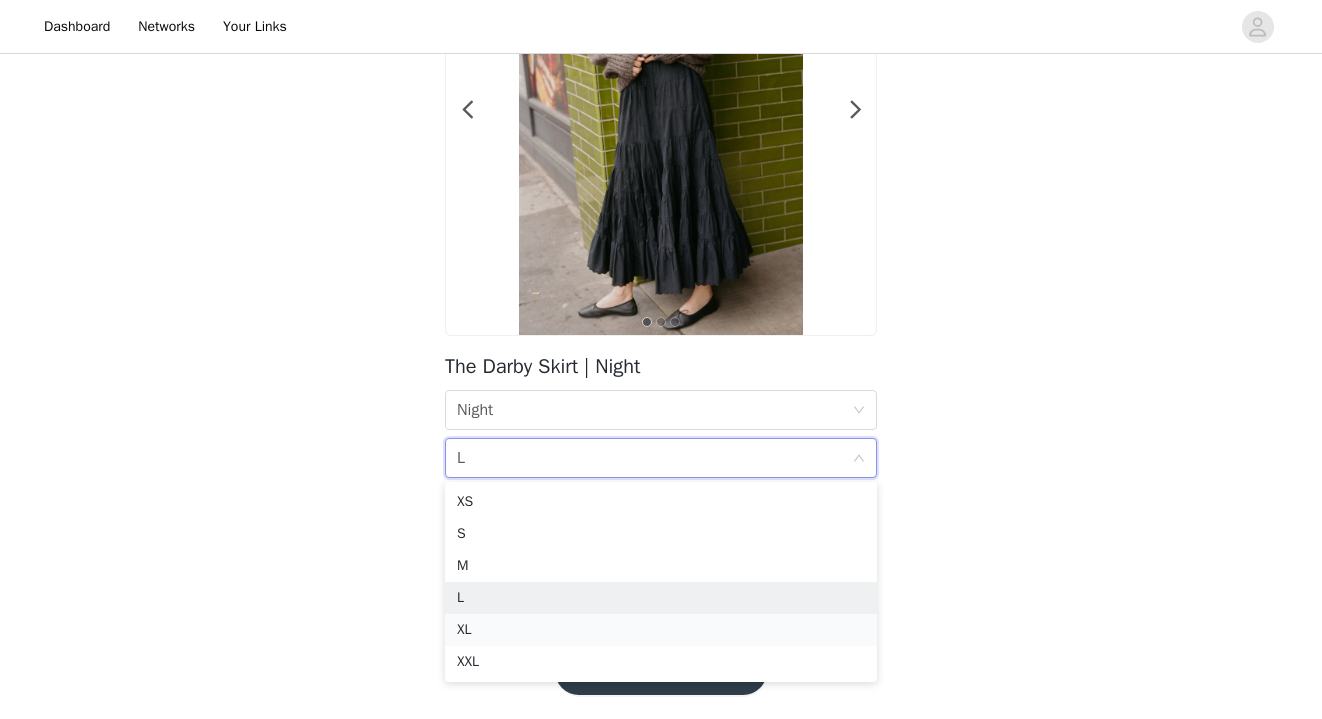 click on "XL" at bounding box center [661, 630] 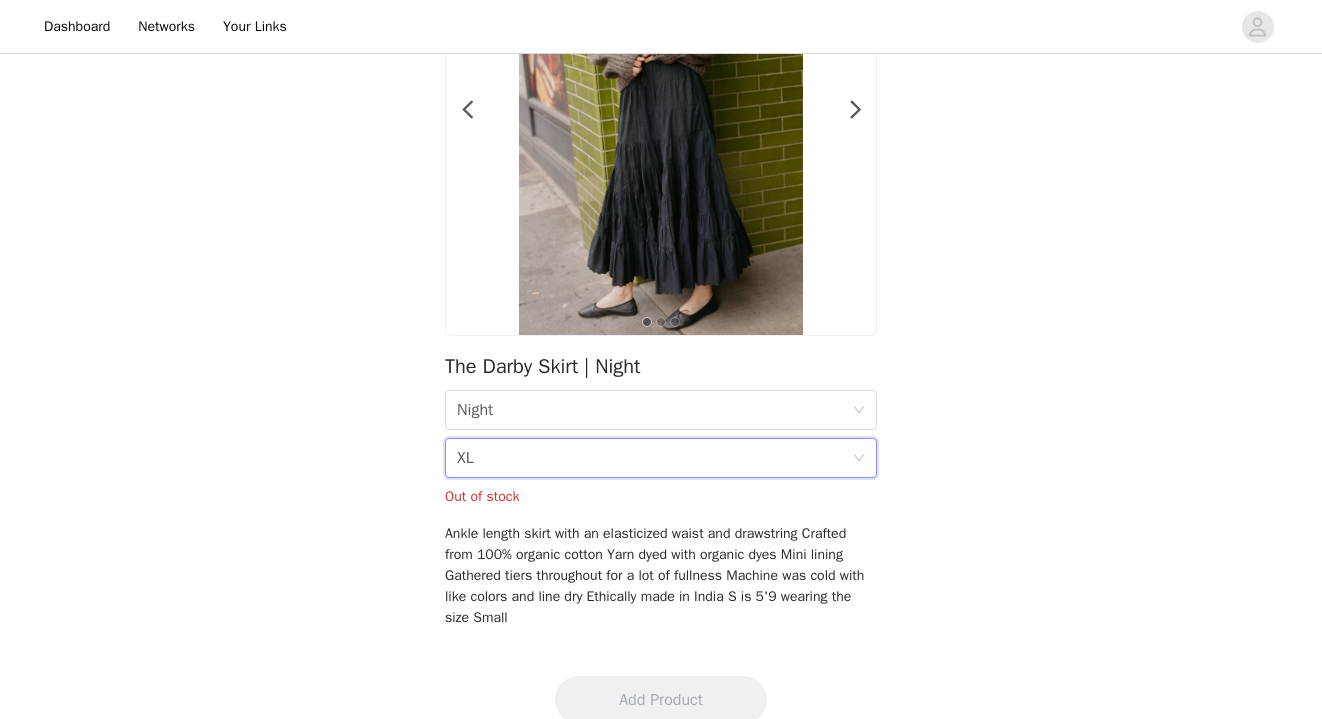 click on "Size XL" at bounding box center (654, 458) 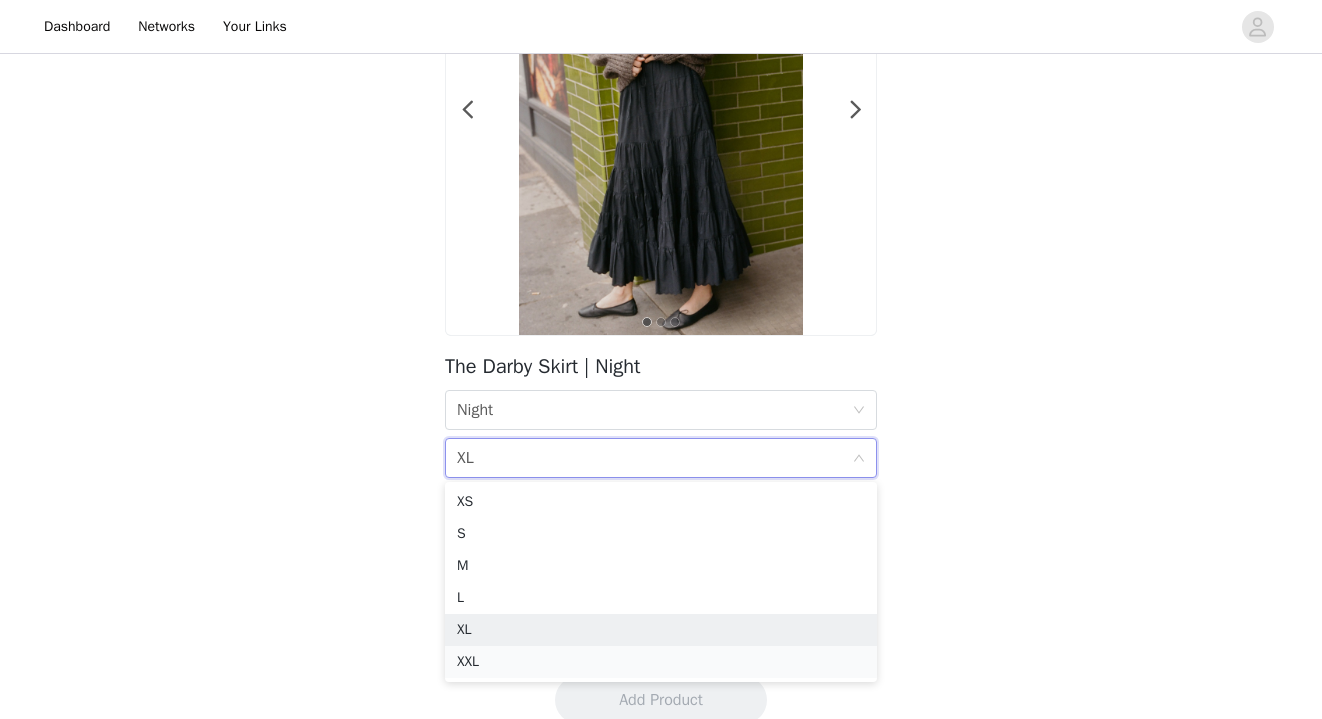 click on "XXL" at bounding box center (661, 662) 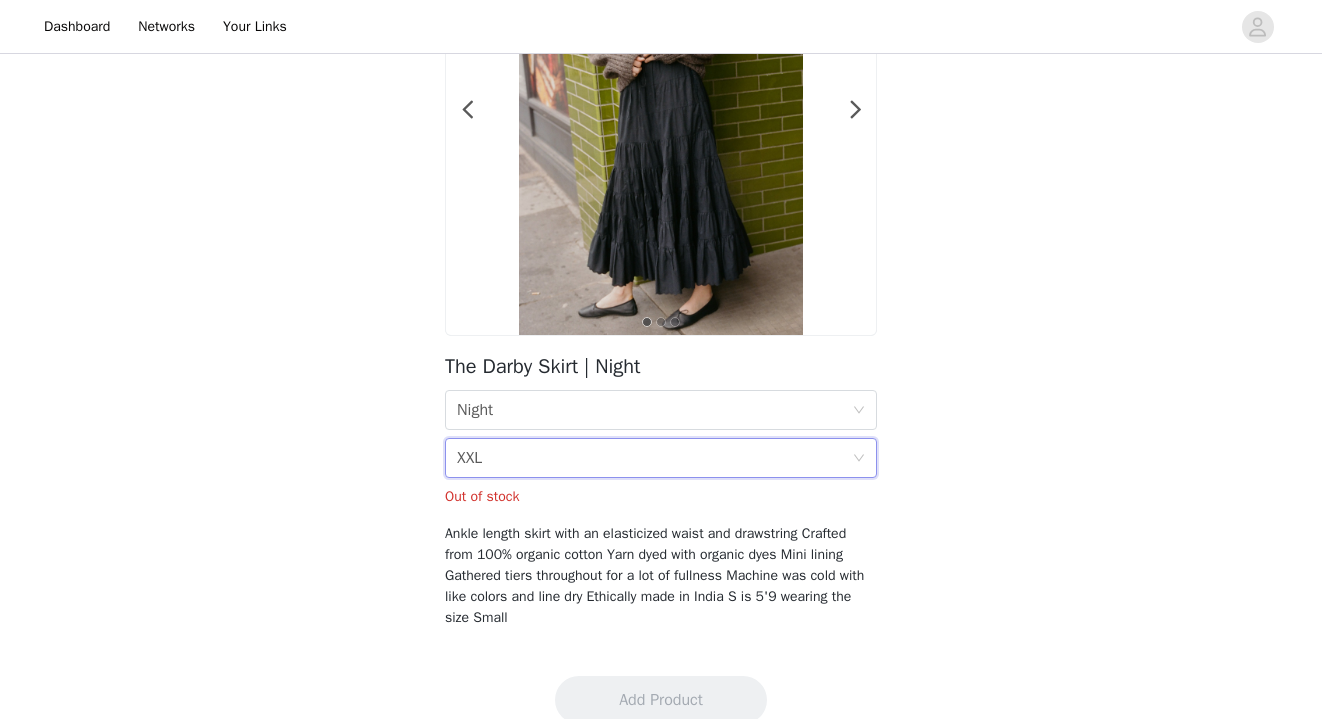 click on "Back         1 2 3
The Darby Skirt | Night
Color Night Size XXL    Out of stock    Ankle length skirt with an elasticized waist and drawstring Crafted from 100% organic cotton Yarn dyed with organic dyes Mini lining Gathered tiers throughout for a lot of fullness Machine was cold with like colors and line dry Ethically made in India S is 5'9 wearing the size Small" at bounding box center [661, 242] 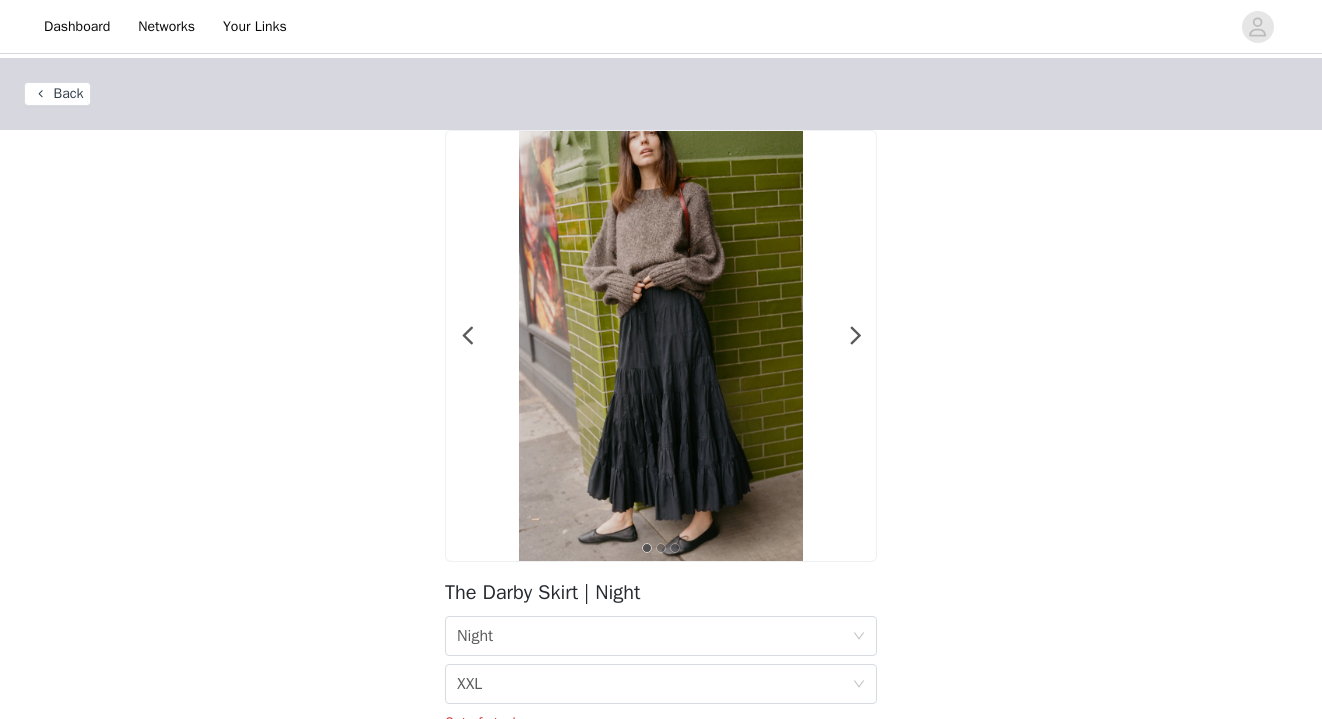 scroll, scrollTop: 0, scrollLeft: 0, axis: both 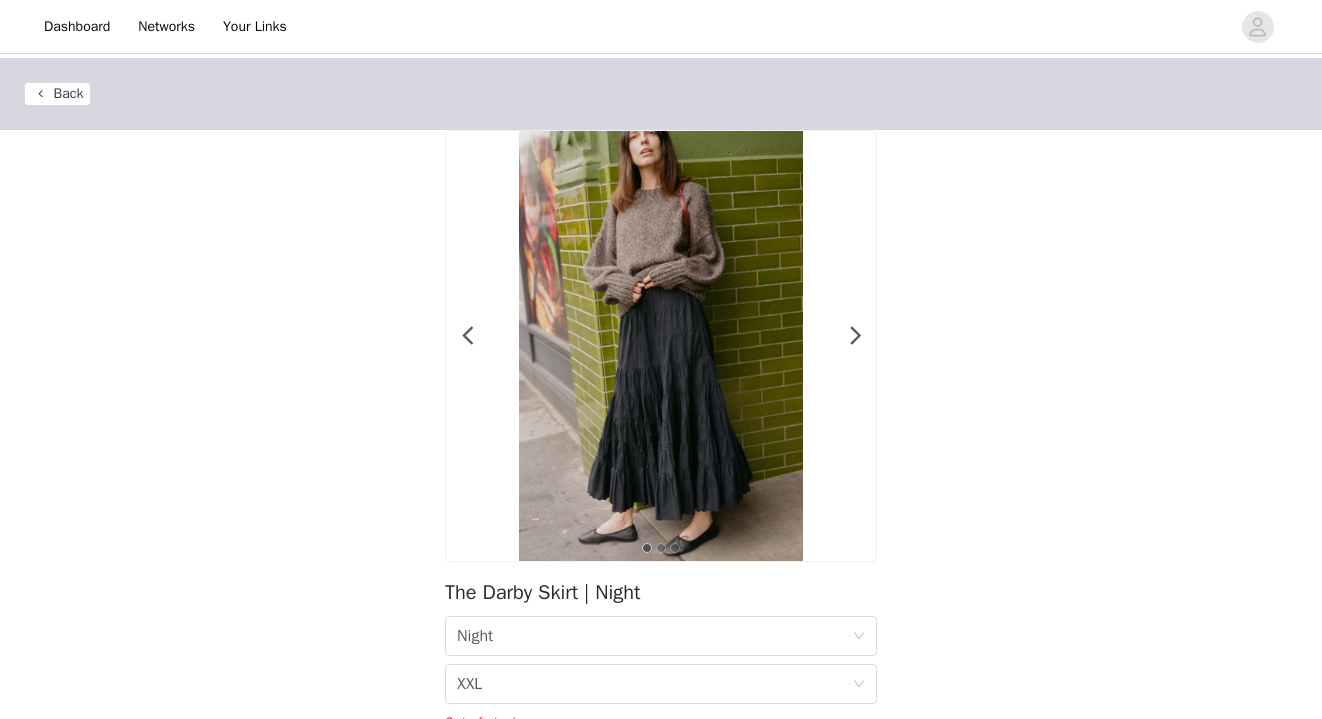 click on "Back" at bounding box center (57, 94) 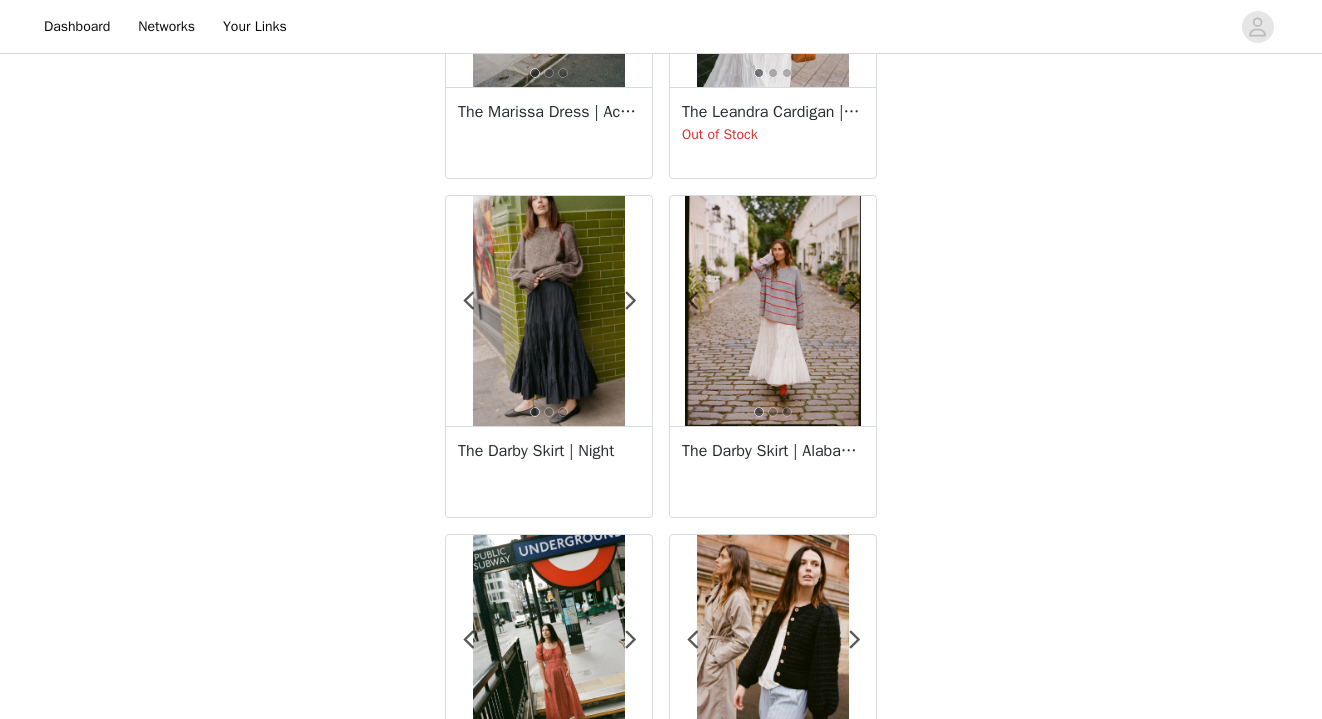 scroll, scrollTop: 284, scrollLeft: 0, axis: vertical 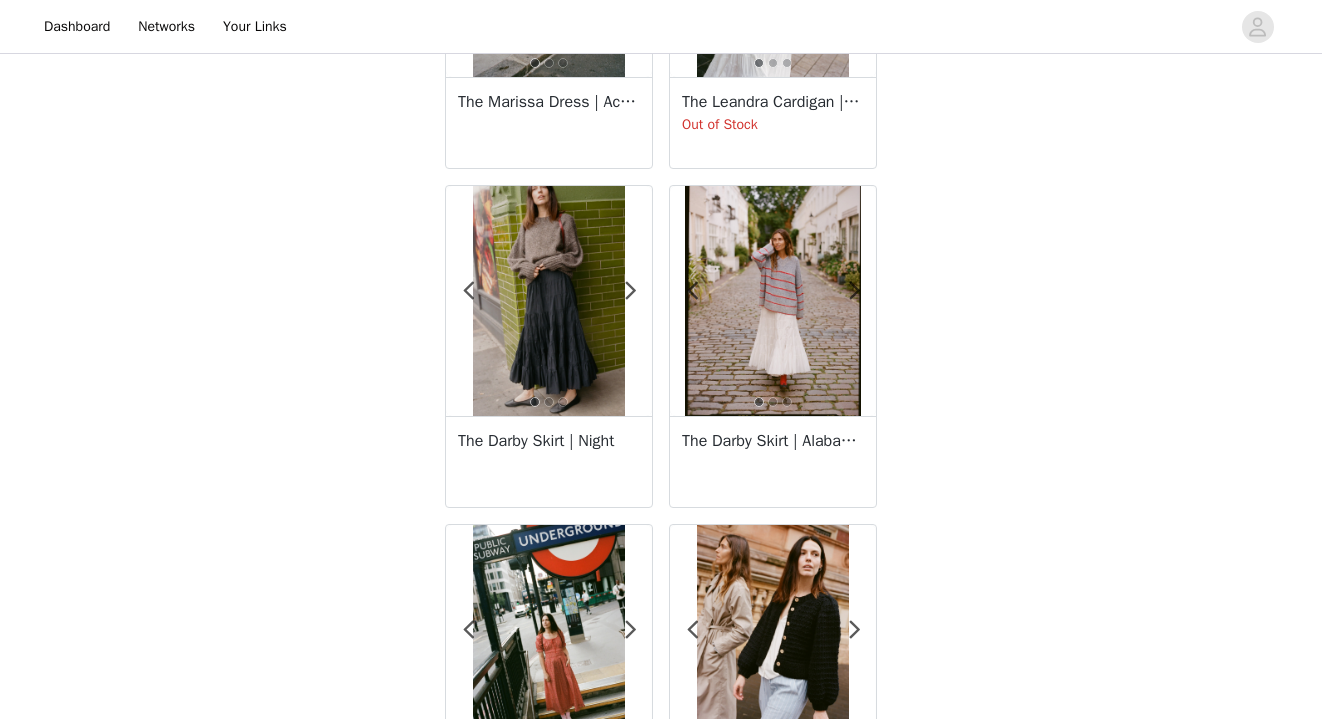 click at bounding box center [773, 301] 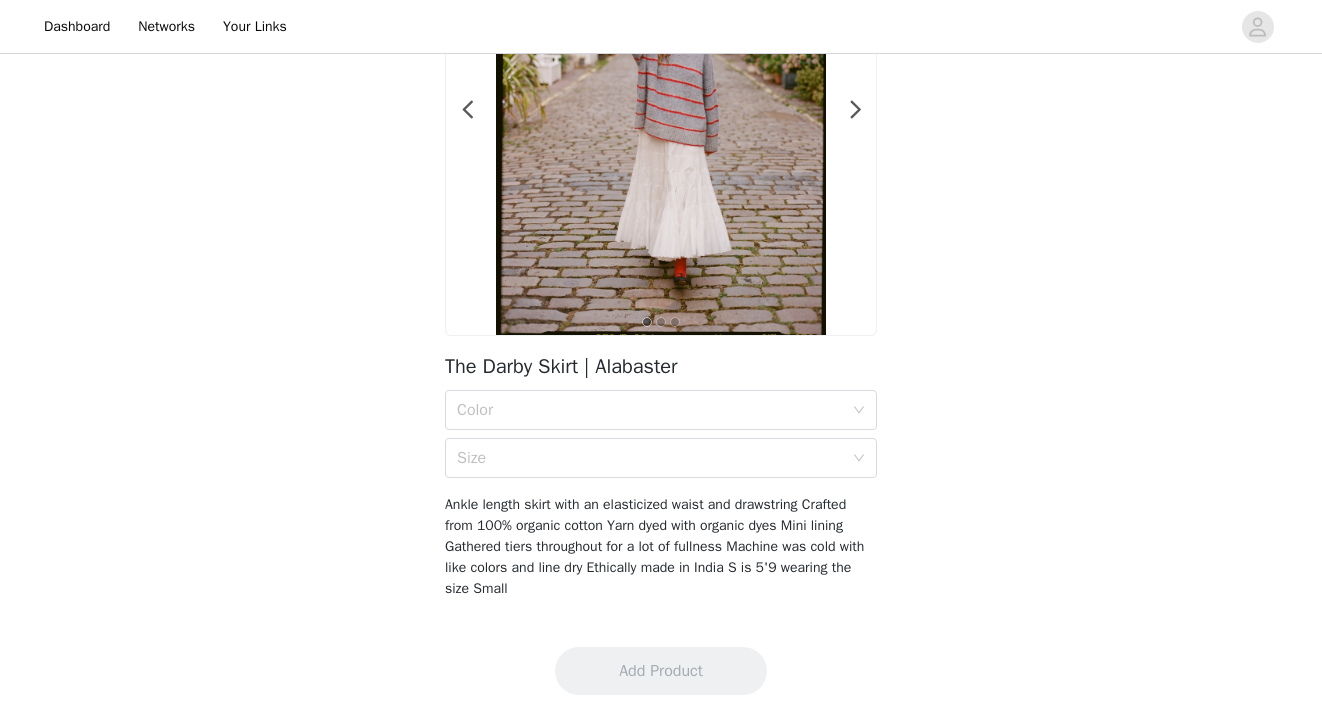 scroll, scrollTop: 226, scrollLeft: 0, axis: vertical 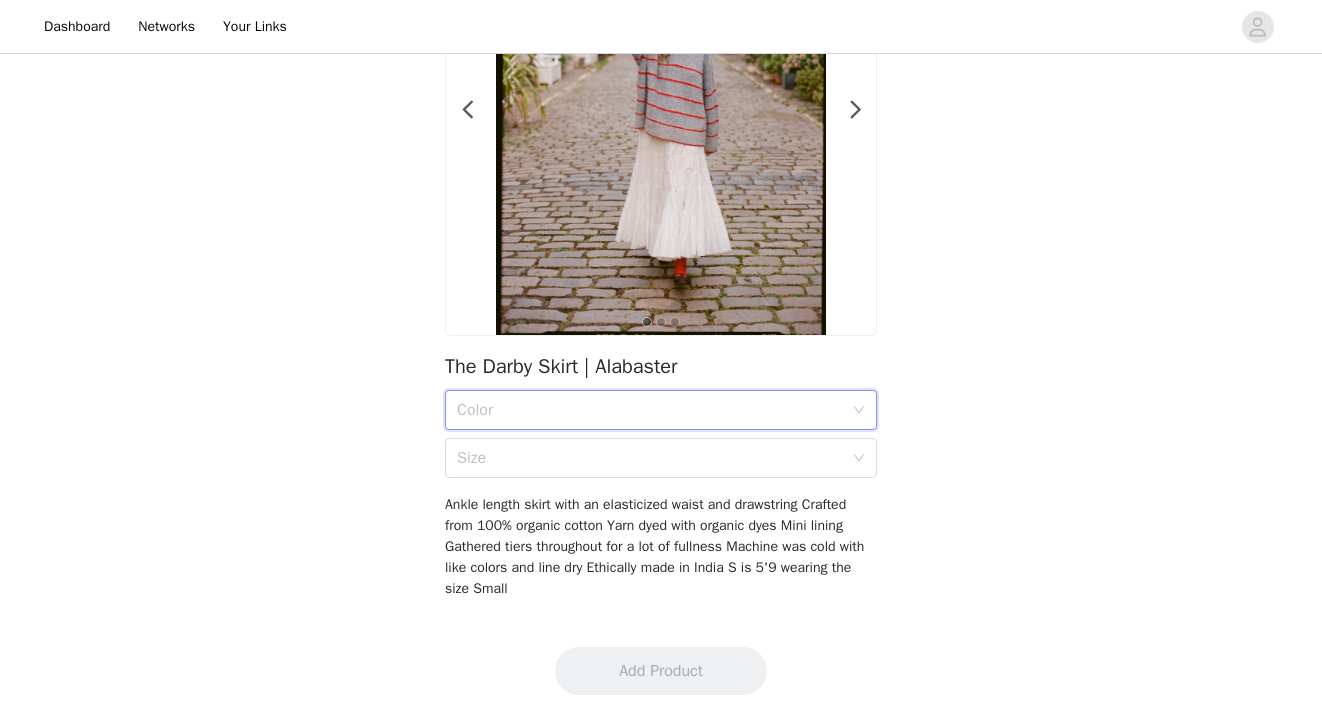 click on "Color" at bounding box center [654, 410] 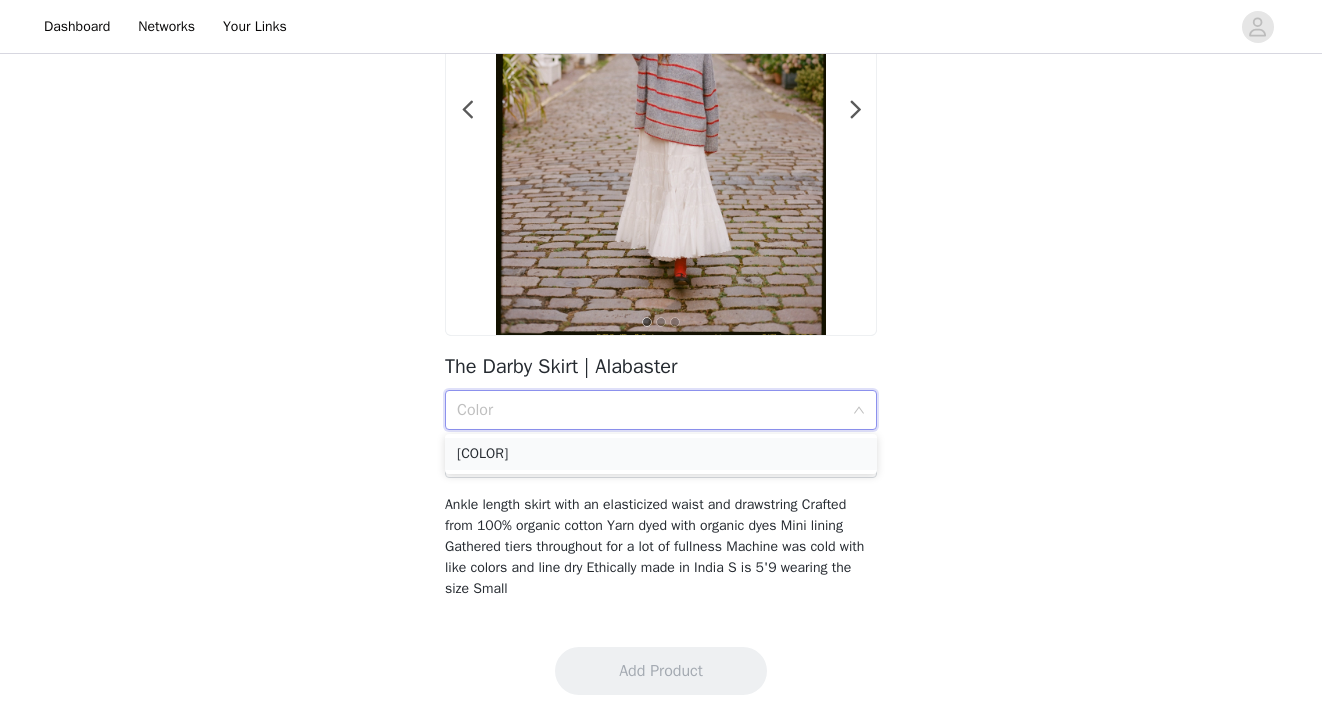 click on "Alabaster" at bounding box center (661, 454) 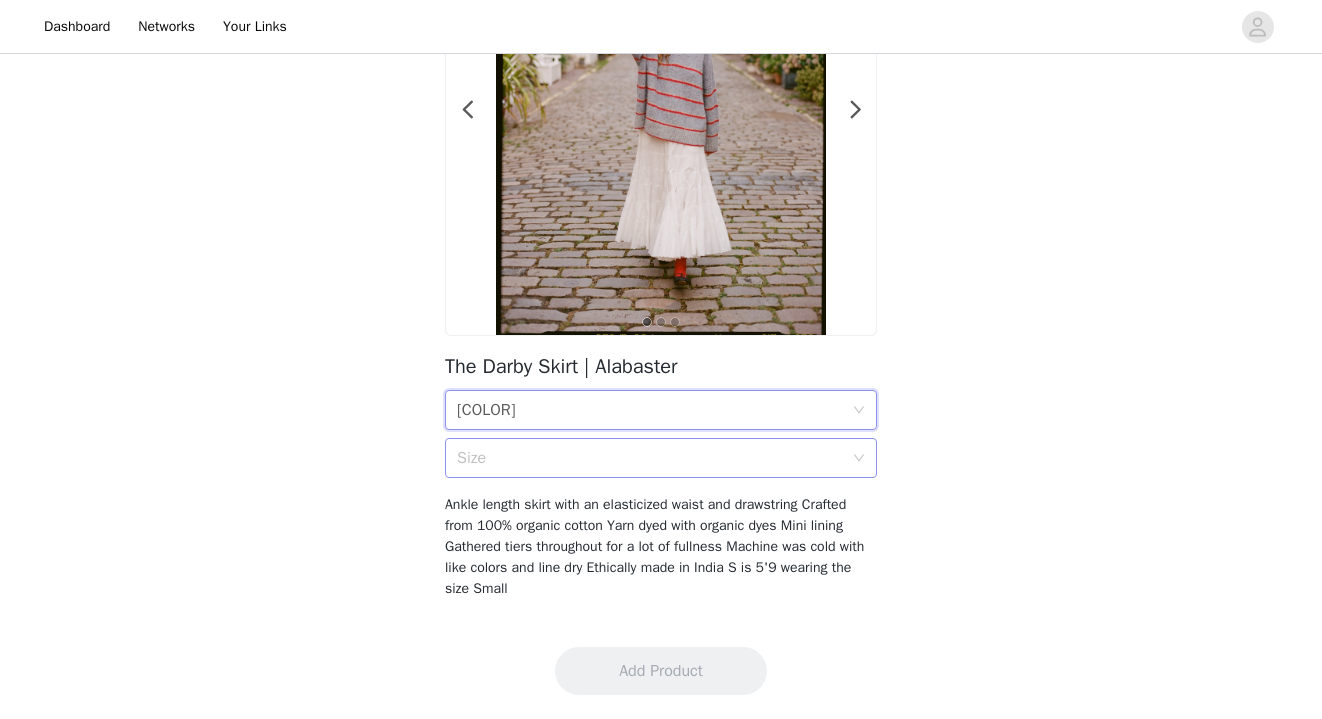 click on "Size" at bounding box center (650, 458) 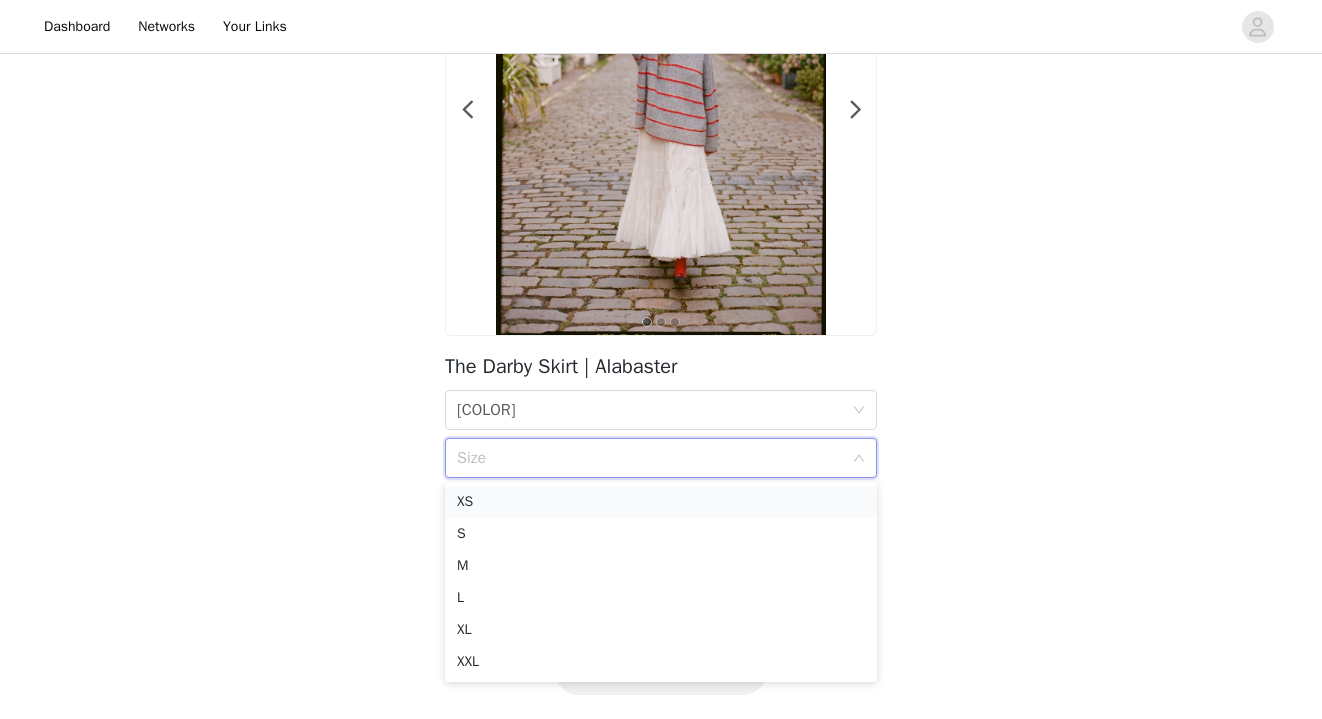 click on "XS" at bounding box center [661, 502] 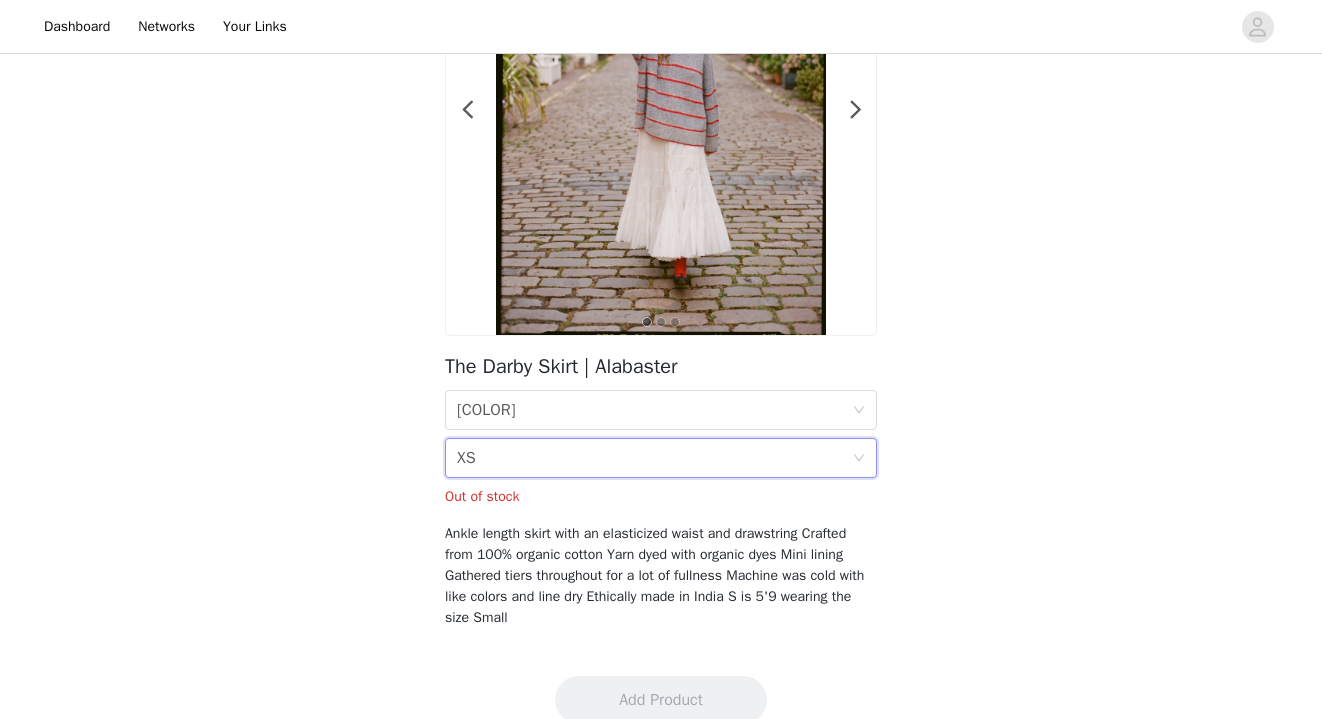 click on "Size XS" at bounding box center (654, 458) 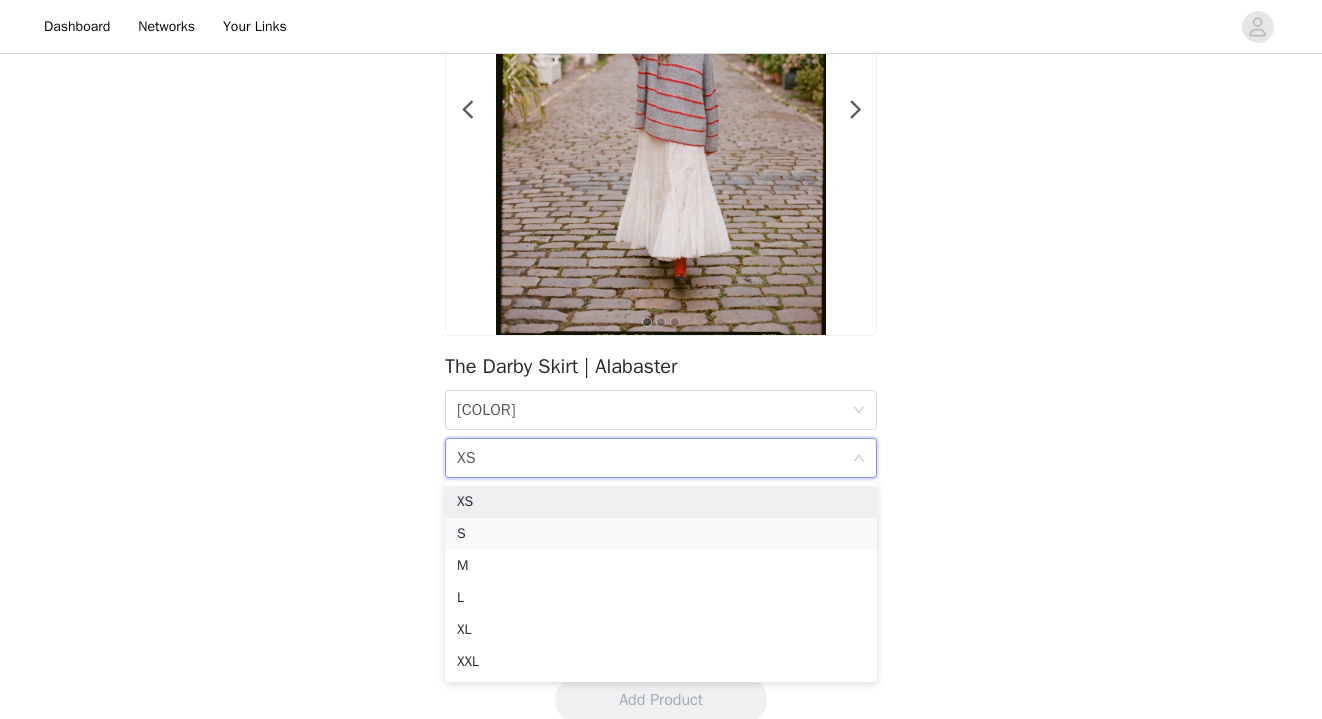 click on "S" at bounding box center (661, 534) 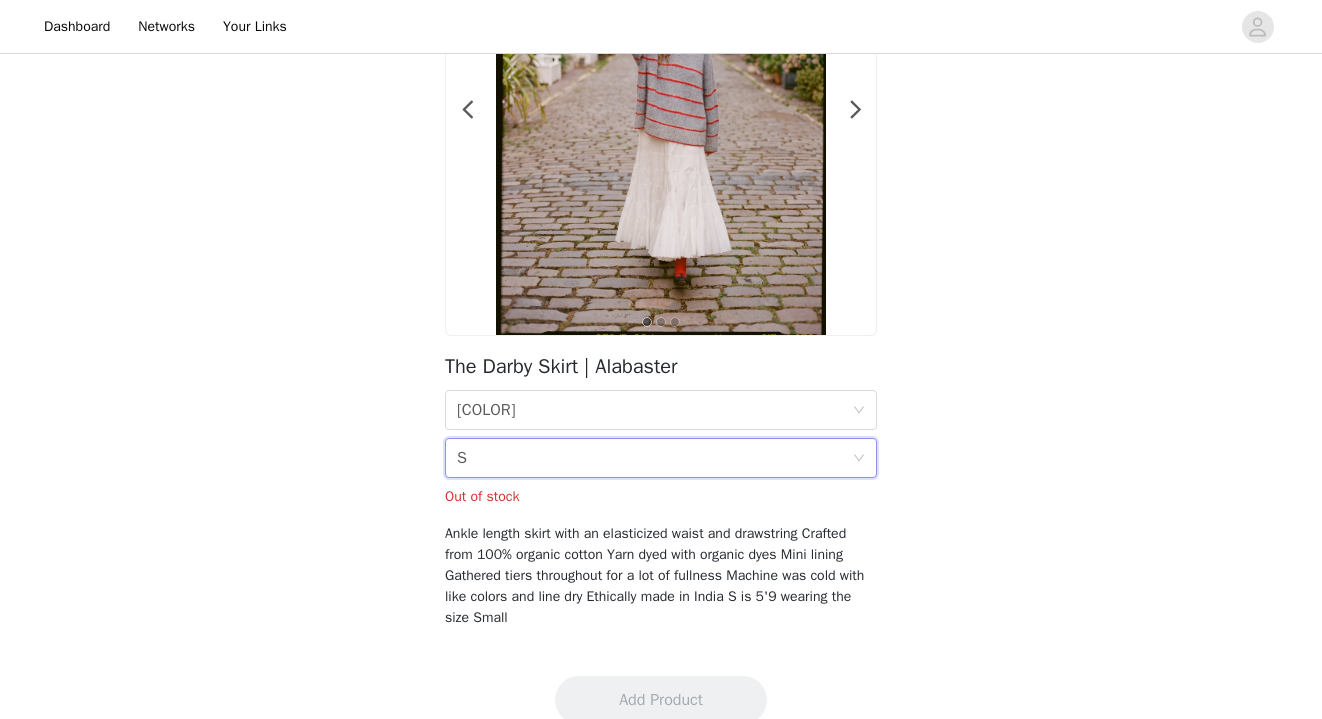 click on "Size S" at bounding box center [654, 458] 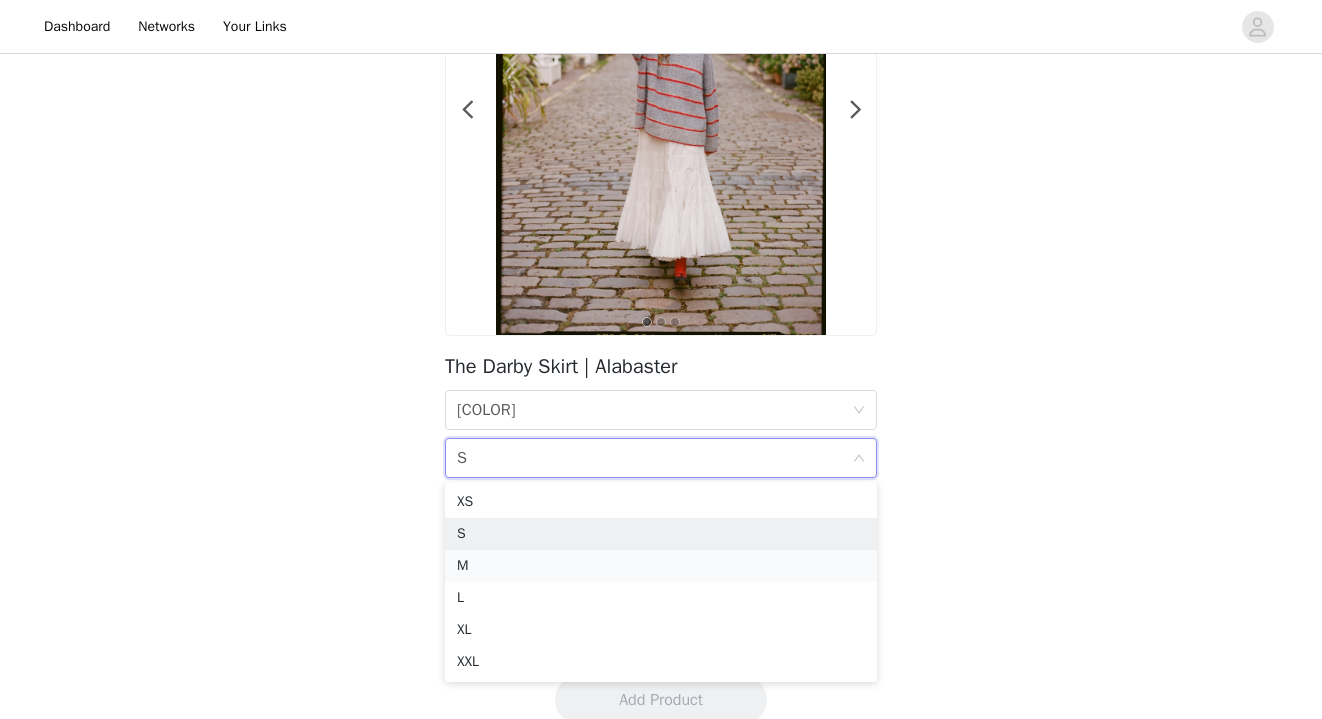 click on "M" at bounding box center (661, 566) 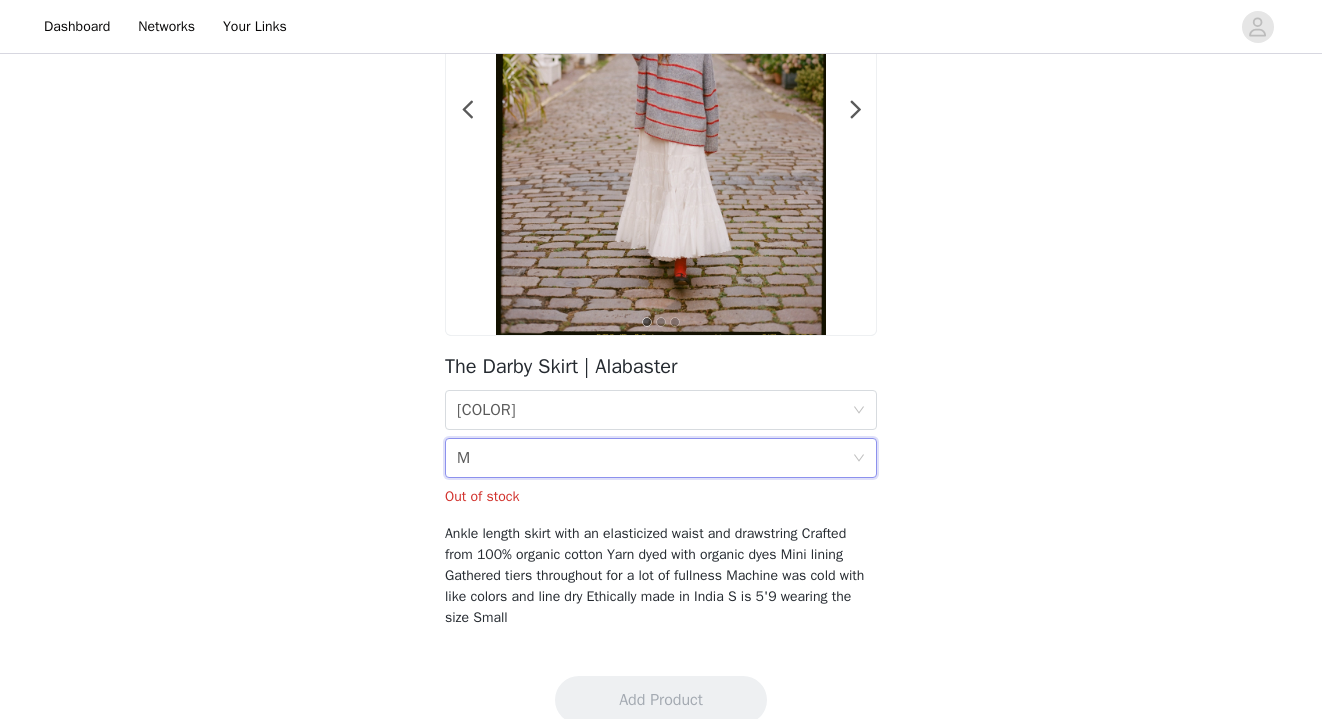 click on "Size M" at bounding box center [654, 458] 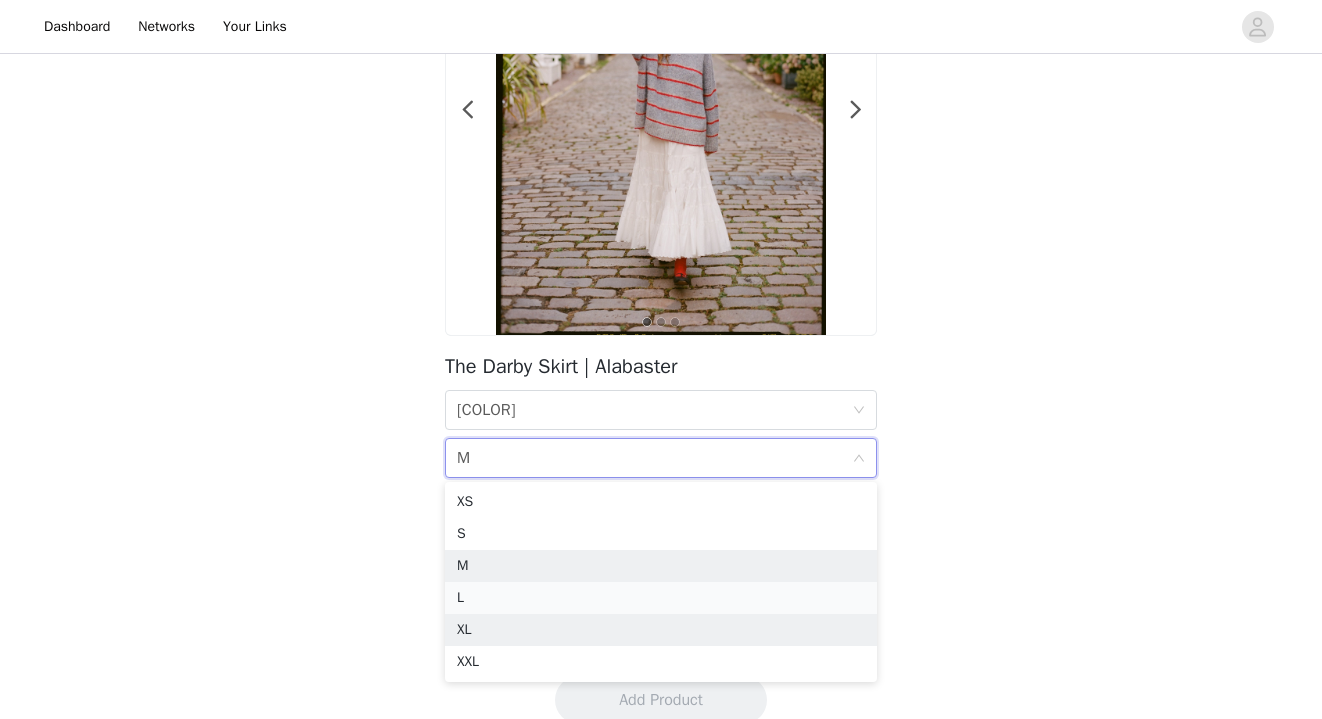 click on "L" at bounding box center (661, 598) 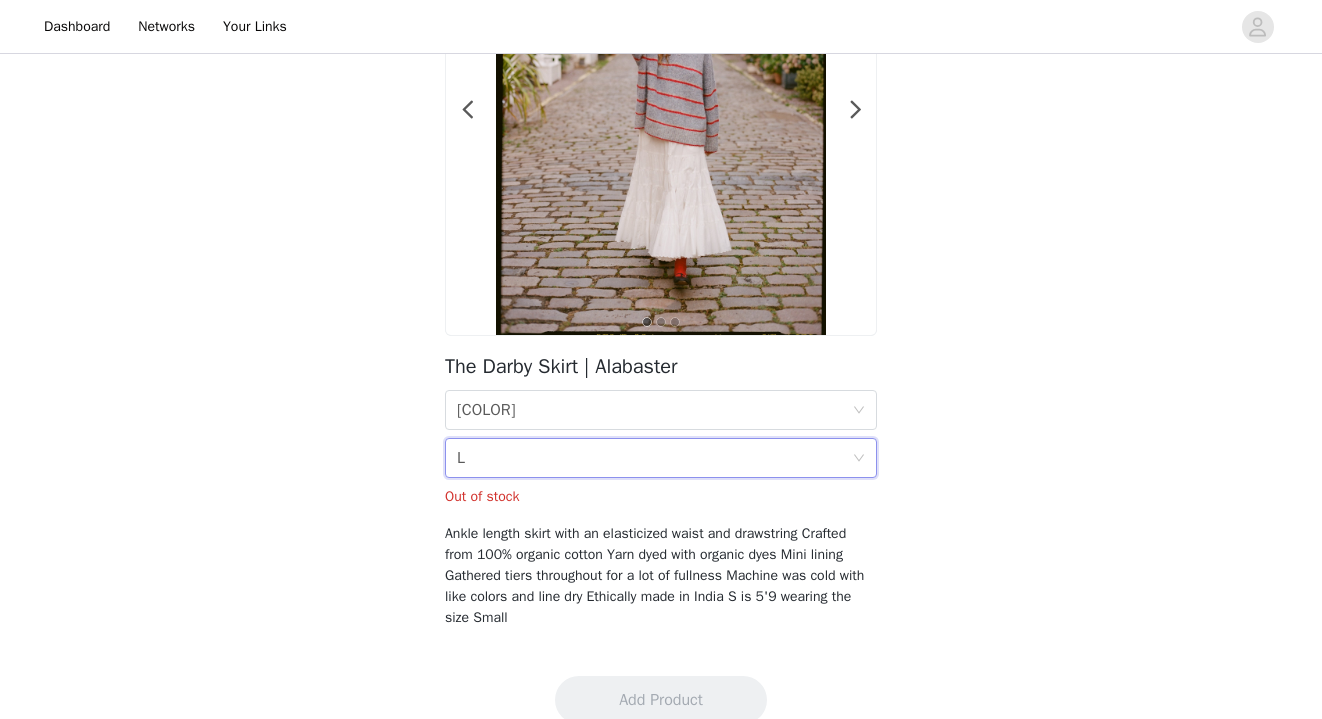 click on "Size L" at bounding box center [654, 458] 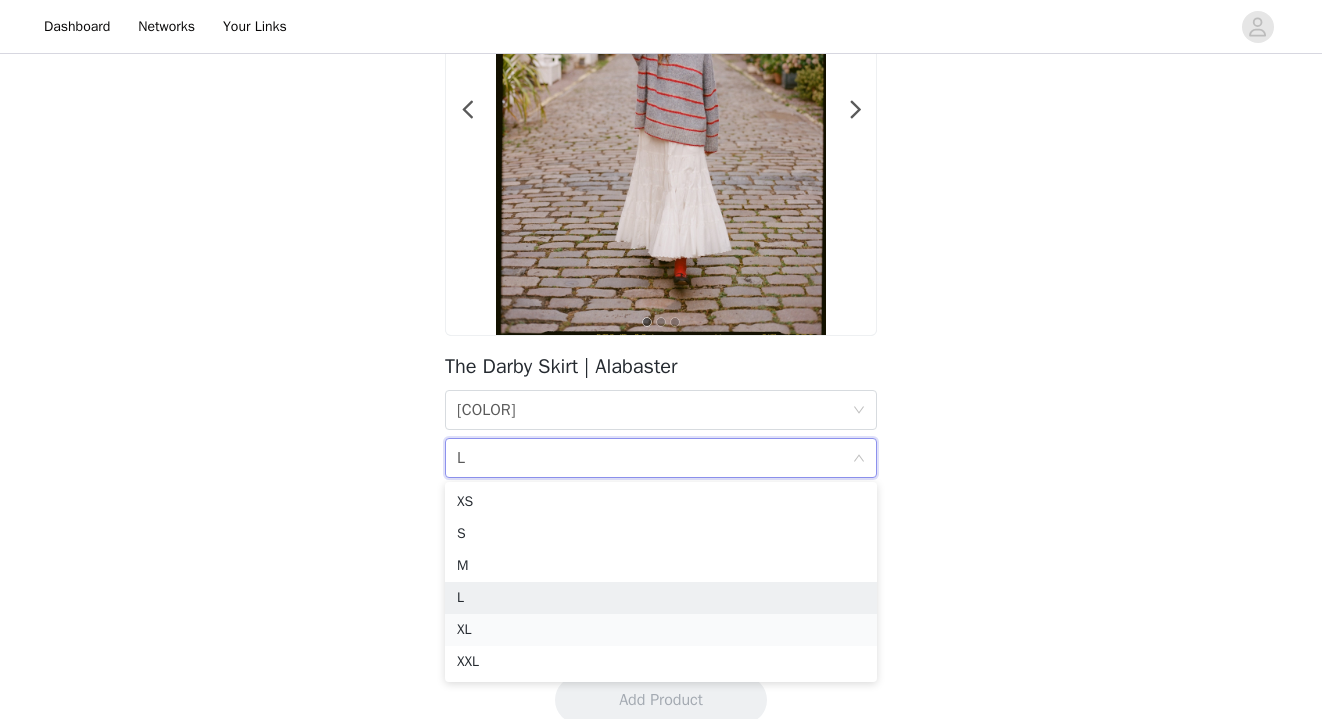 click on "XL" at bounding box center (661, 630) 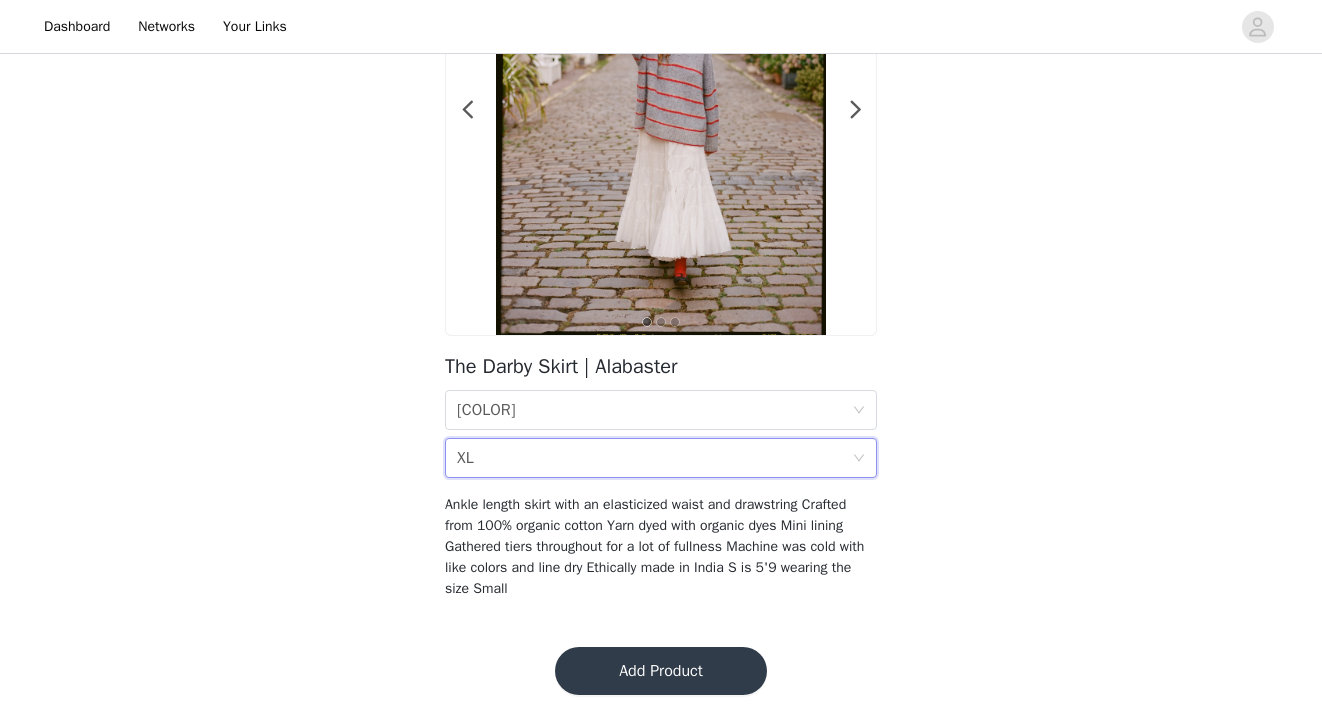 click on "Size XL" at bounding box center [654, 458] 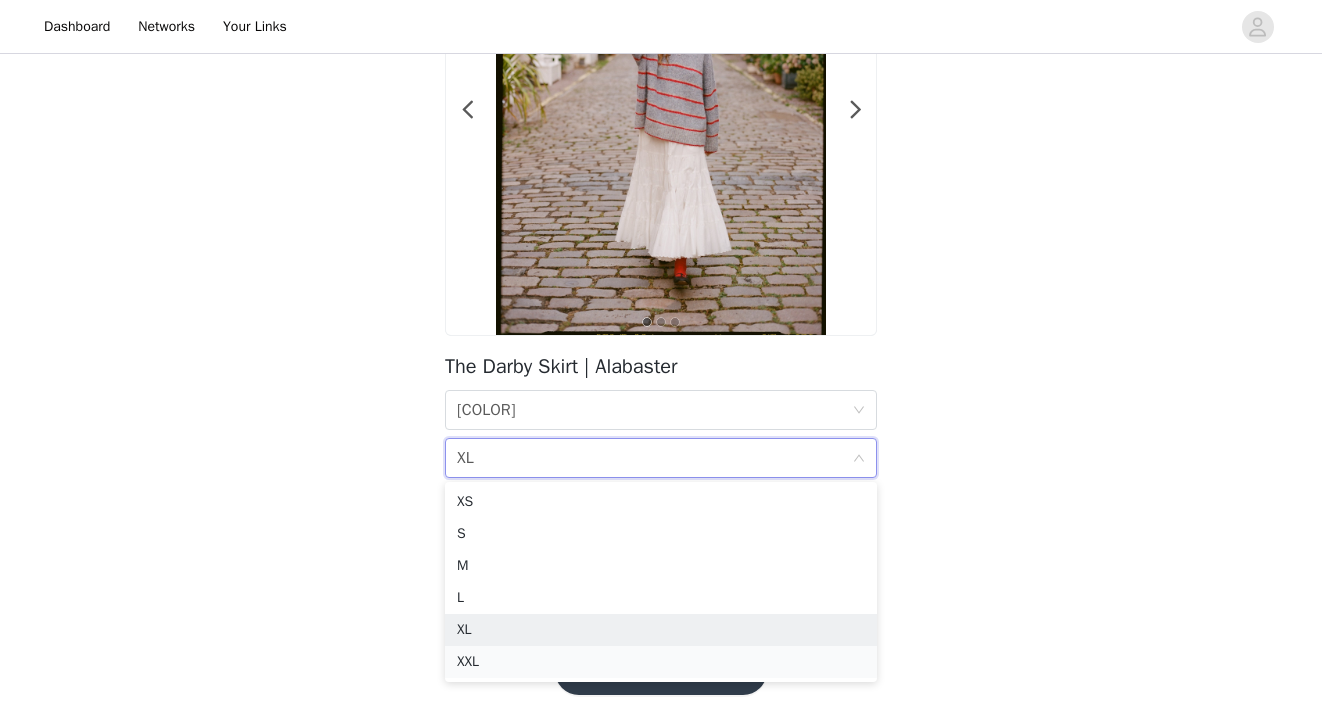 click on "XXL" at bounding box center (661, 662) 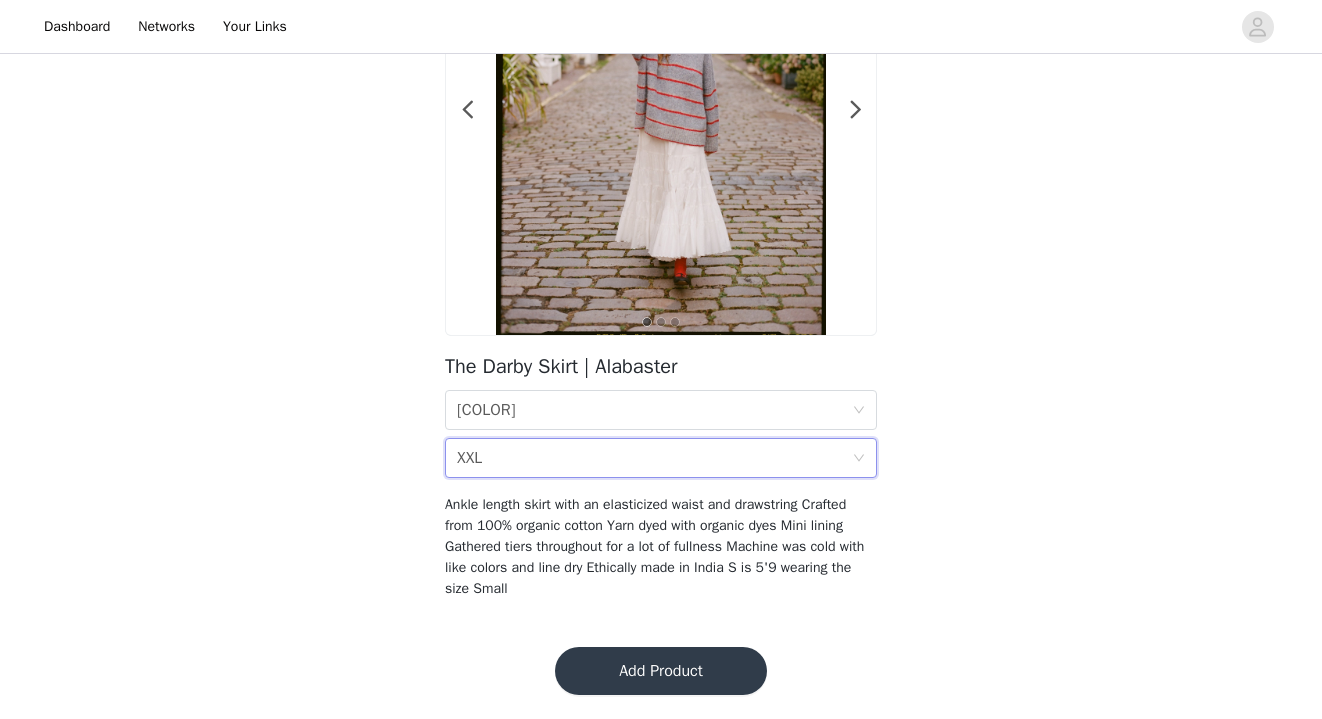 scroll, scrollTop: 226, scrollLeft: 0, axis: vertical 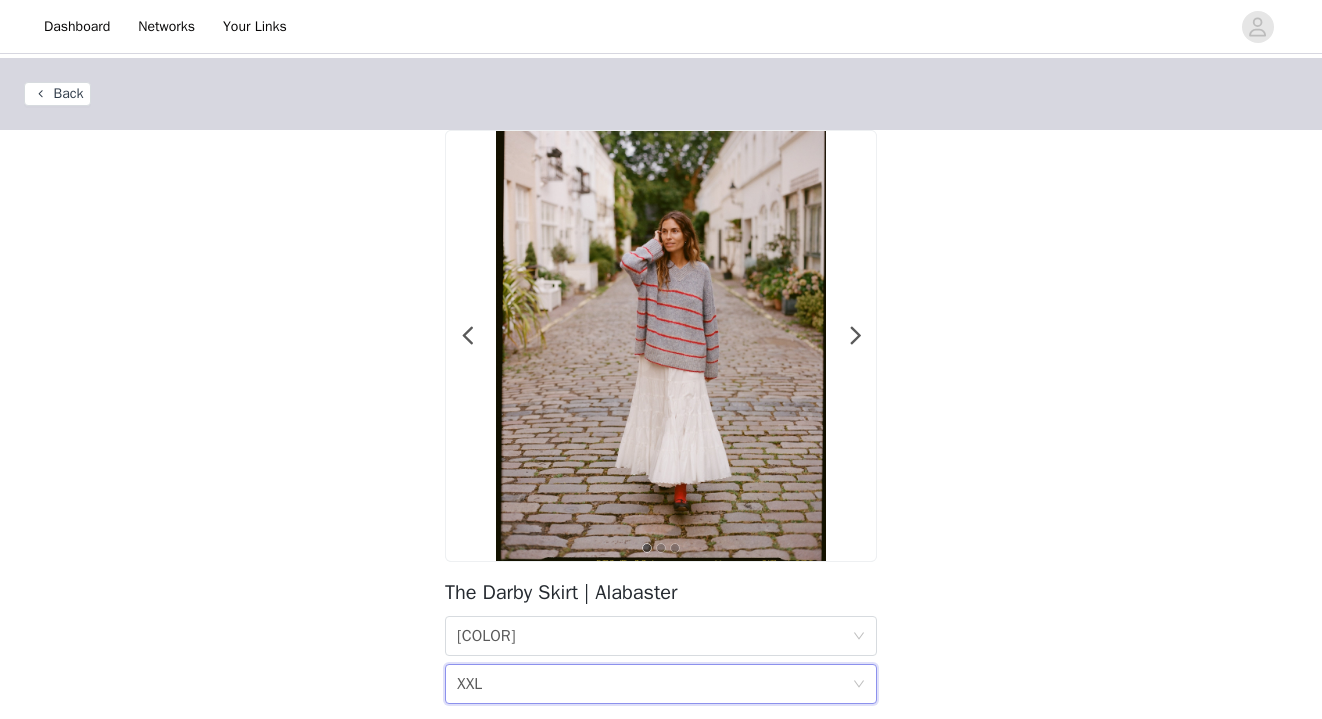 click on "Back" at bounding box center [57, 94] 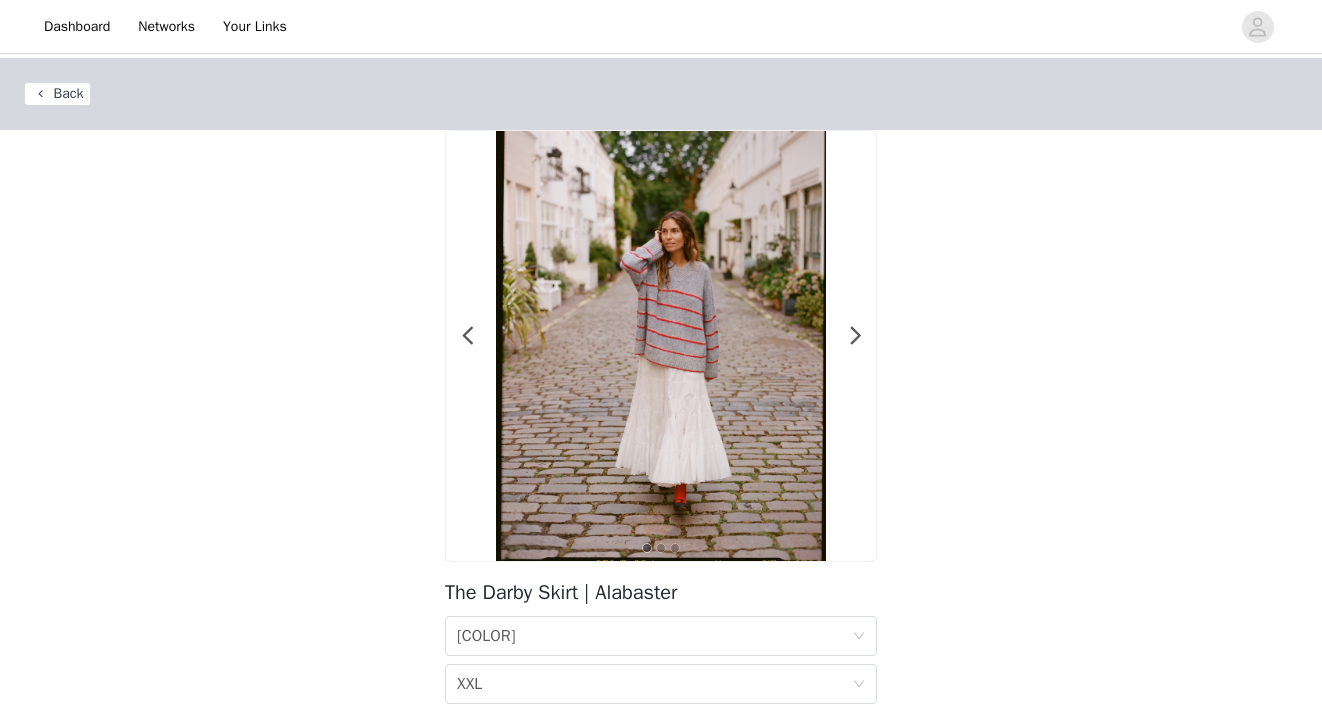 scroll, scrollTop: -2, scrollLeft: 0, axis: vertical 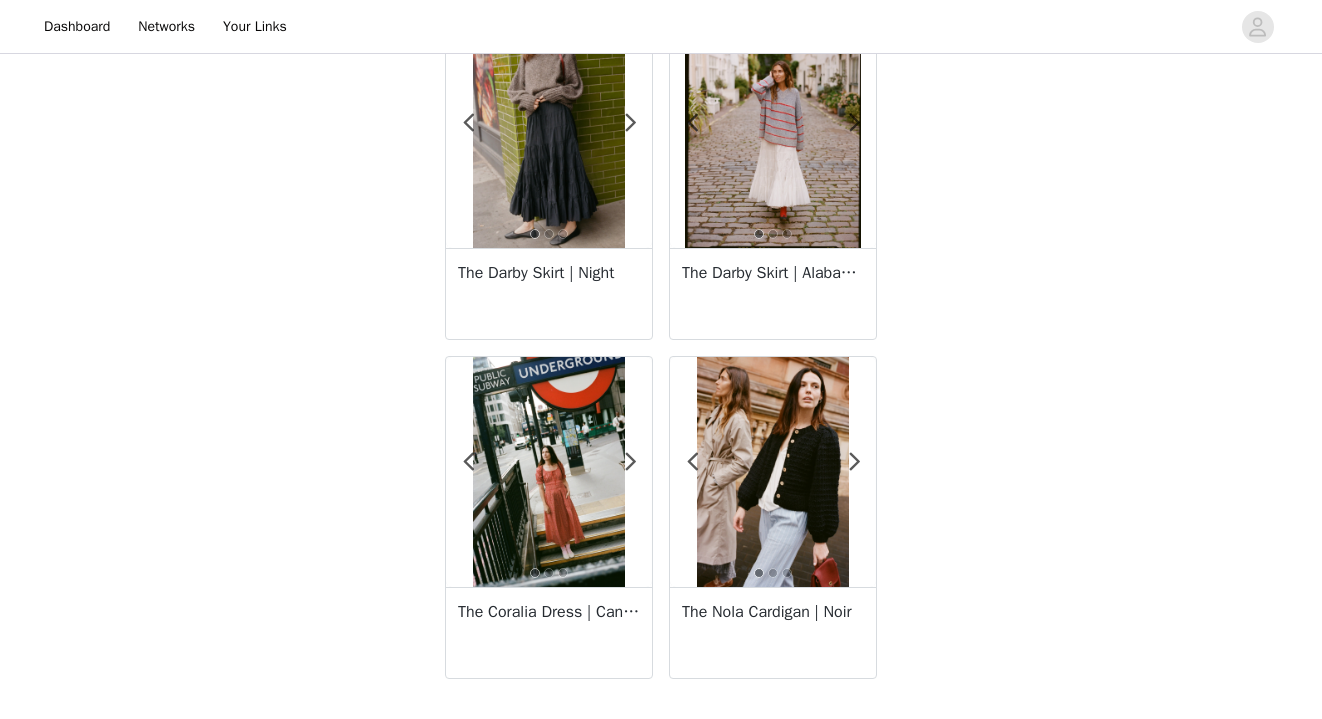 click at bounding box center (549, 472) 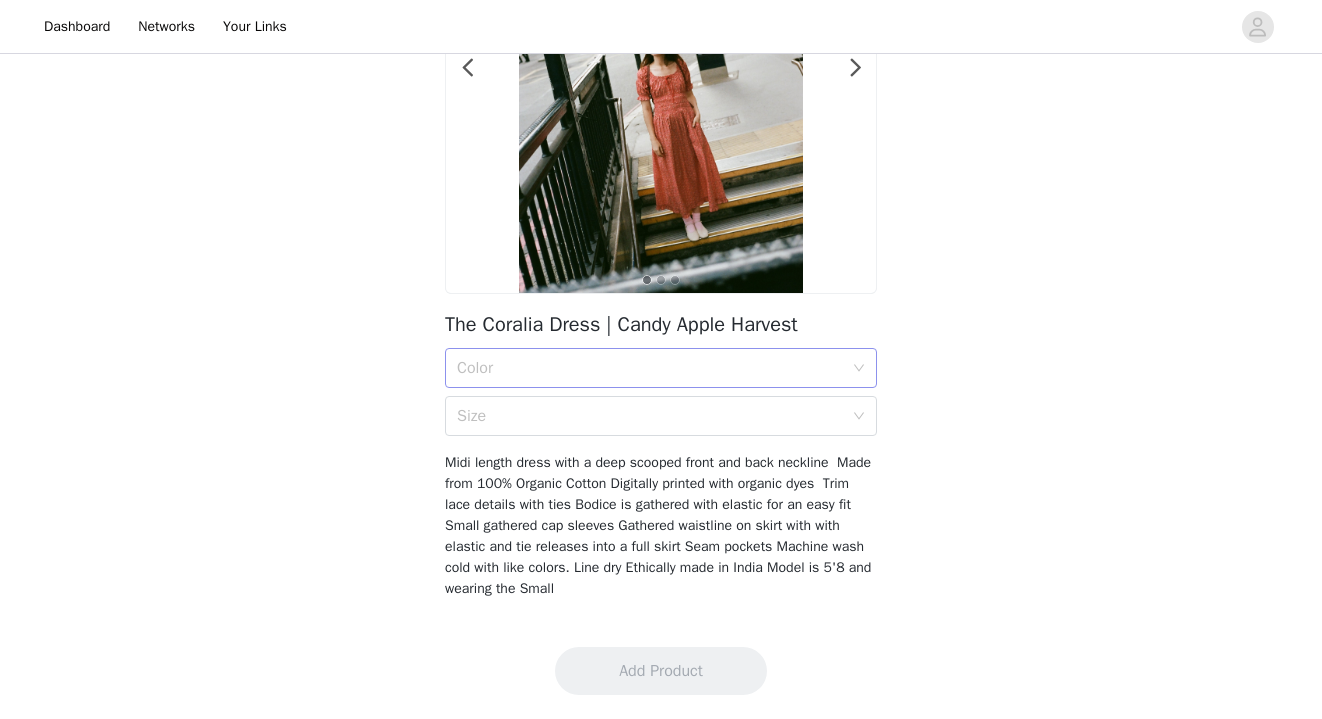 scroll, scrollTop: 268, scrollLeft: 0, axis: vertical 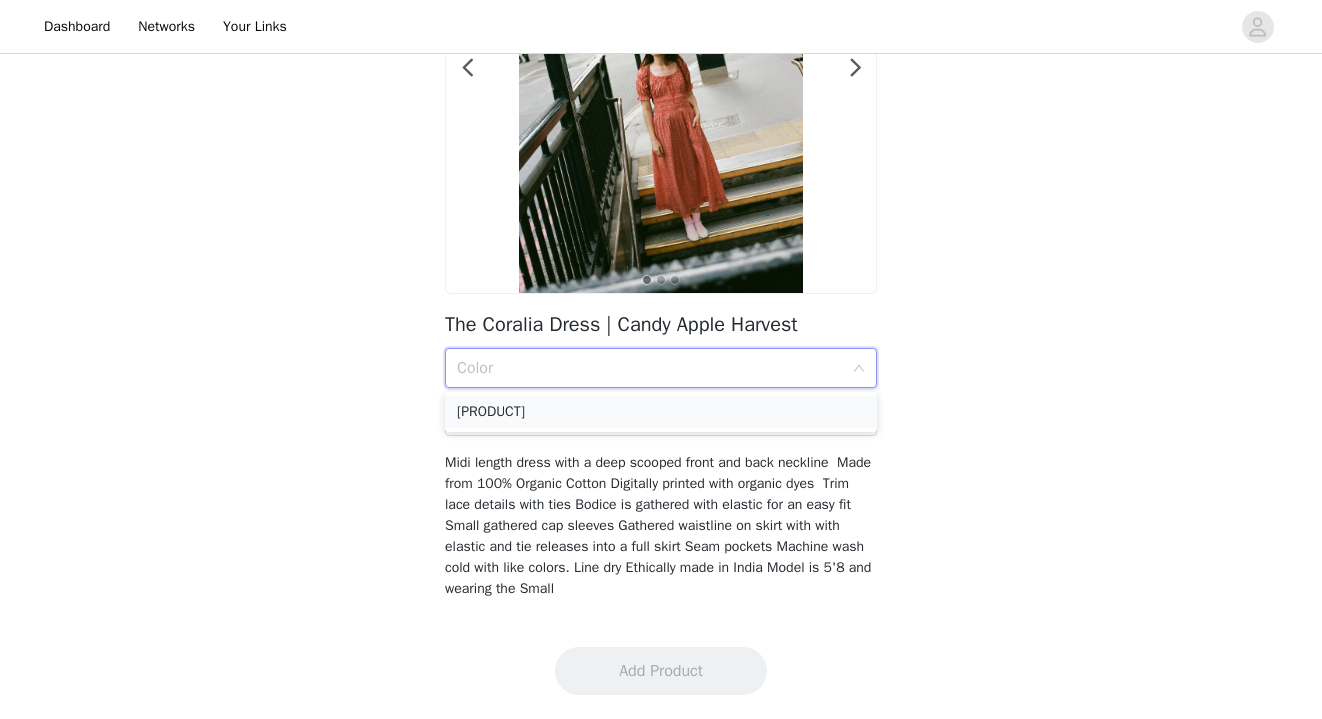 click on "Candy Apple Harvest" at bounding box center [661, 412] 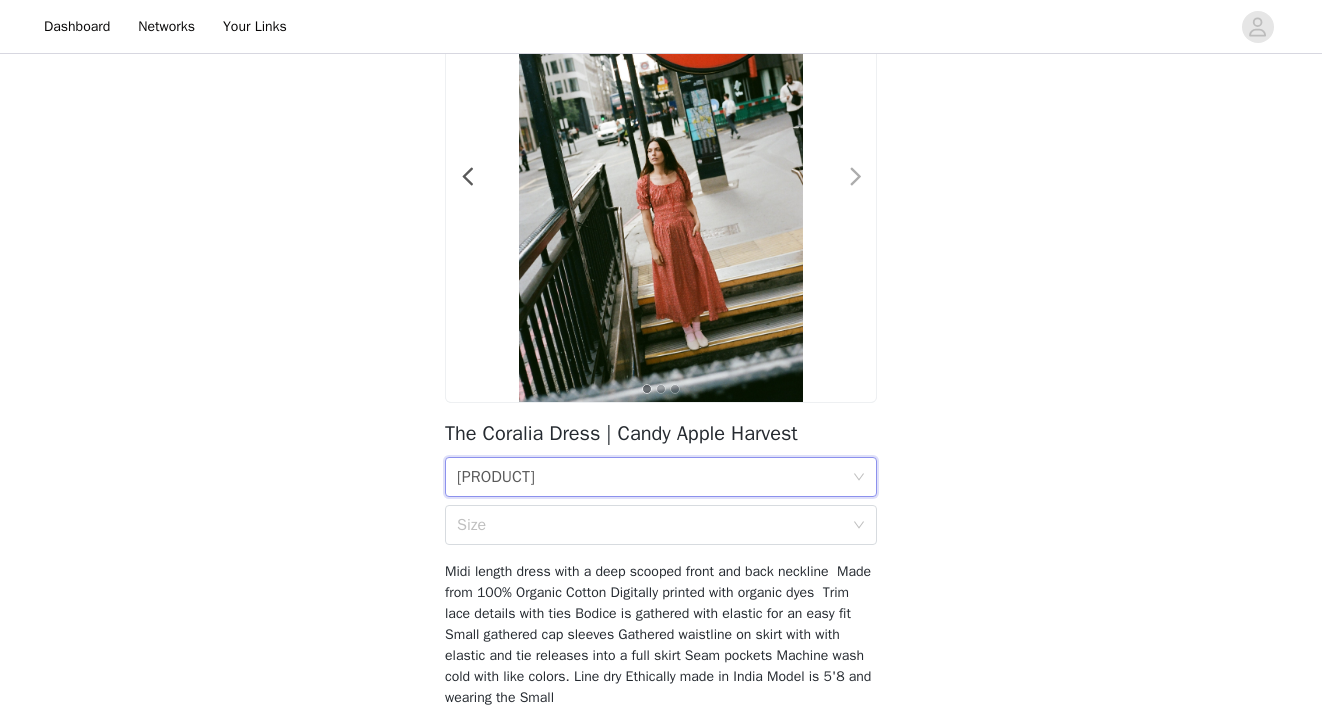 scroll, scrollTop: 158, scrollLeft: 0, axis: vertical 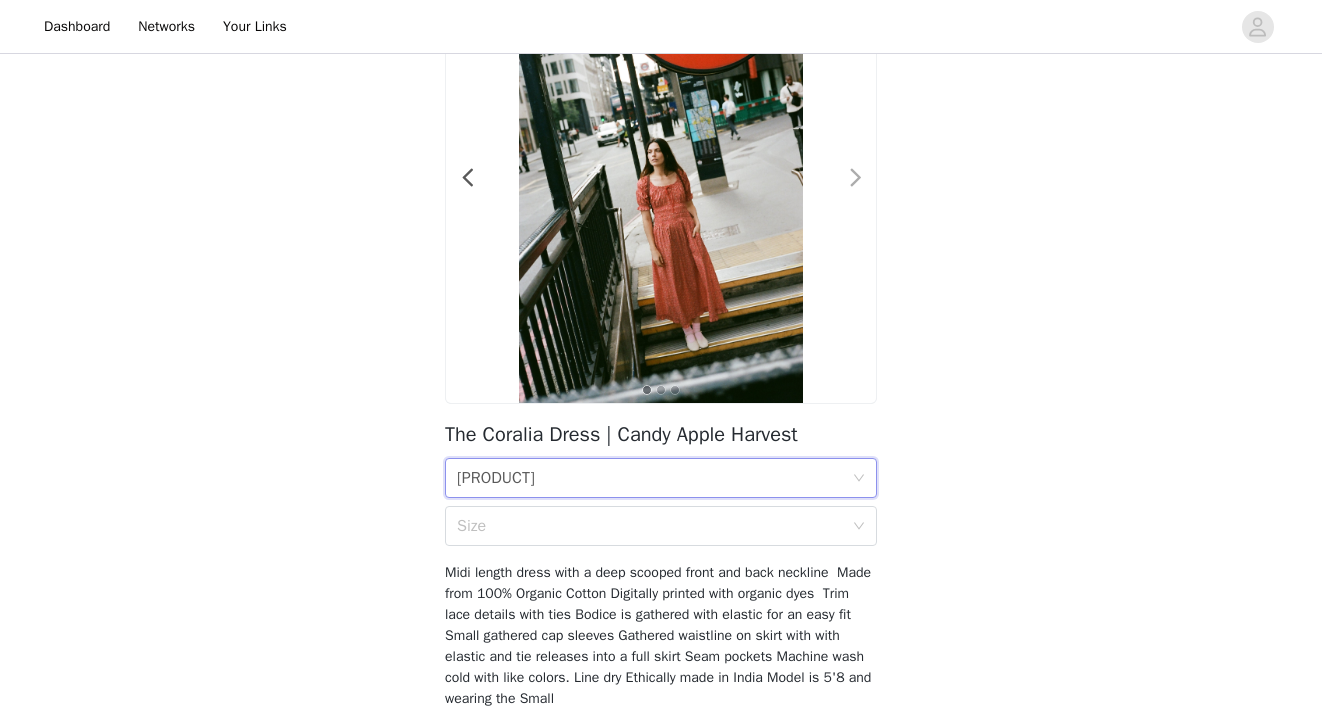 click at bounding box center [855, 178] 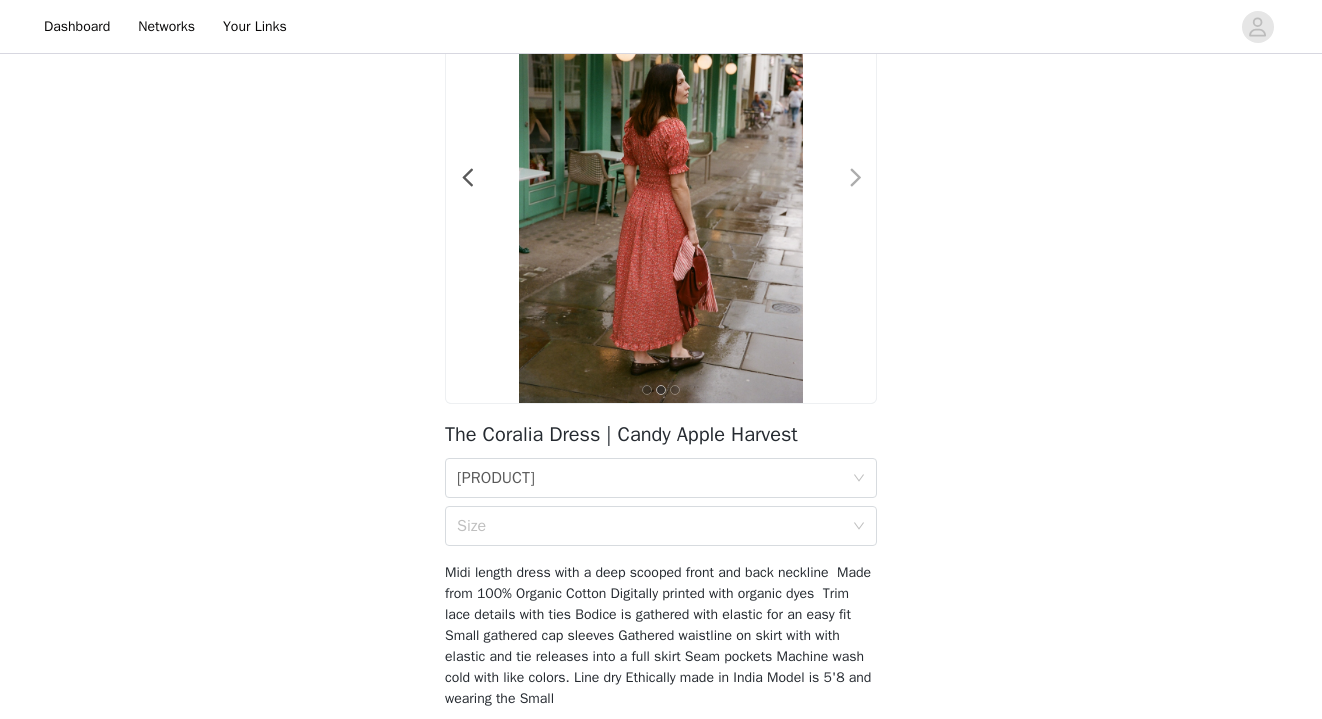 scroll, scrollTop: 152, scrollLeft: 0, axis: vertical 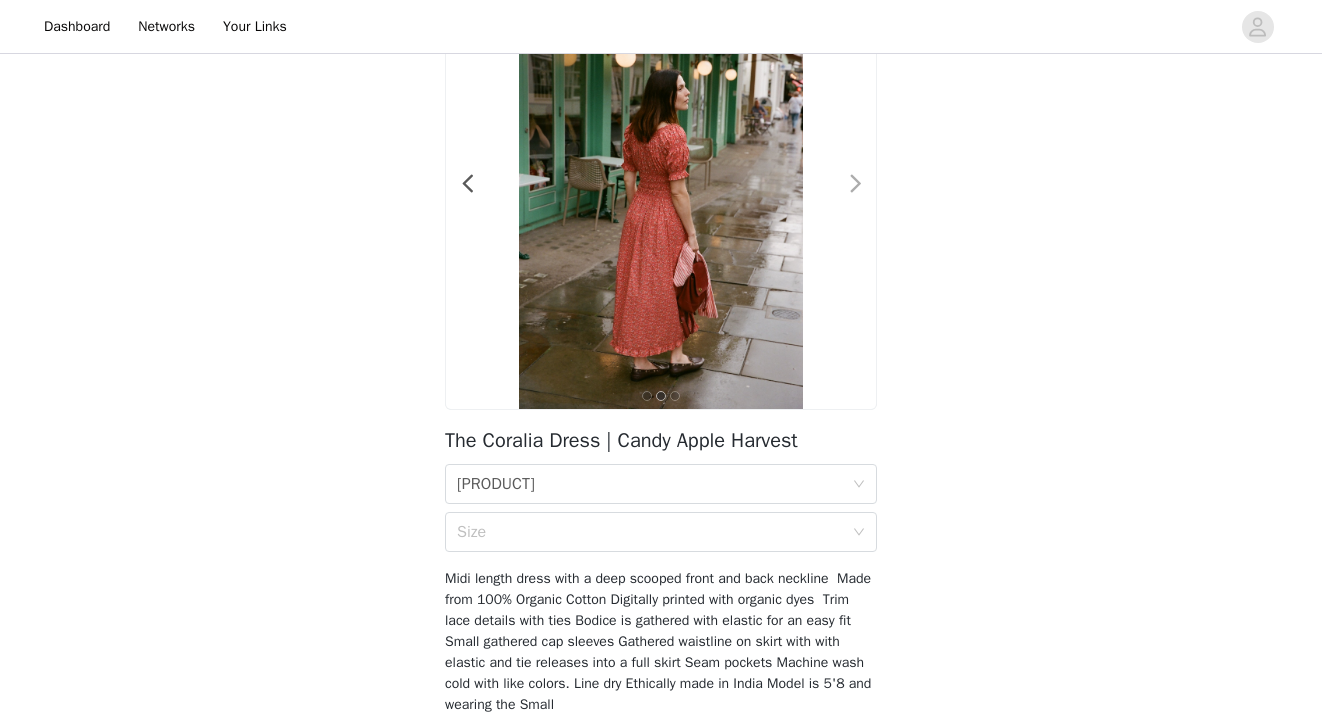 click at bounding box center [855, 184] 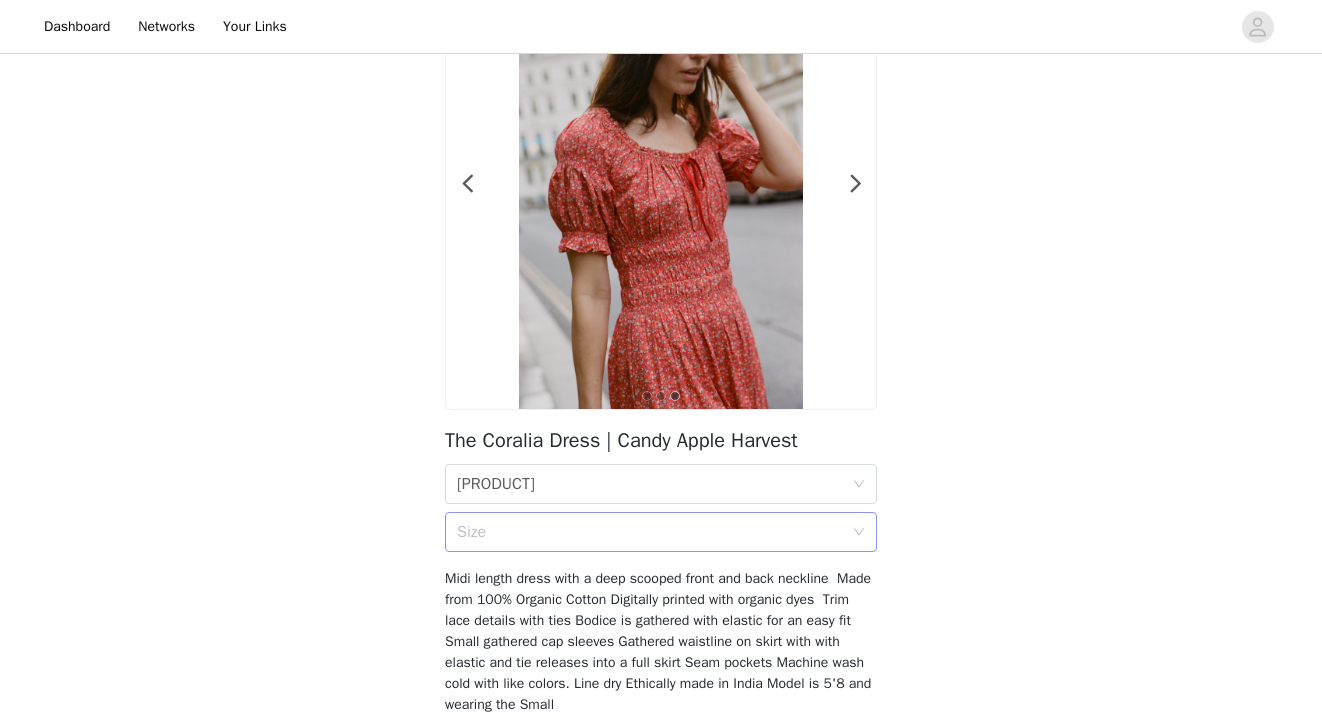 click on "Size" at bounding box center [650, 532] 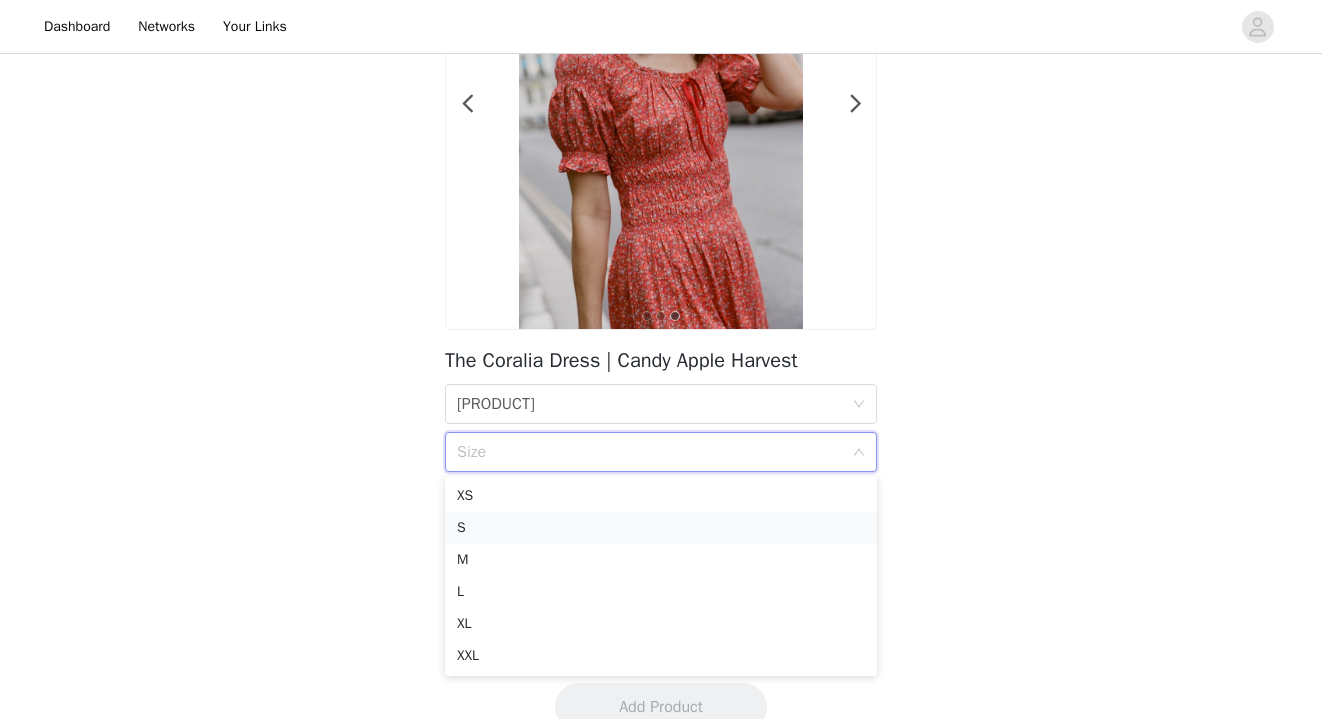 scroll, scrollTop: 234, scrollLeft: 0, axis: vertical 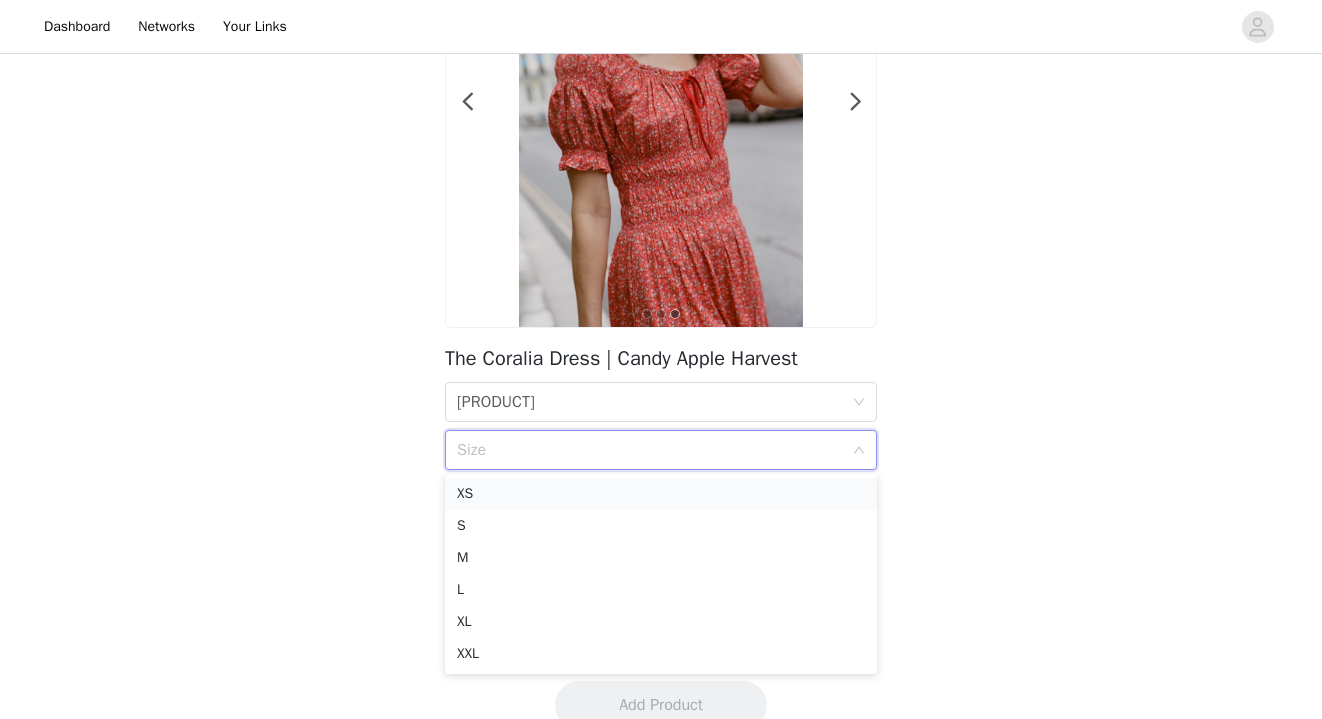 click on "XS" at bounding box center [661, 494] 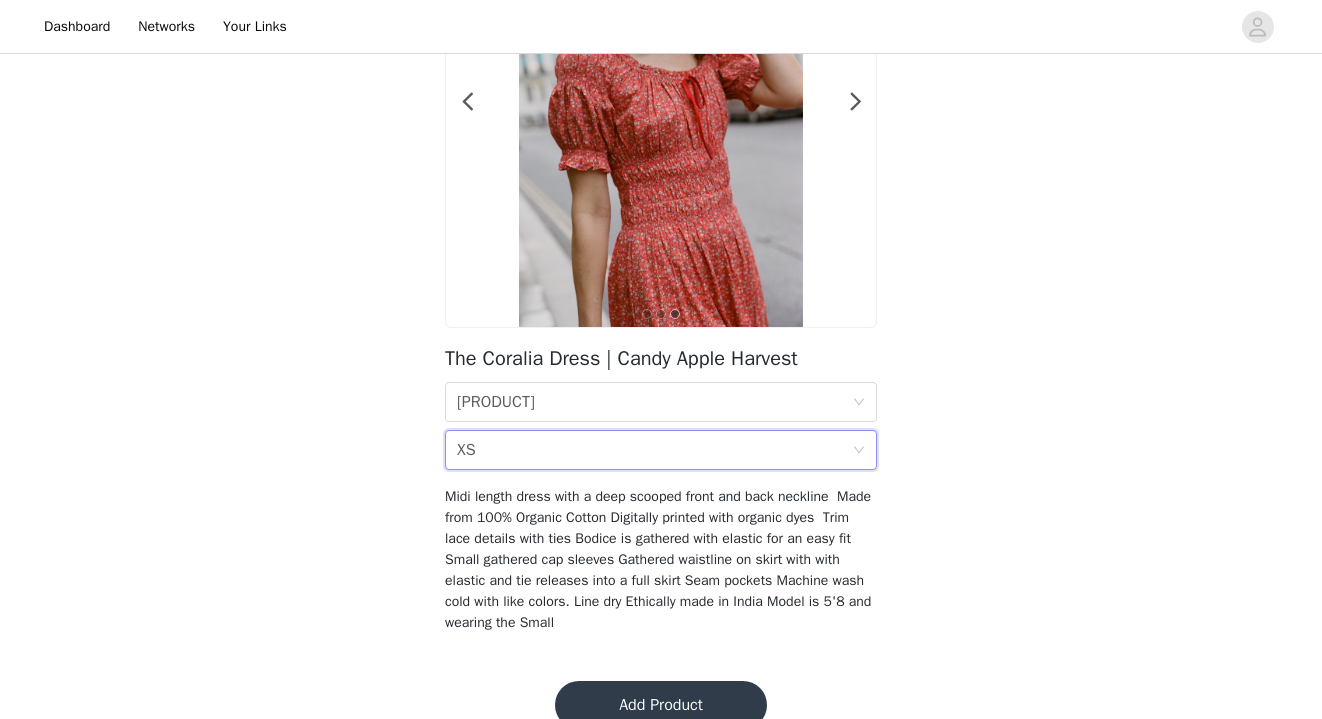 click on "Size XS" at bounding box center [654, 450] 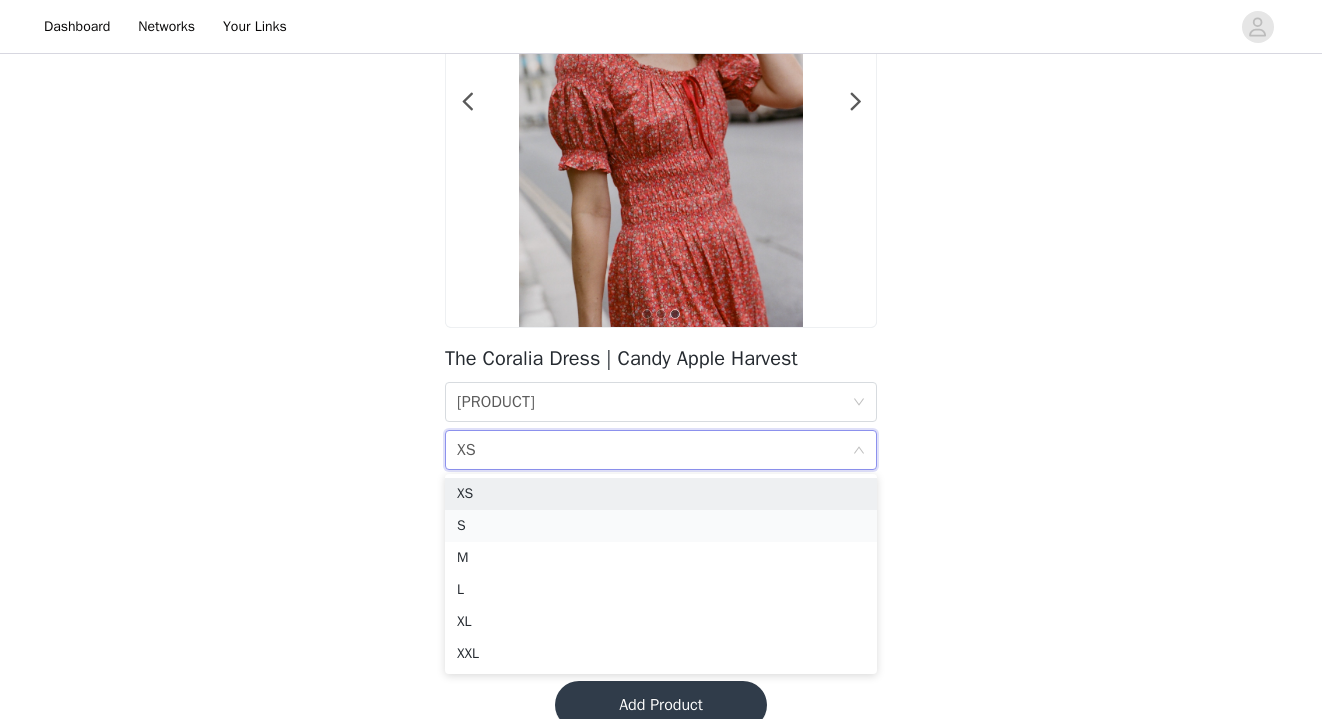 click on "S" at bounding box center (661, 526) 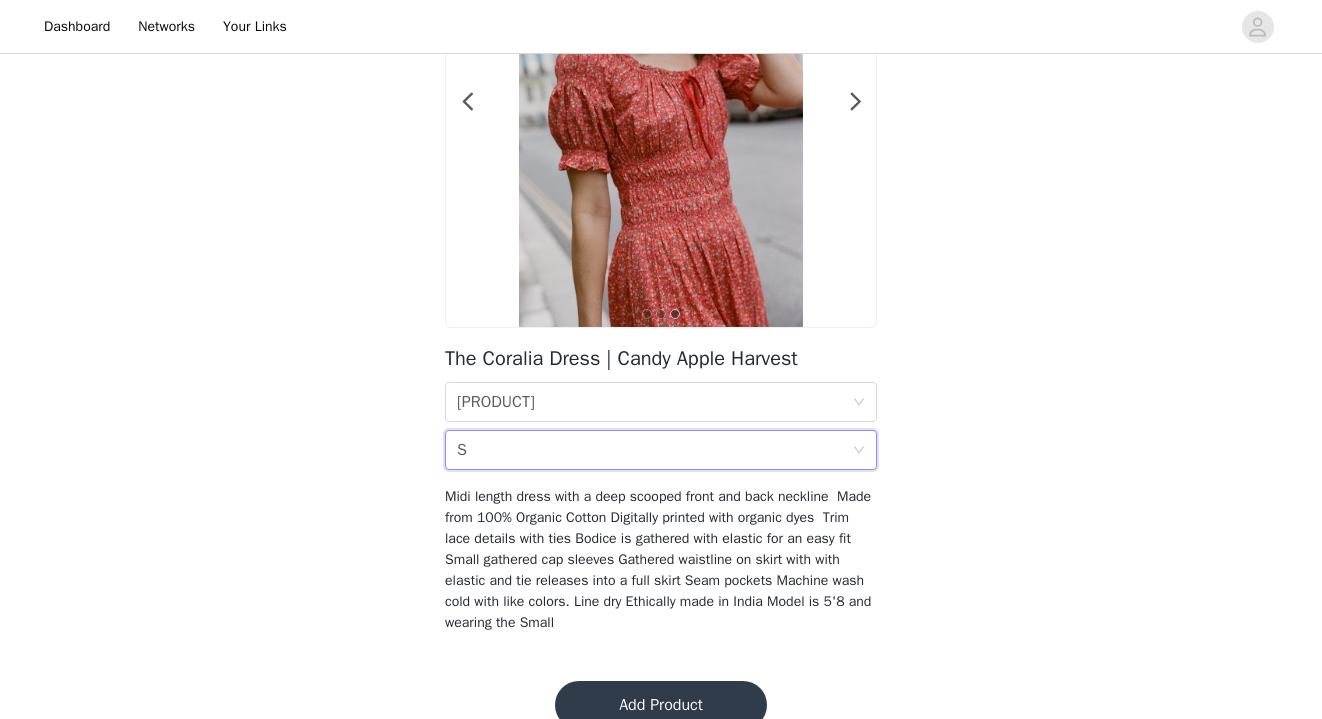 click on "Size S" at bounding box center (654, 450) 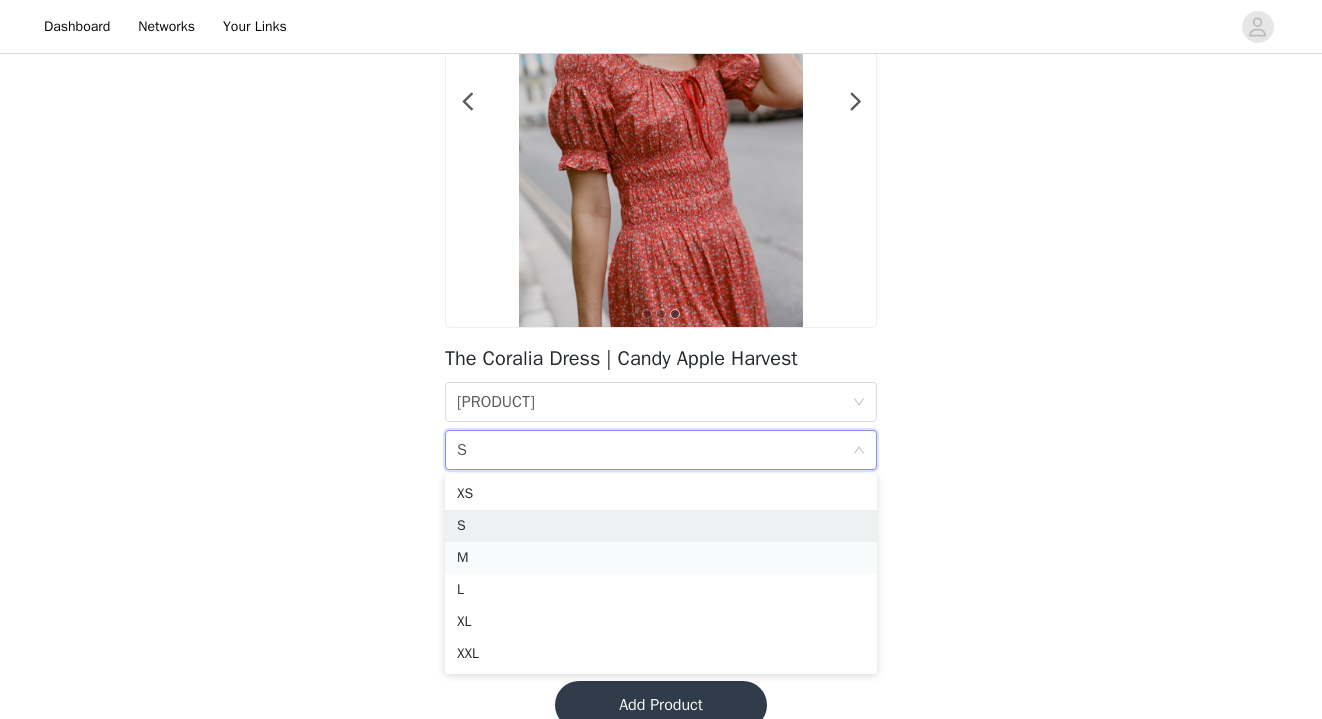 click on "M" at bounding box center [661, 558] 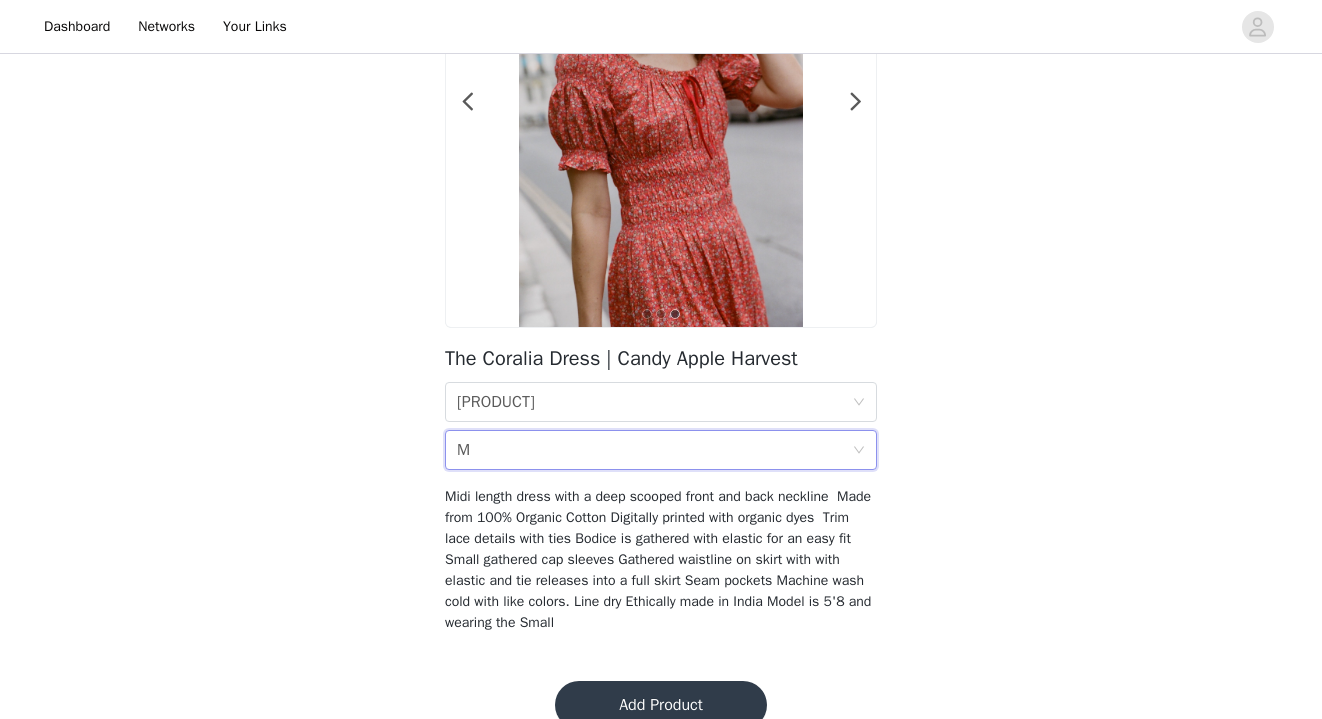 click on "Size M" at bounding box center [654, 450] 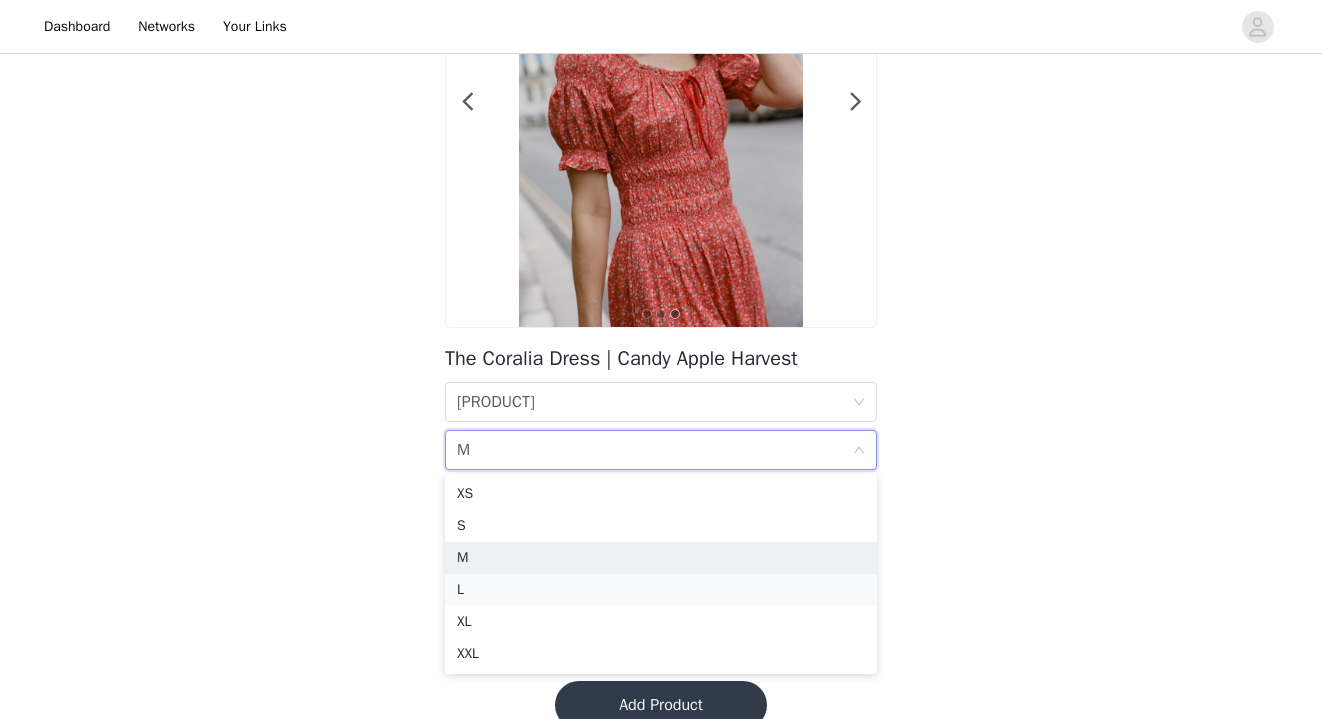 click on "L" at bounding box center (661, 590) 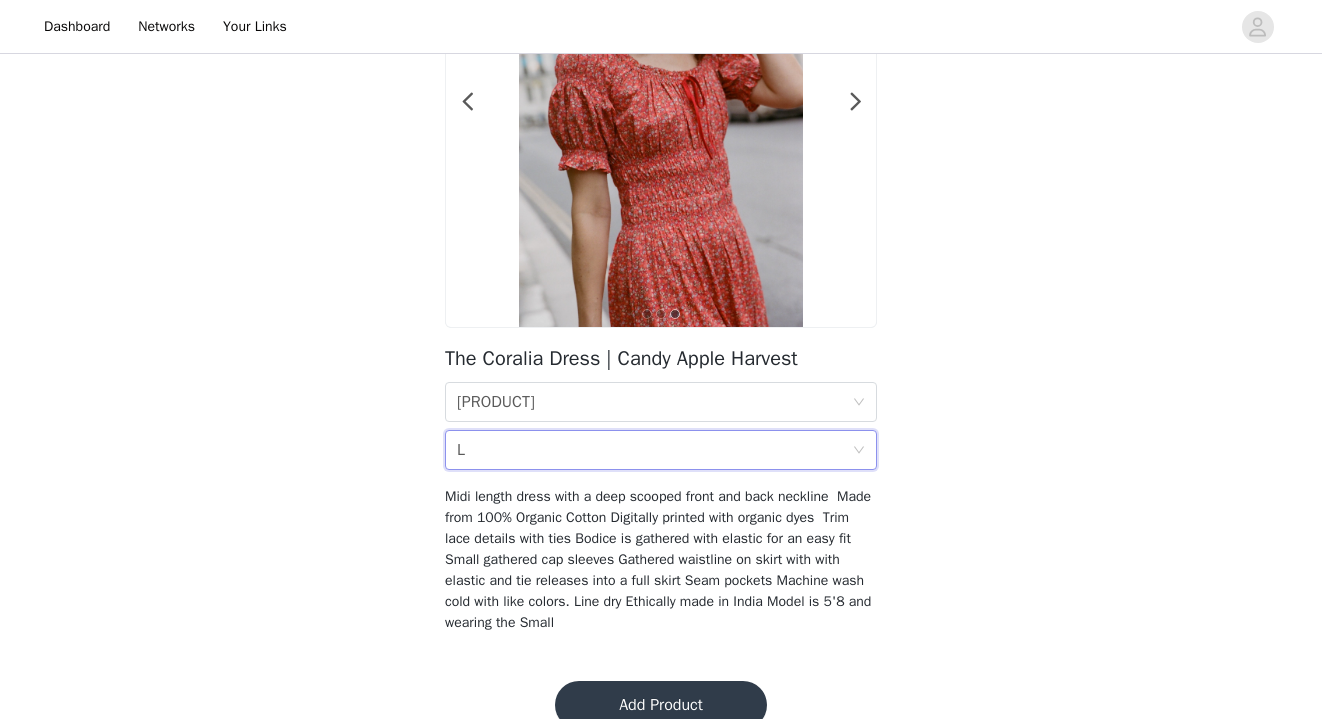 click on "Size L" at bounding box center (654, 450) 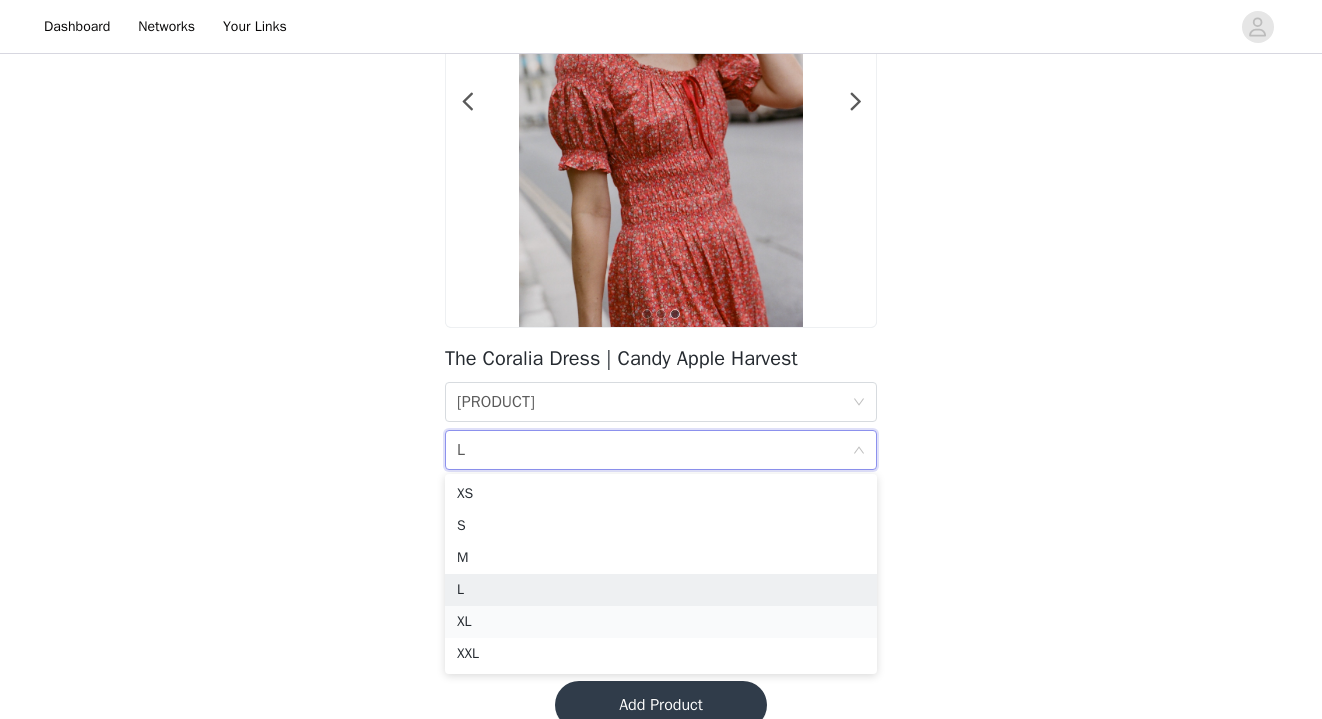 click on "XL" at bounding box center [661, 622] 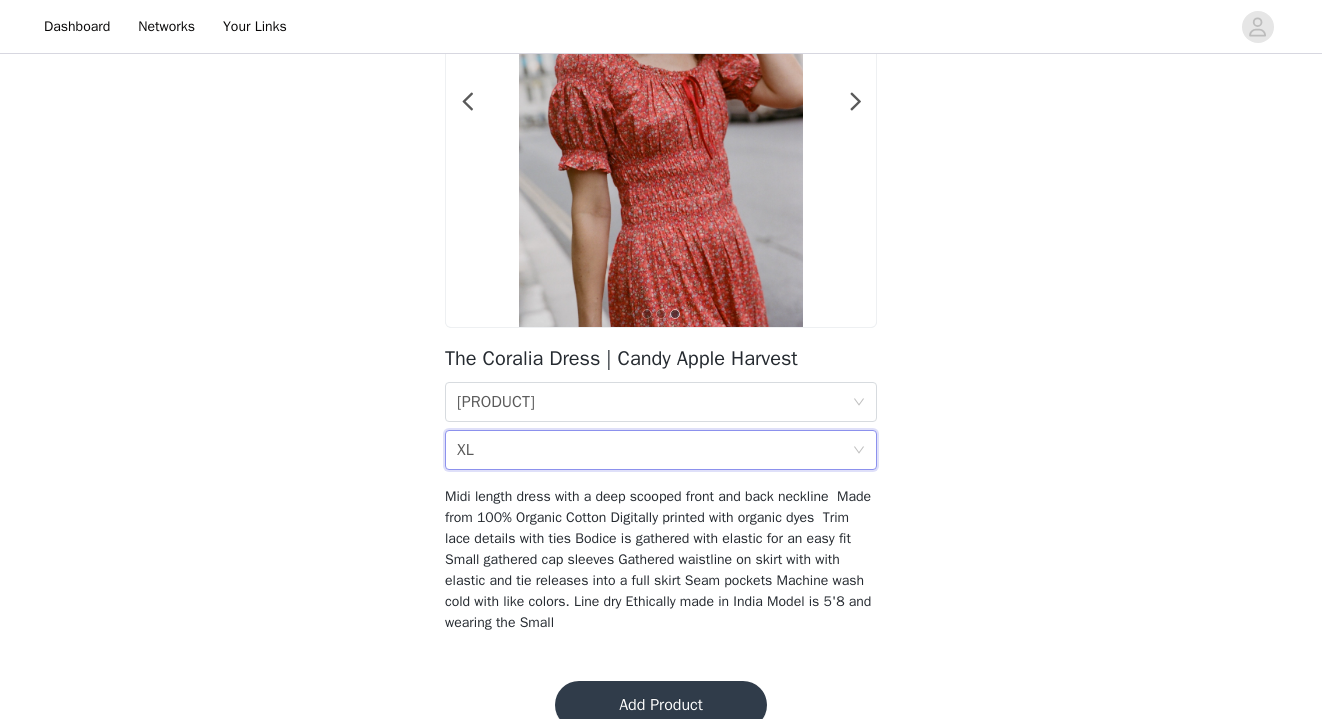 click on "Size XL" at bounding box center (654, 450) 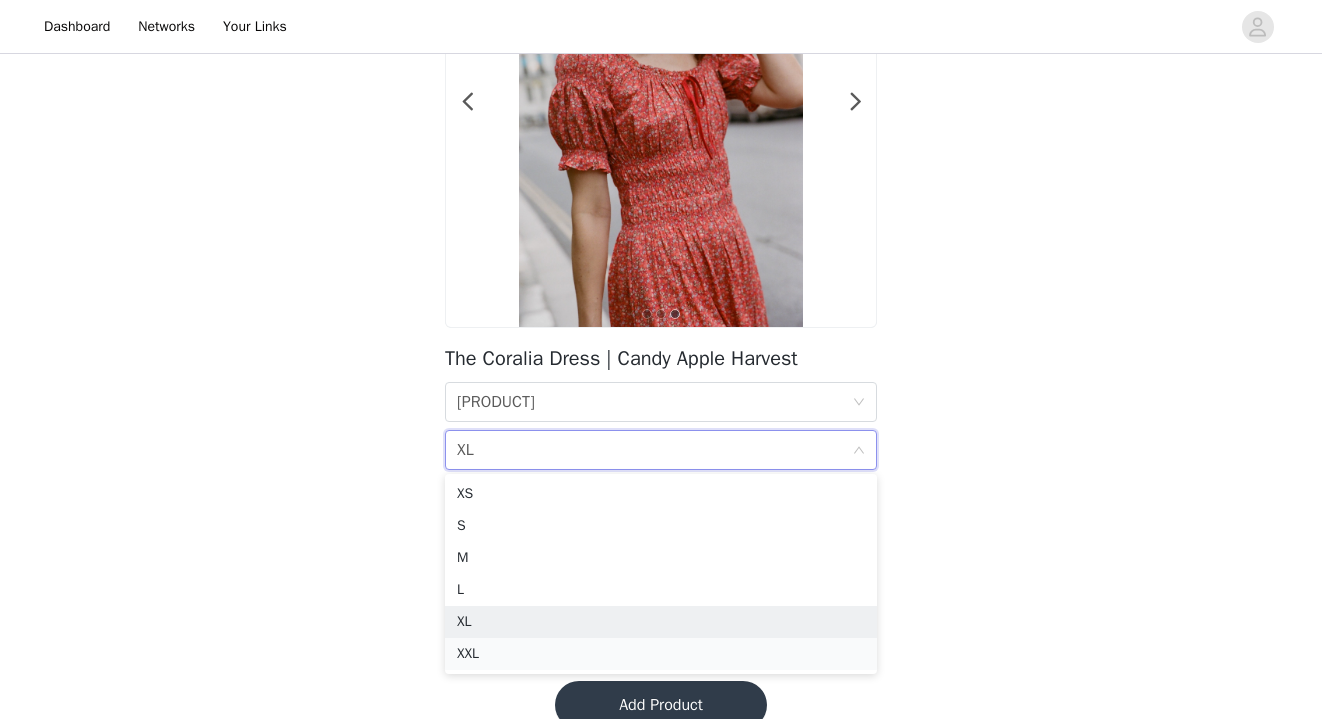 click on "XXL" at bounding box center (661, 654) 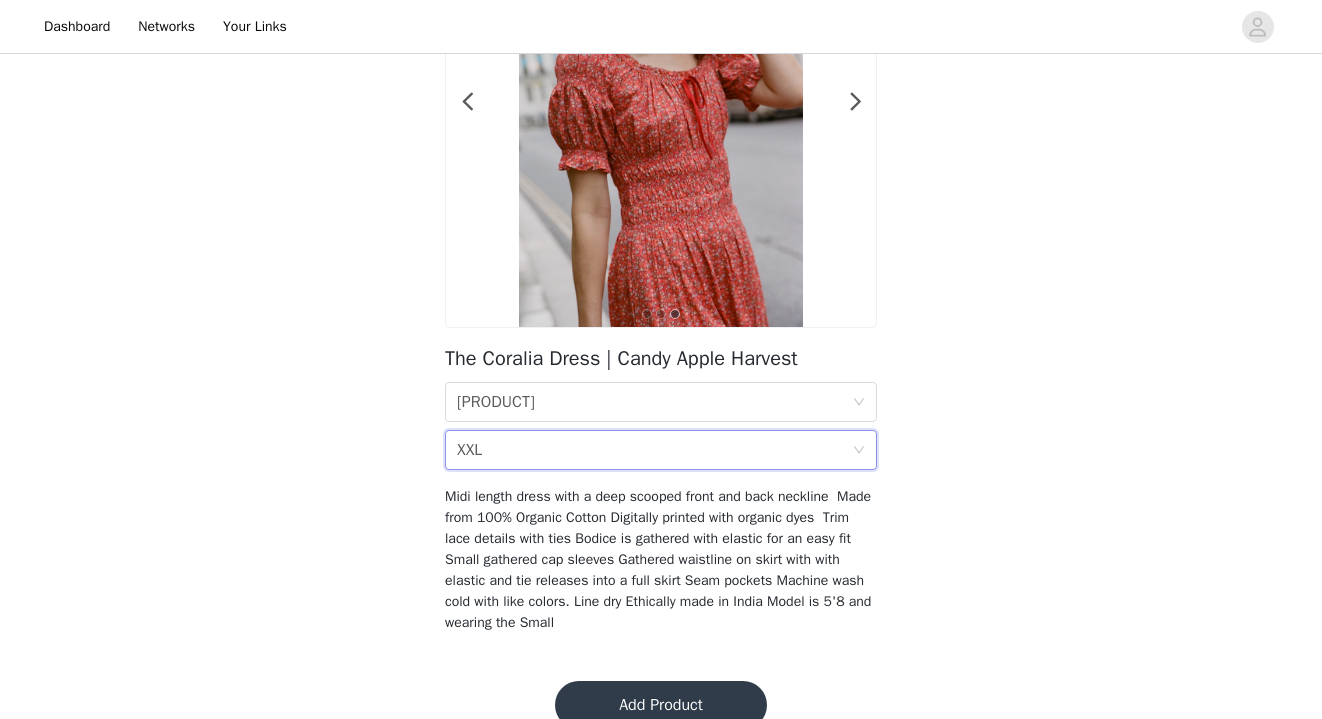 click on "Size XXL" at bounding box center (654, 450) 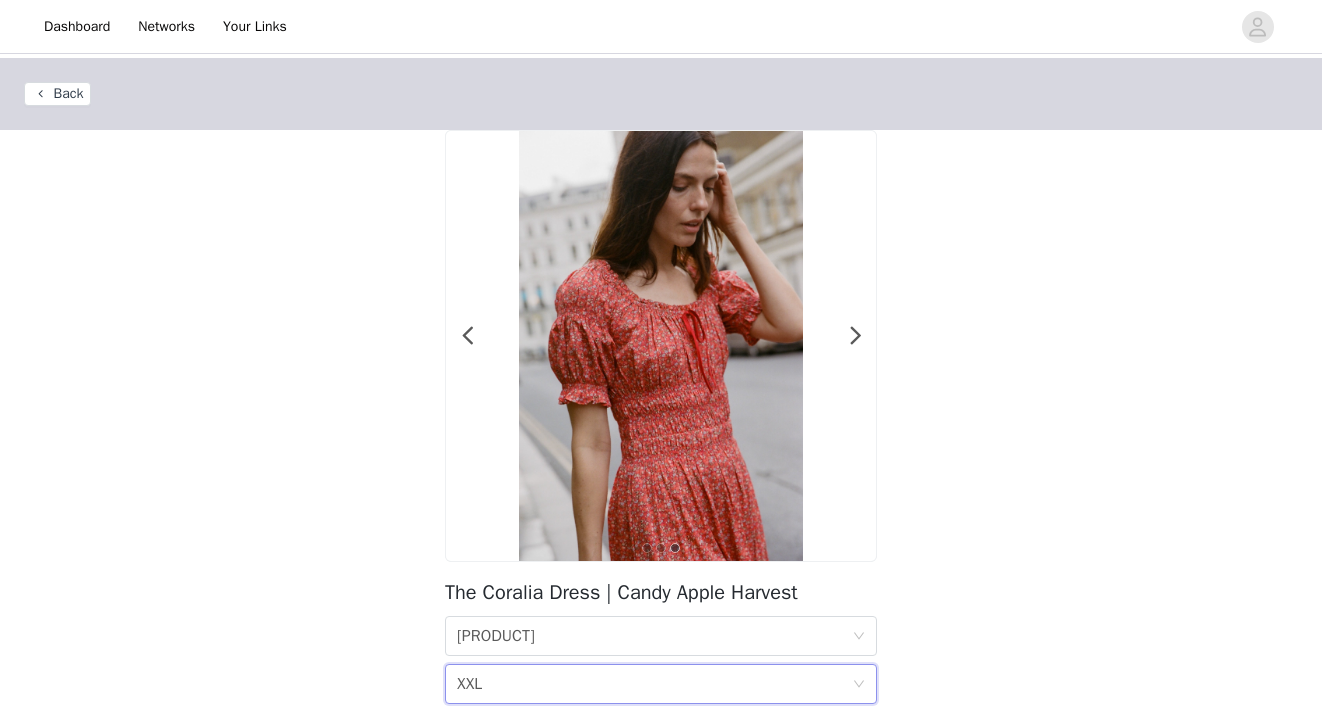 click on "Back" at bounding box center [57, 94] 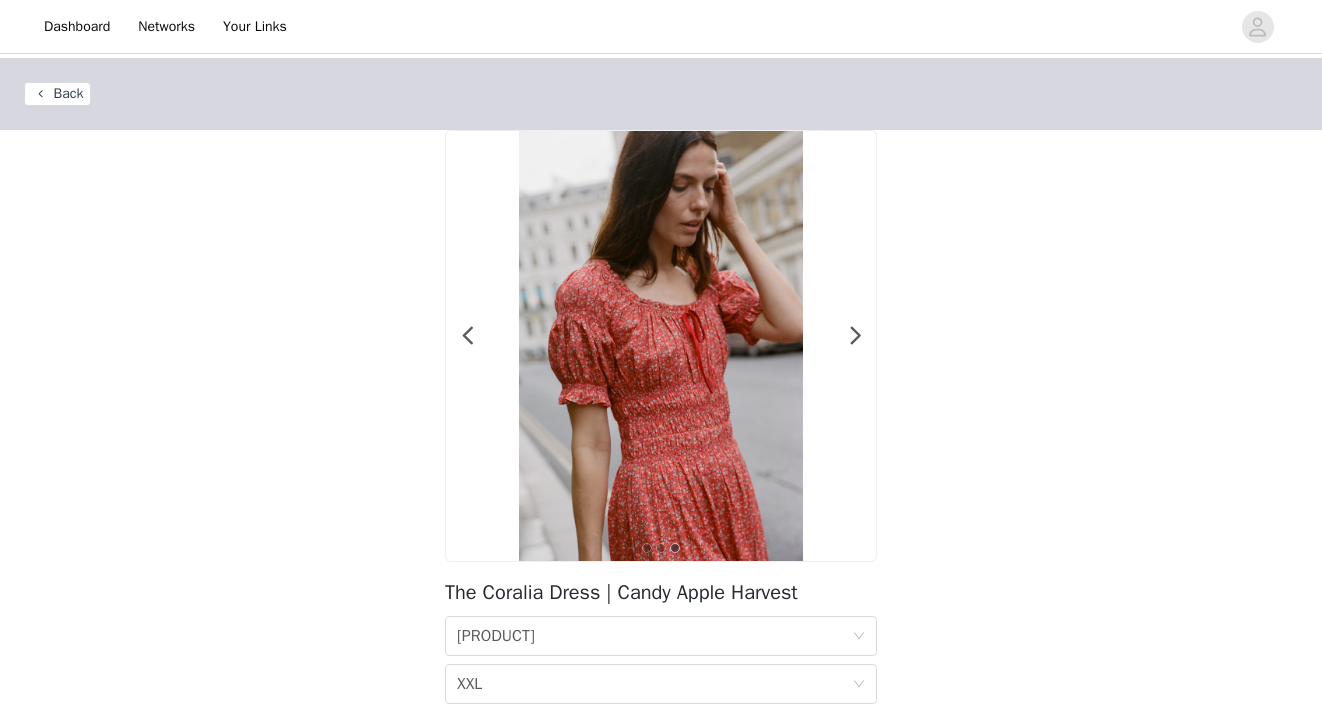 scroll, scrollTop: -1, scrollLeft: 0, axis: vertical 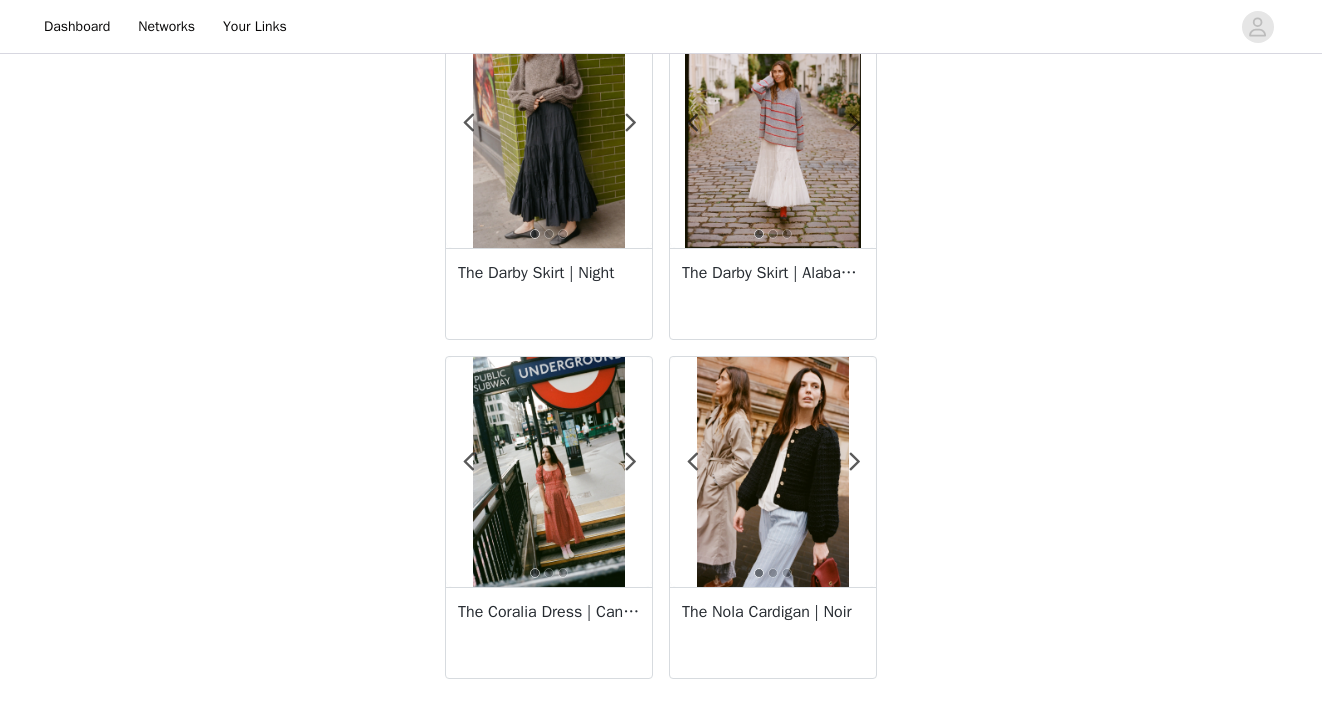 click at bounding box center (773, 472) 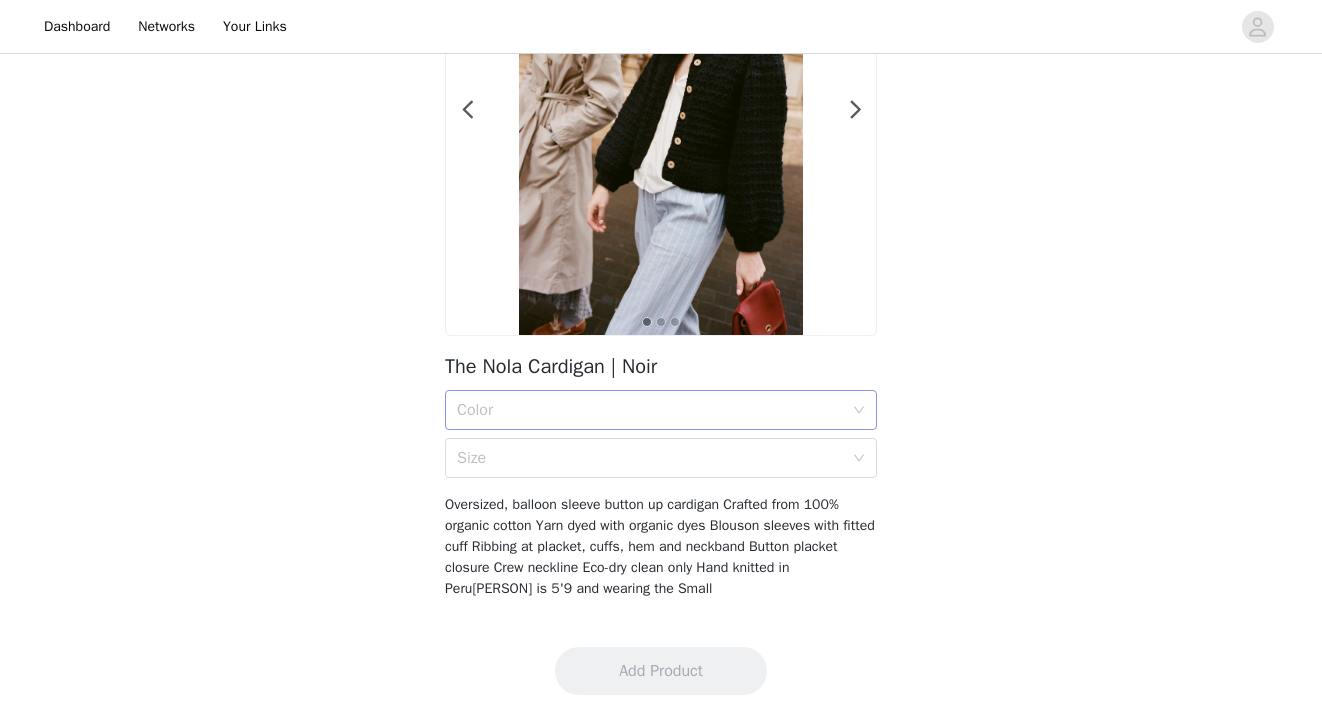 scroll, scrollTop: 226, scrollLeft: 0, axis: vertical 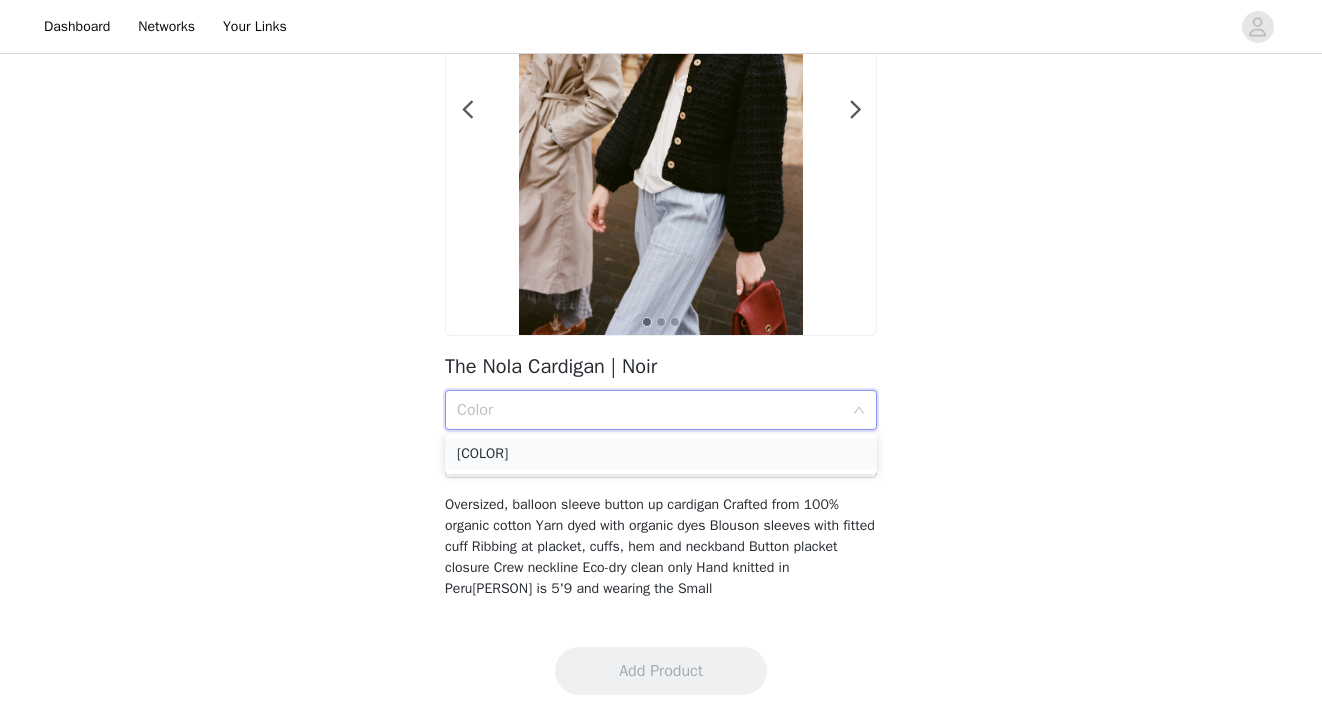 click on "Noir" at bounding box center (661, 454) 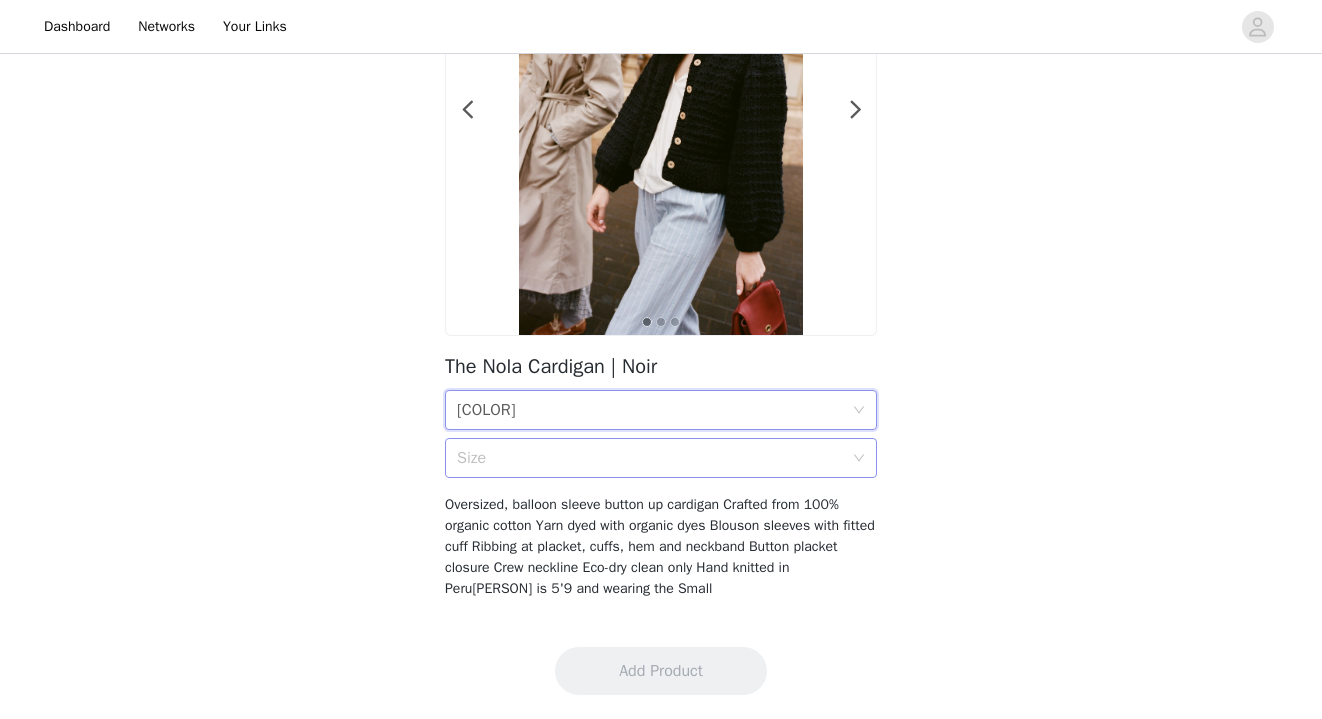 click on "Size" at bounding box center [650, 458] 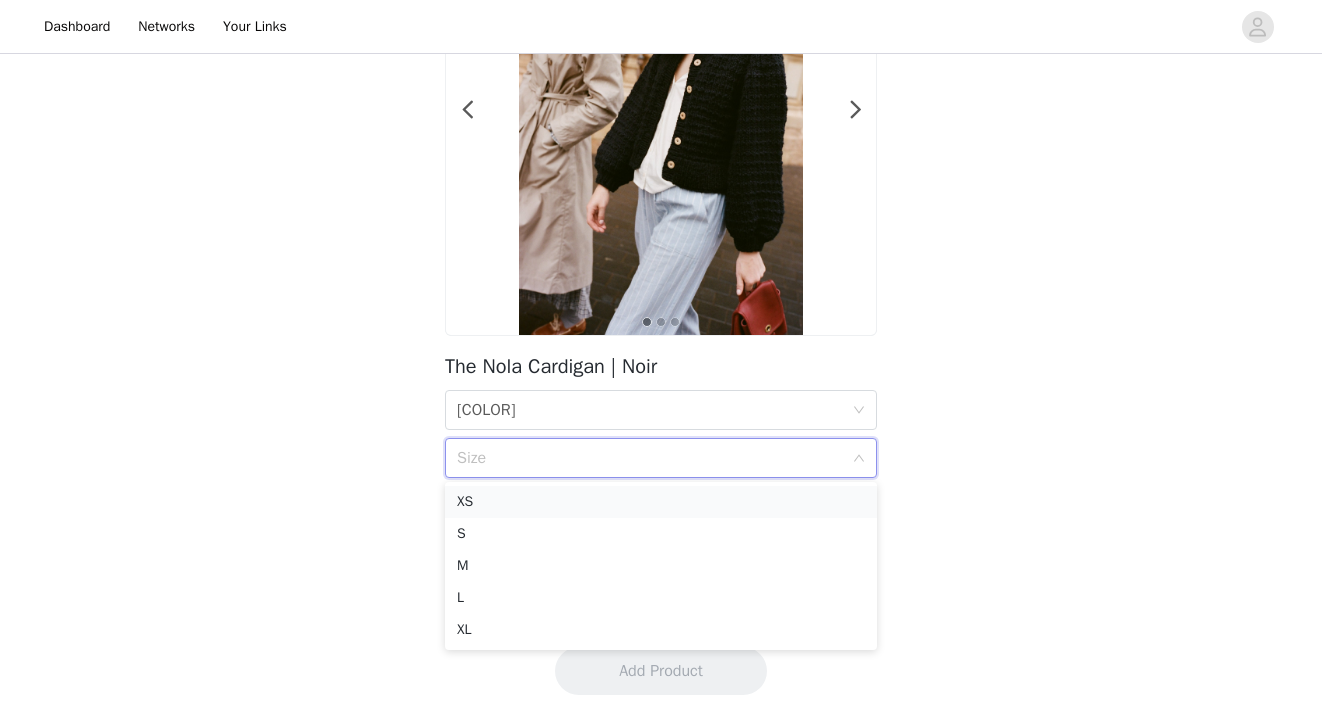 click on "XS" at bounding box center (661, 502) 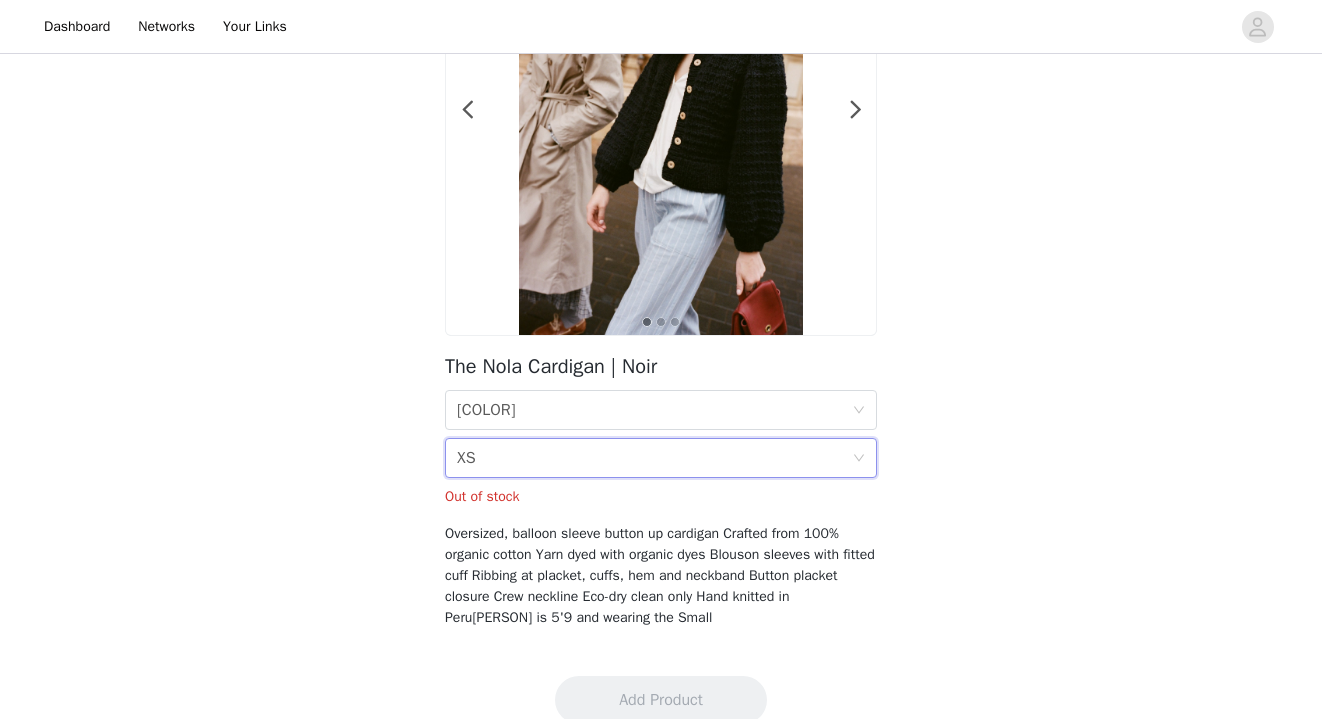click on "Size XS" at bounding box center [654, 458] 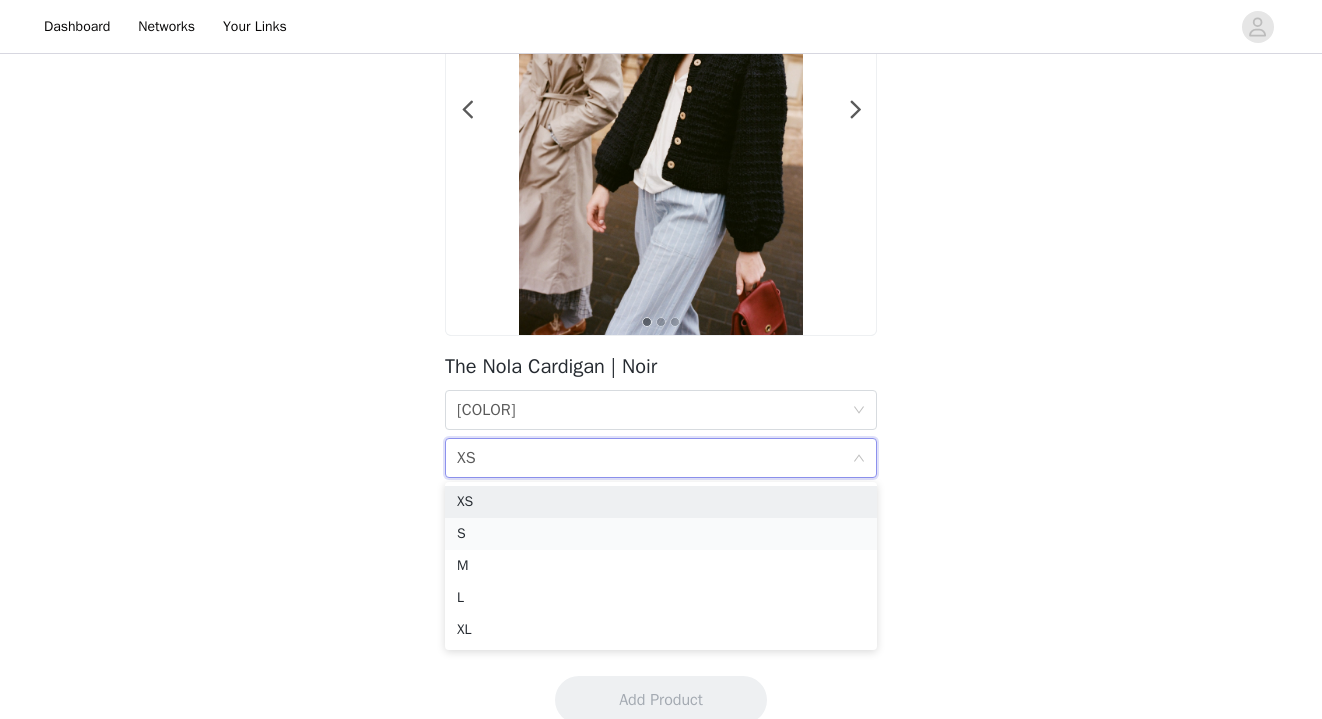 click on "S" at bounding box center [661, 534] 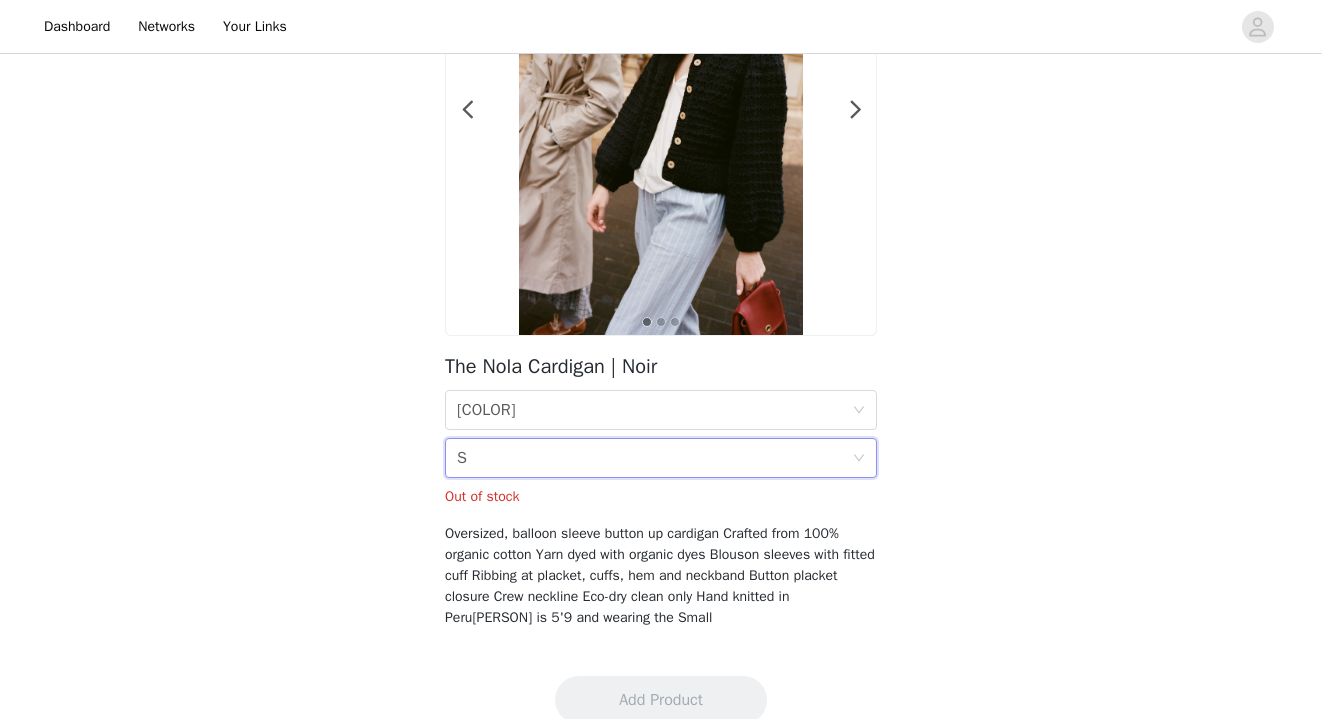click on "Size S" at bounding box center (654, 458) 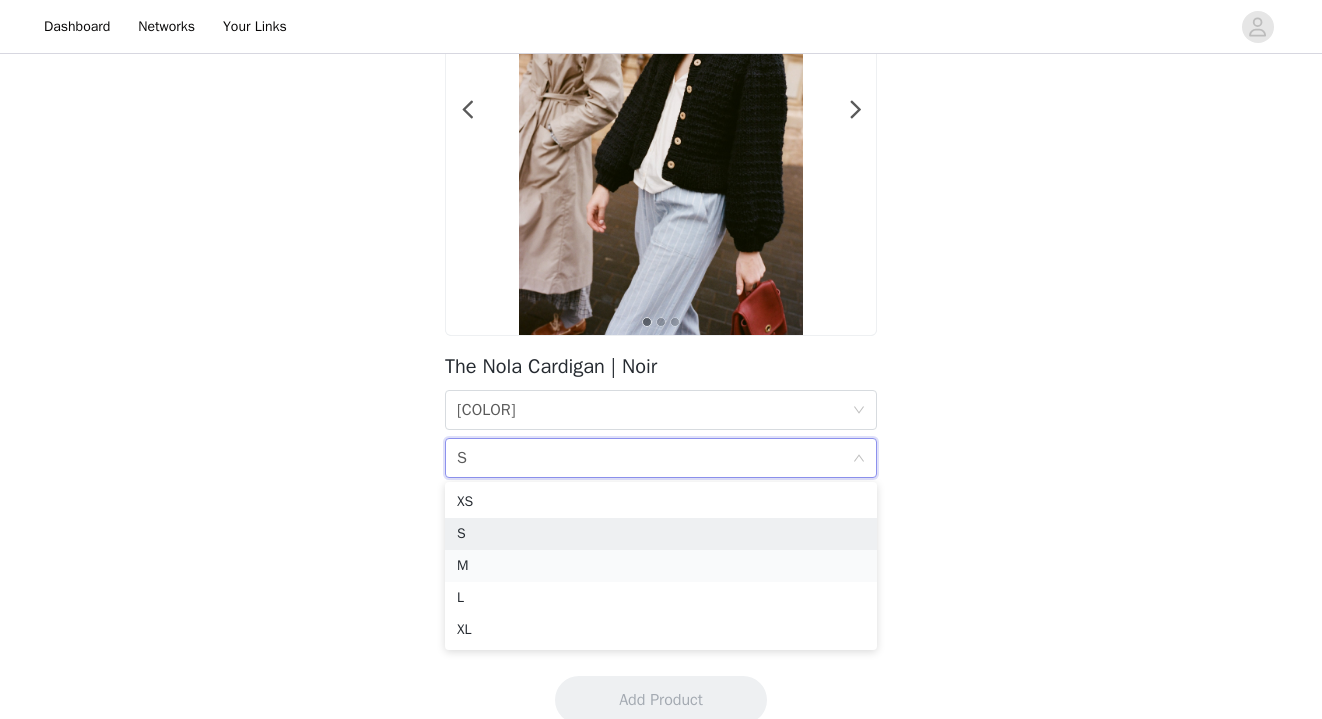 click on "M" at bounding box center (661, 566) 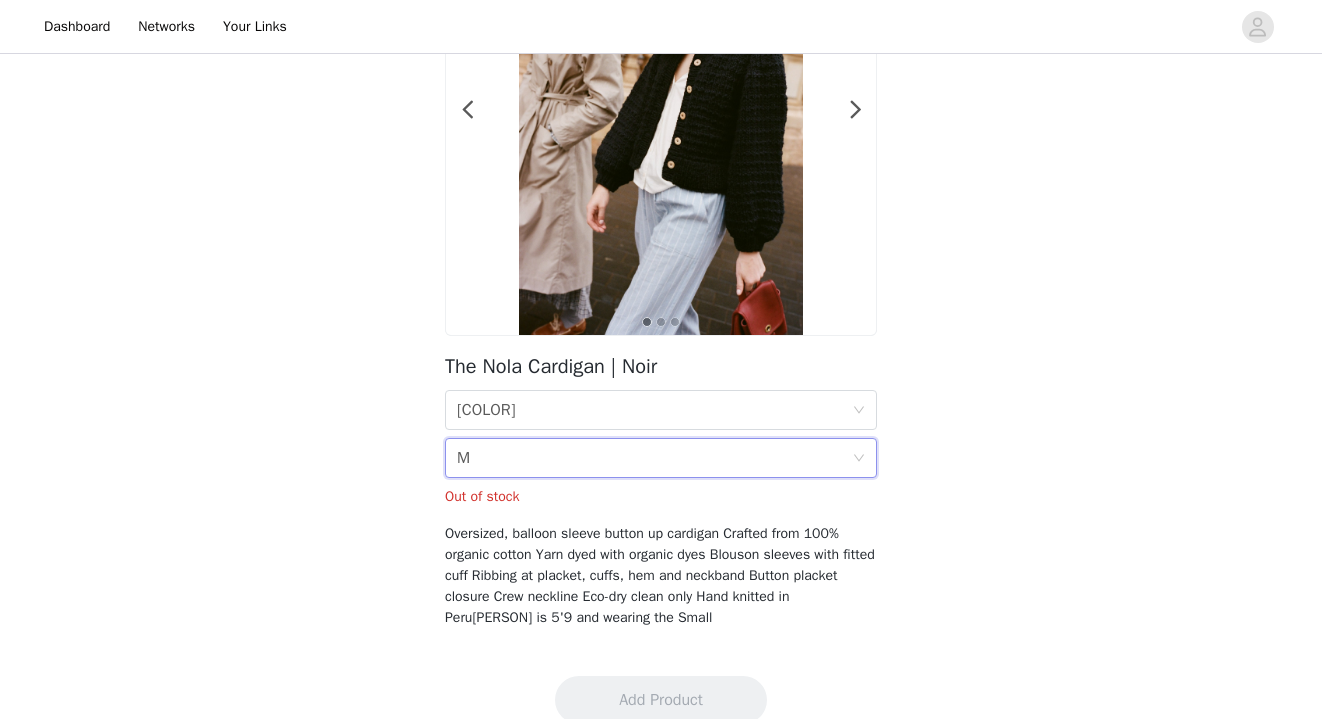 click on "Size M" at bounding box center [654, 458] 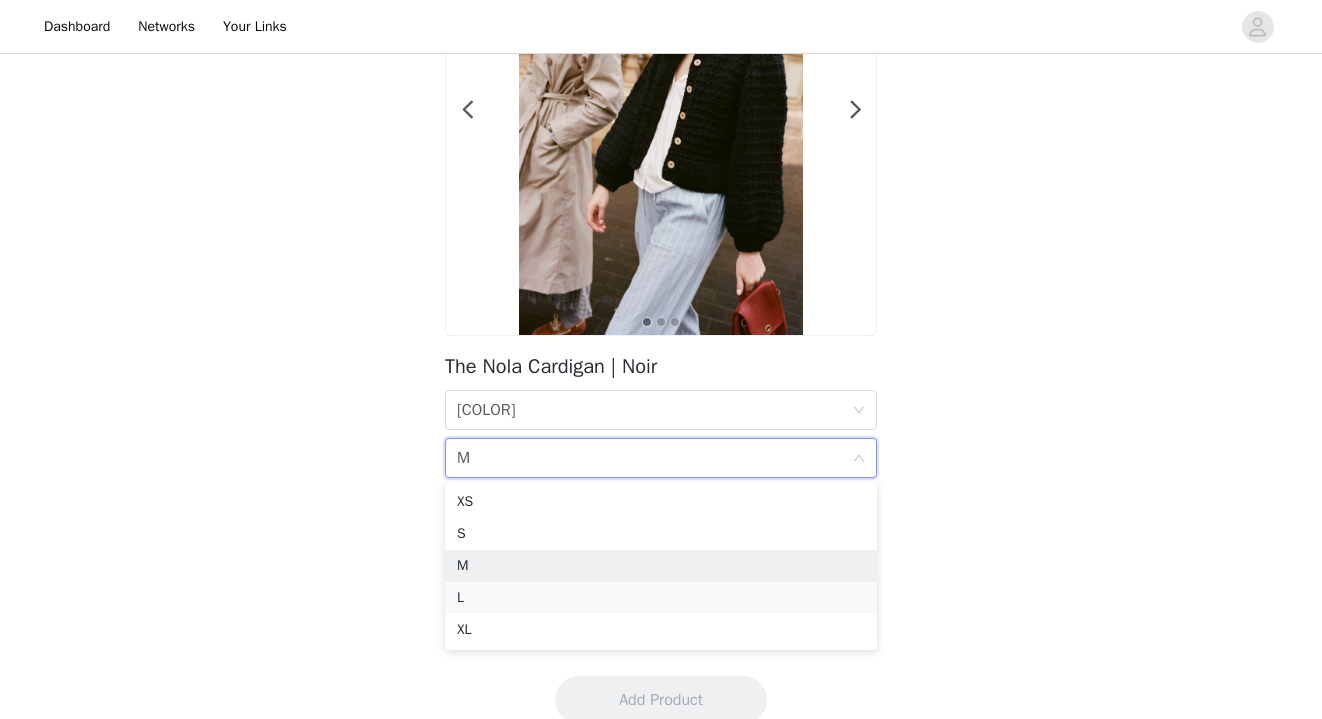click on "L" at bounding box center (661, 598) 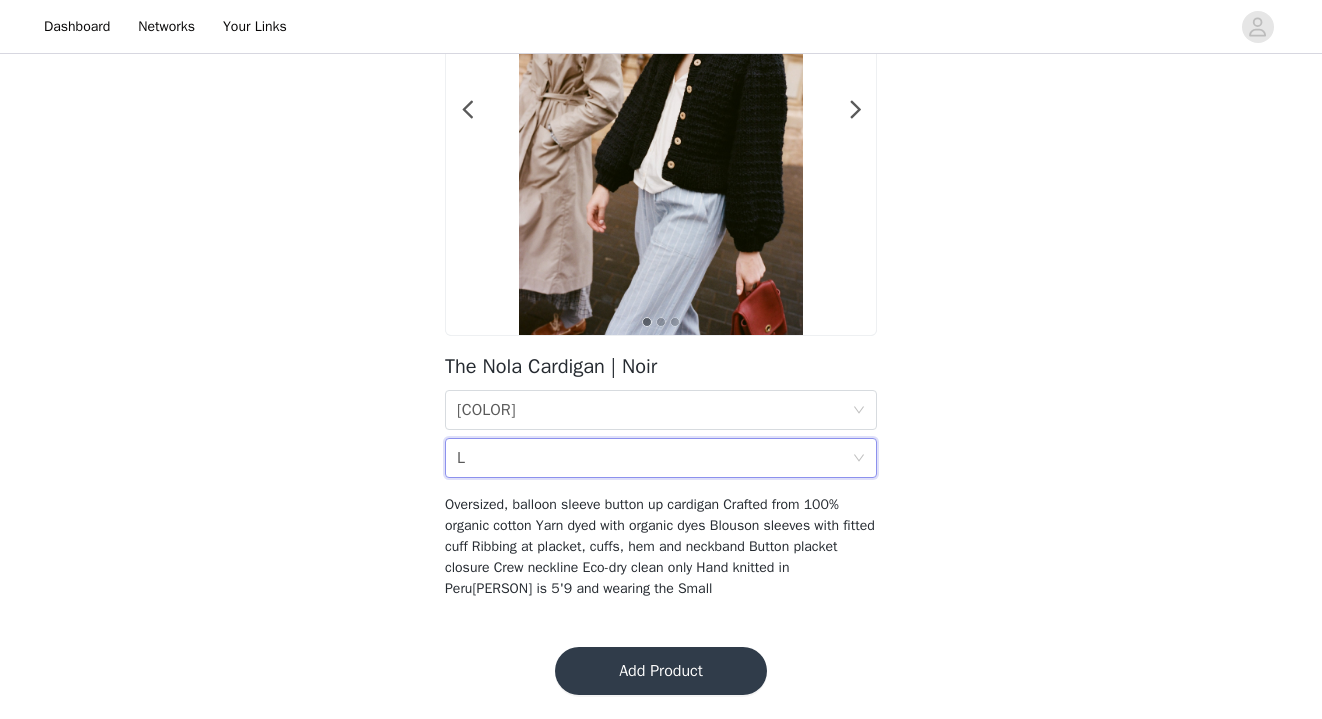 click on "Size L" at bounding box center [654, 458] 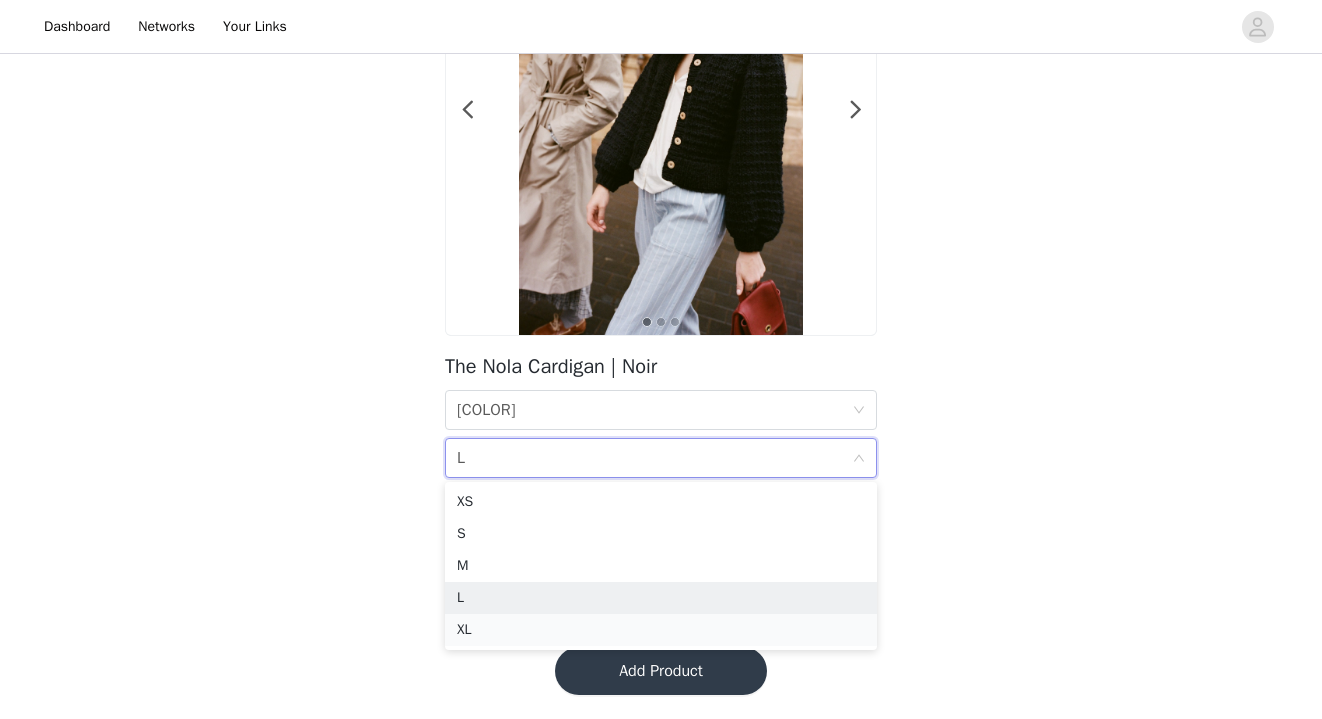 click on "XL" at bounding box center (661, 630) 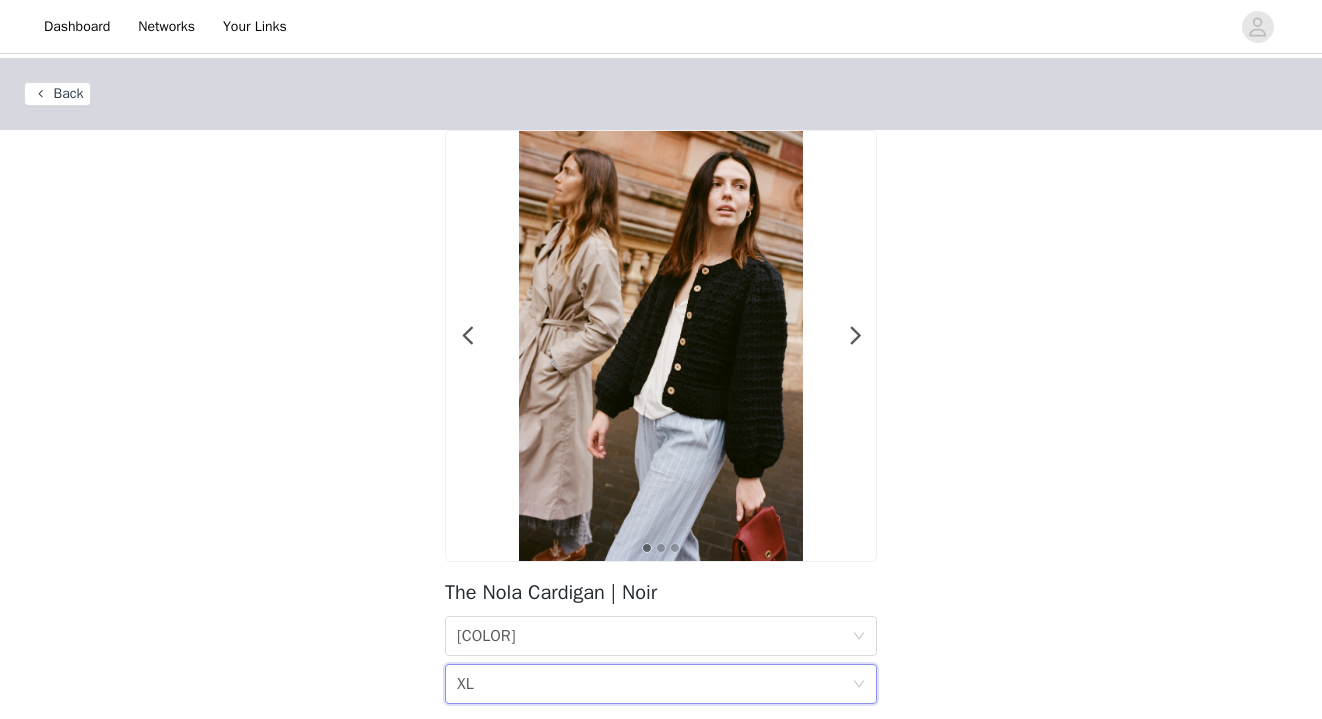 scroll, scrollTop: 0, scrollLeft: 0, axis: both 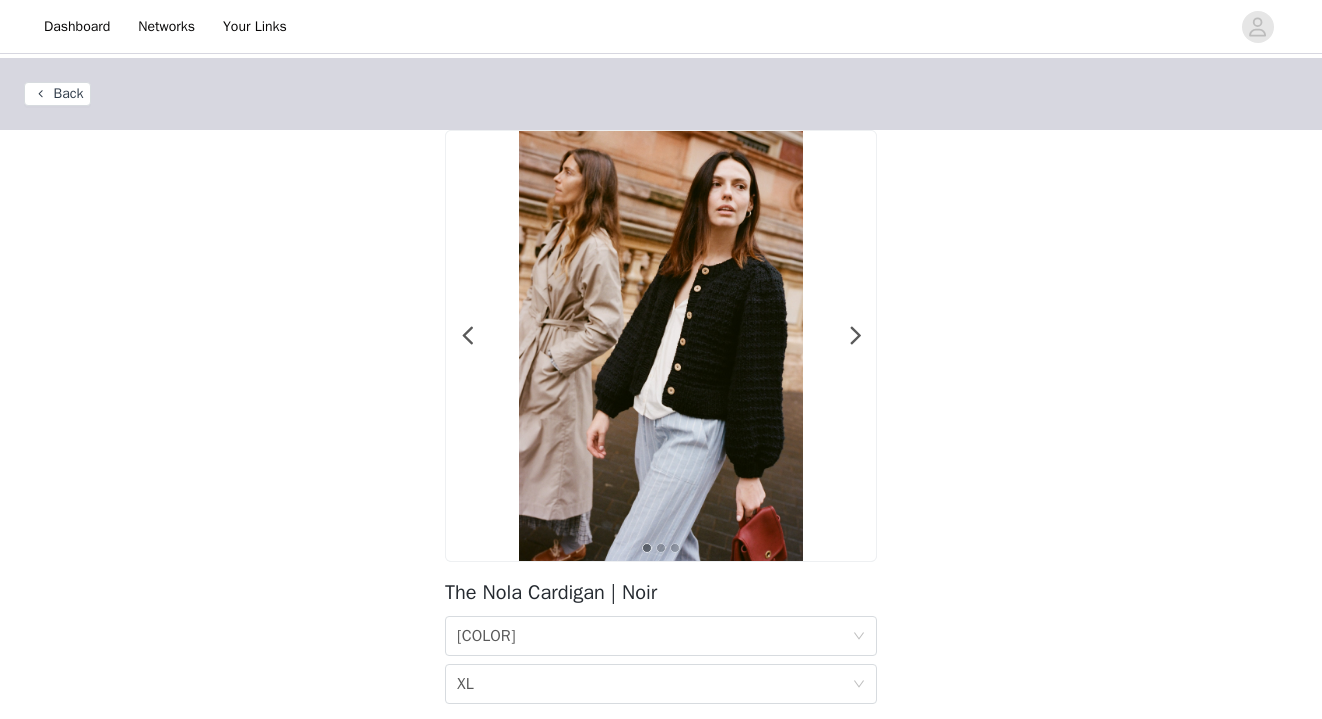 click on "Back" at bounding box center (57, 94) 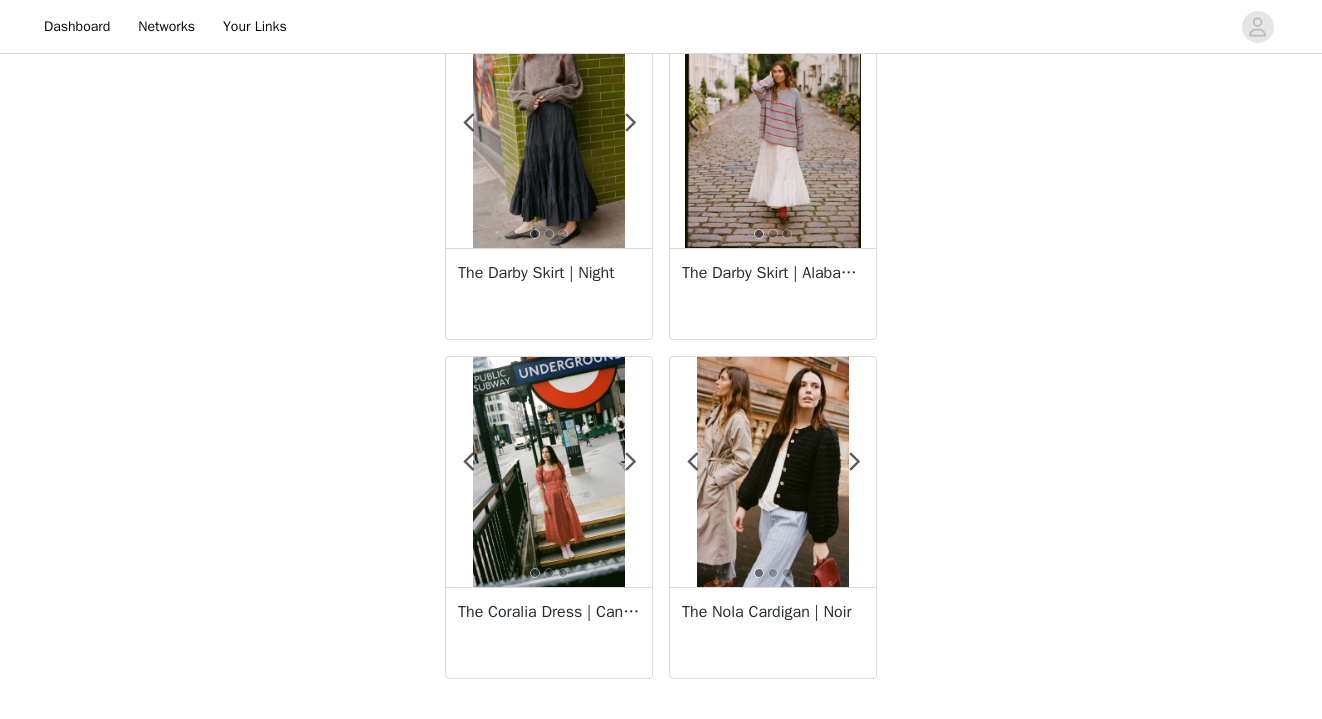 click at bounding box center [773, 472] 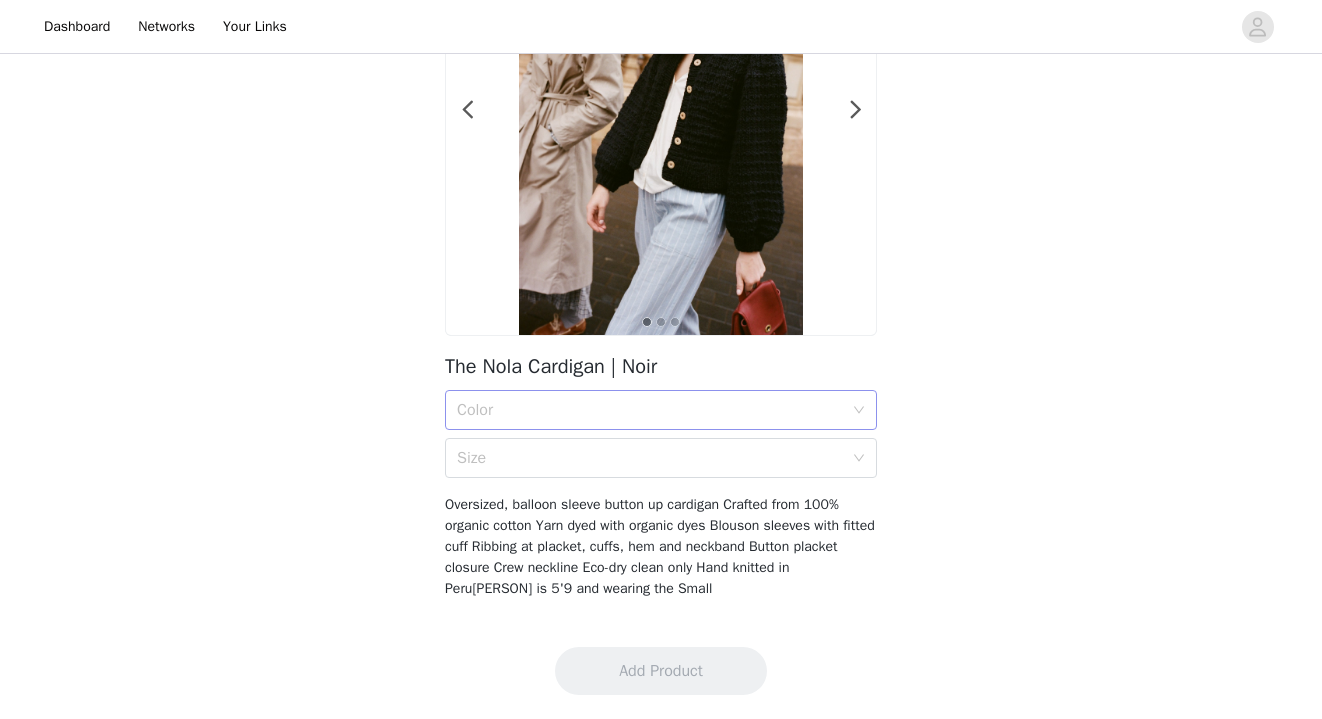 scroll, scrollTop: 226, scrollLeft: 0, axis: vertical 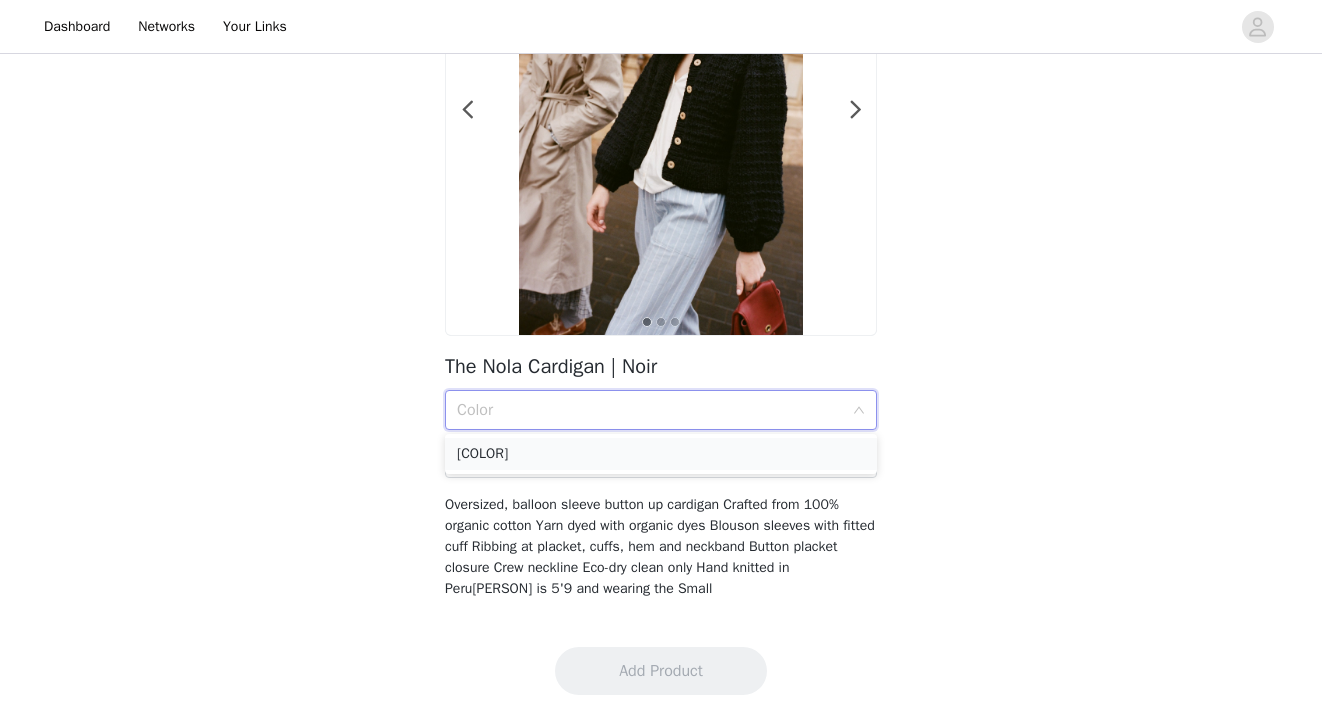click on "Noir" at bounding box center [661, 454] 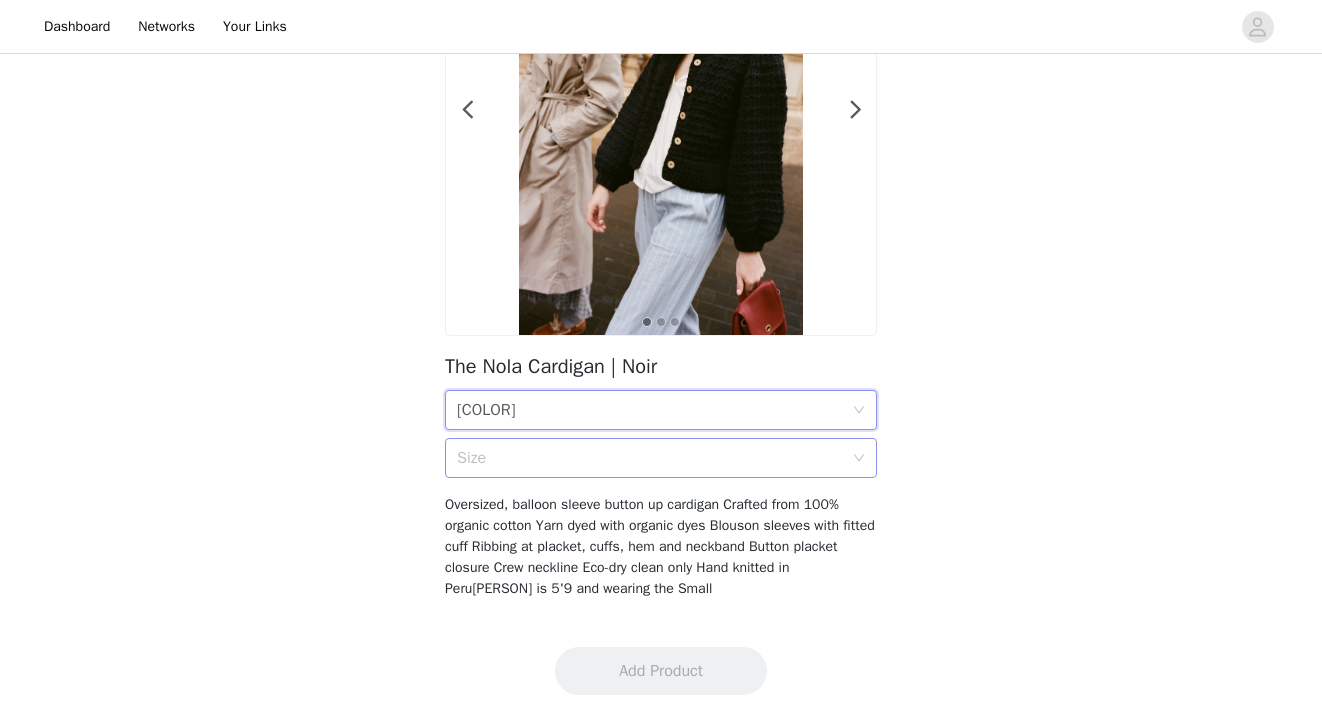 click on "Size" at bounding box center (650, 458) 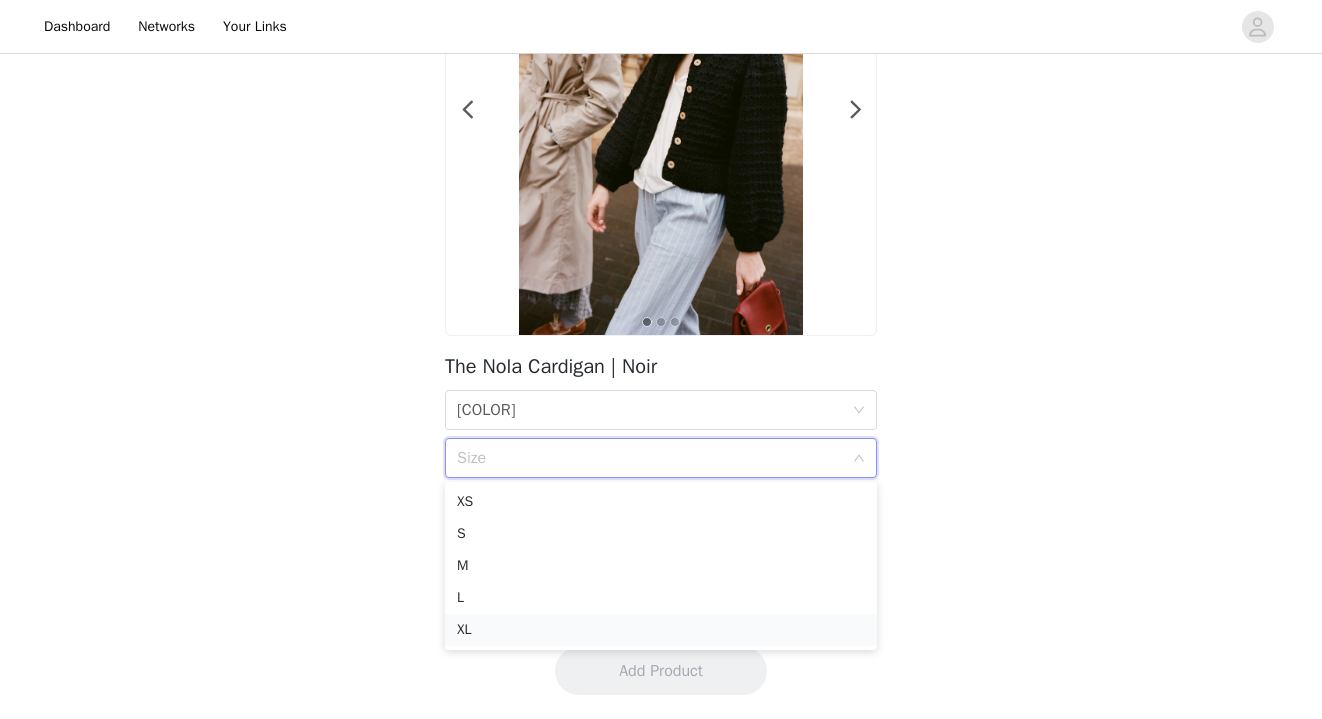click on "XL" at bounding box center (661, 630) 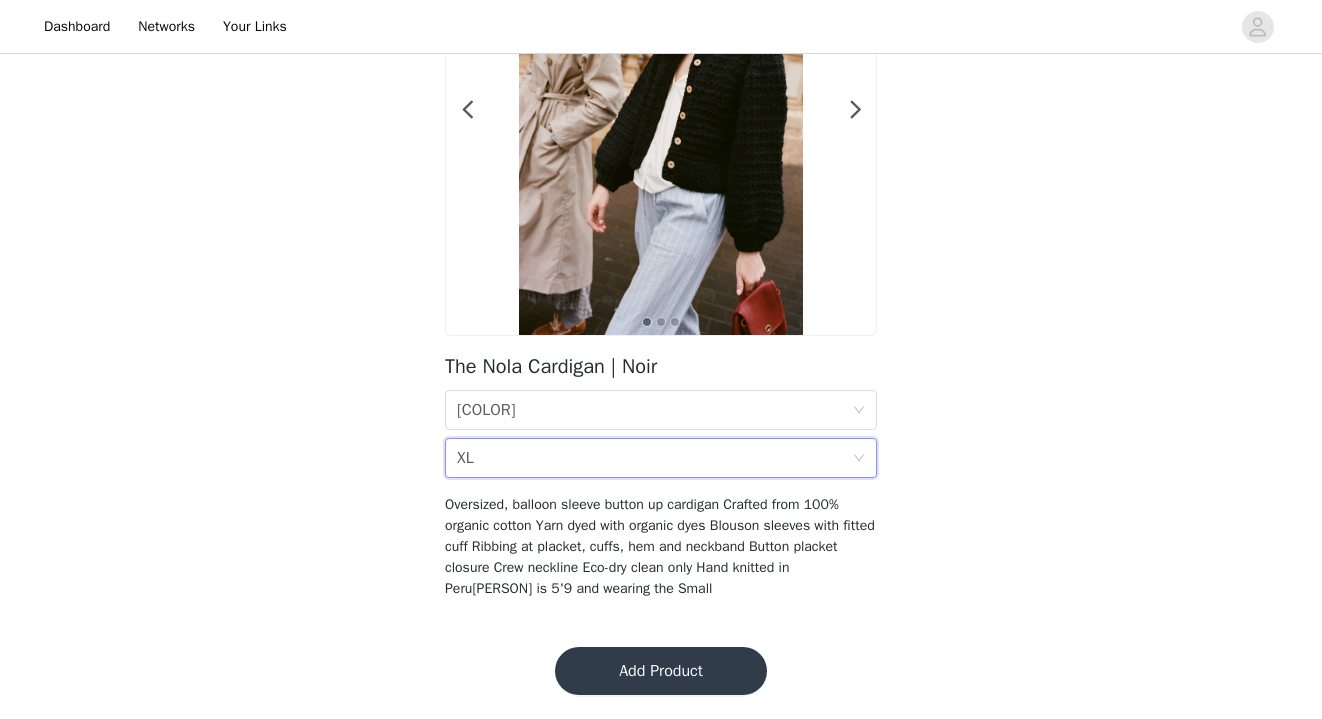 click on "Size XL" at bounding box center [654, 458] 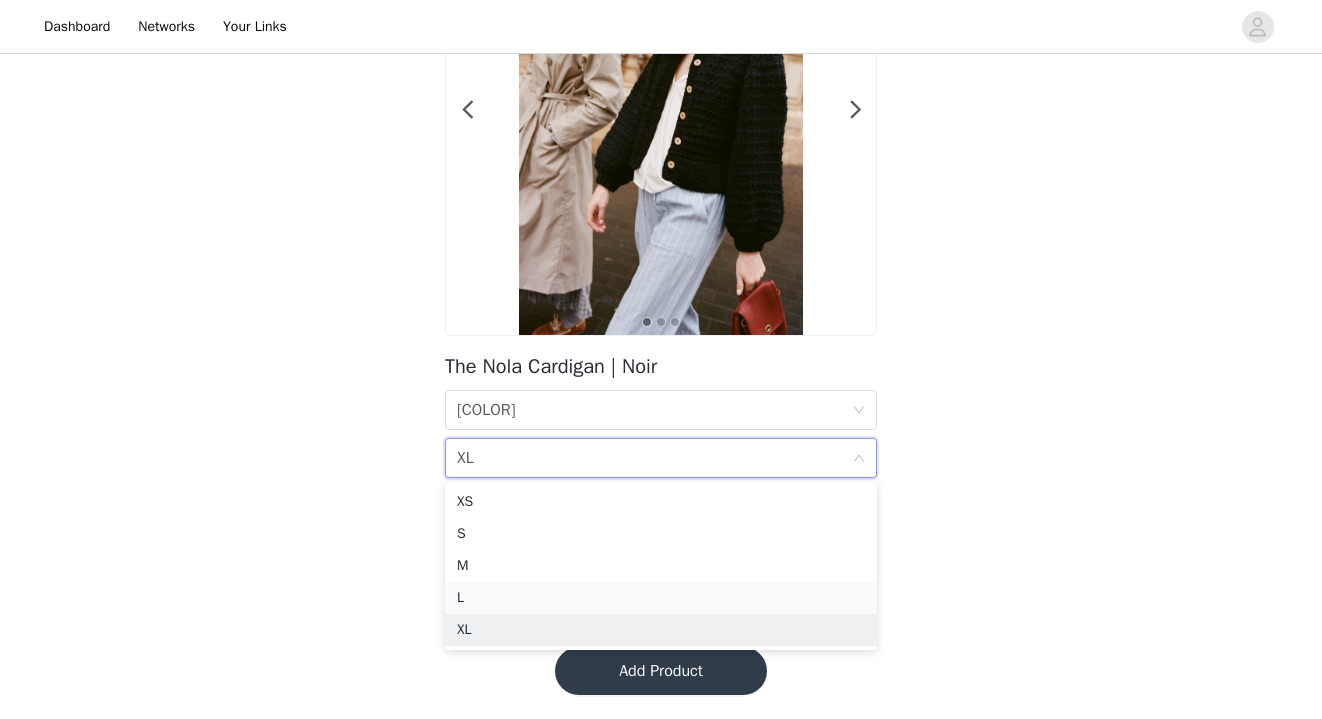 click on "L" at bounding box center (661, 598) 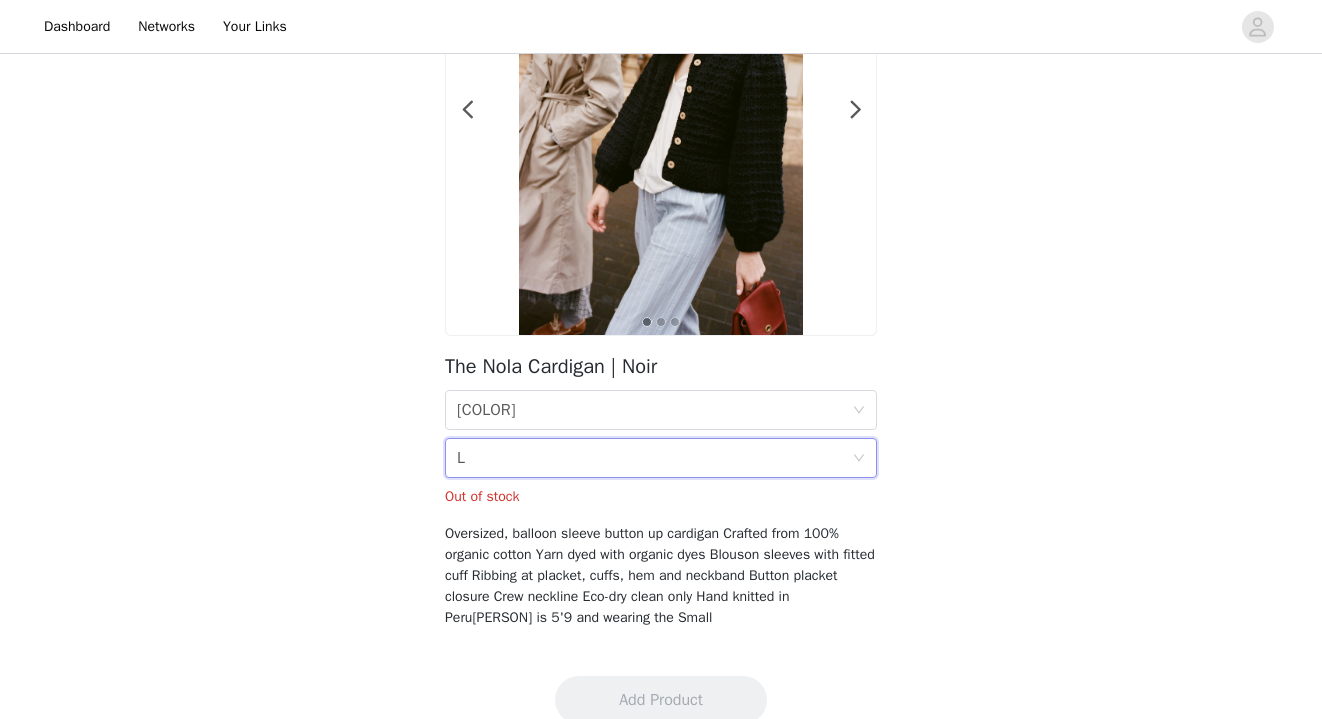click on "Size L" at bounding box center (654, 458) 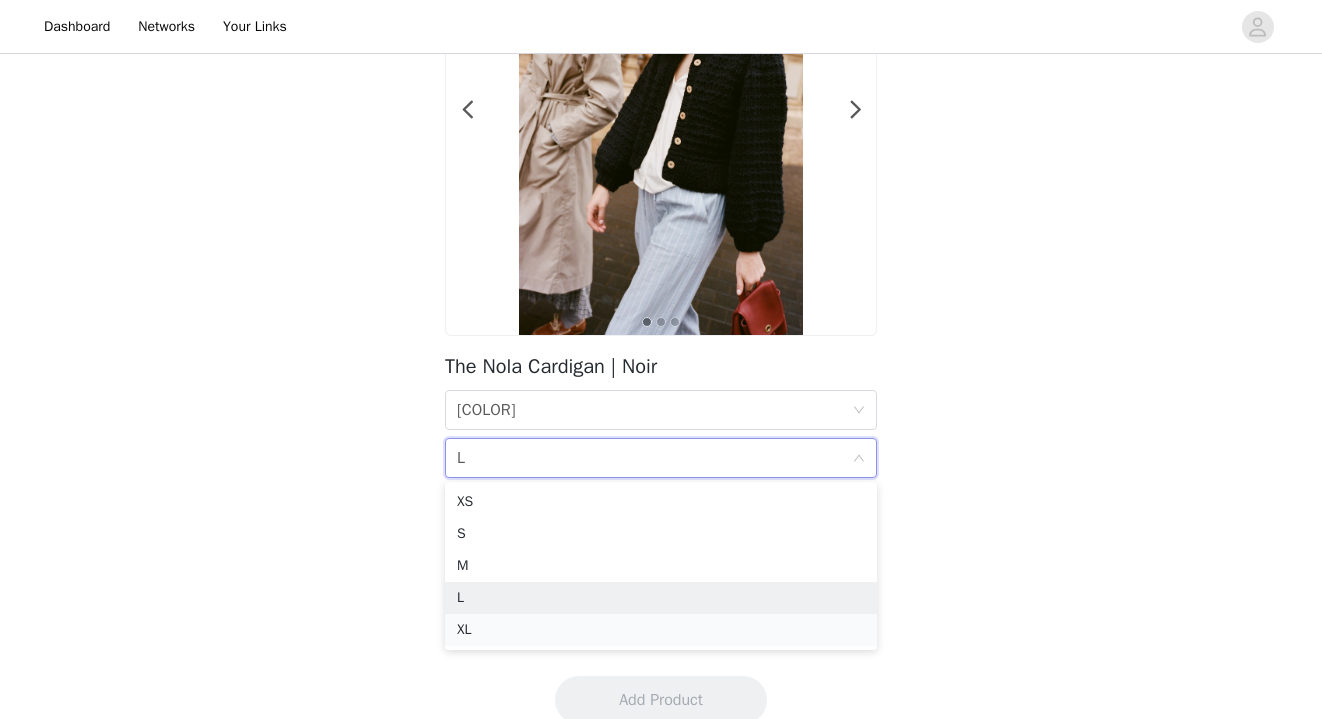 click on "XL" at bounding box center (661, 630) 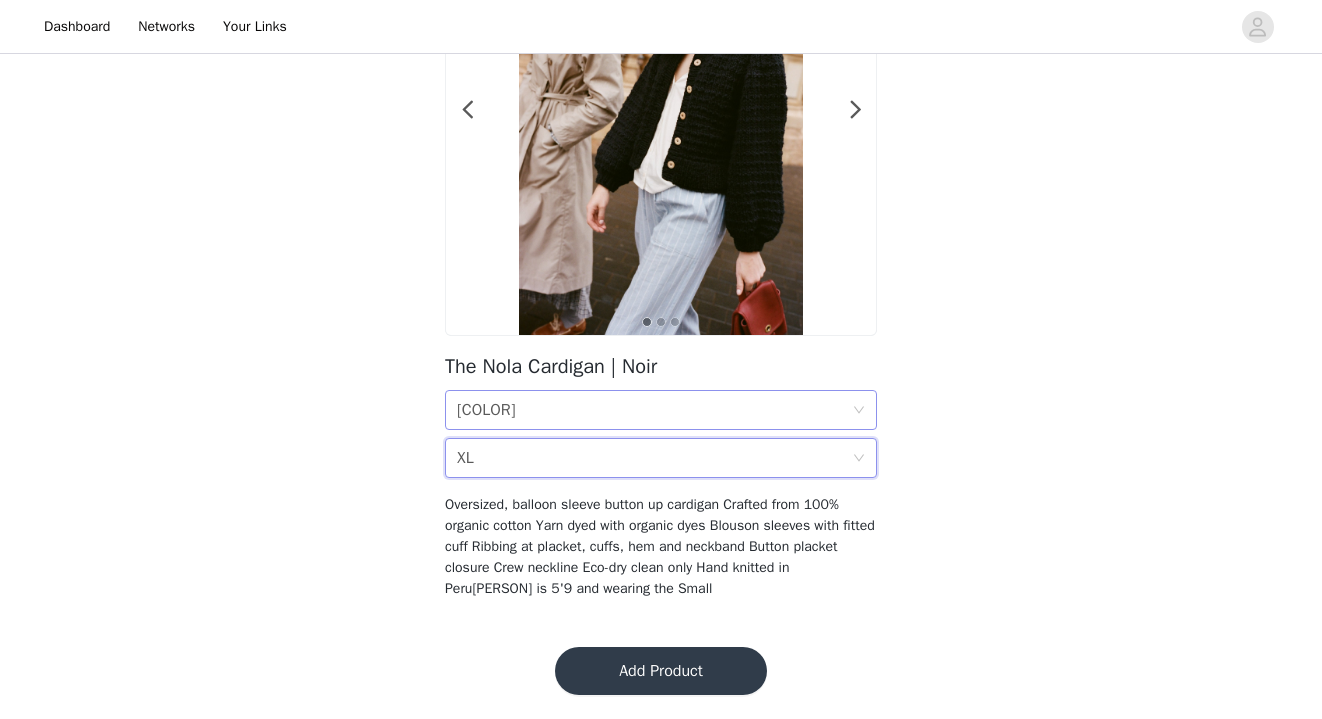 click on "Color Noir" at bounding box center [654, 410] 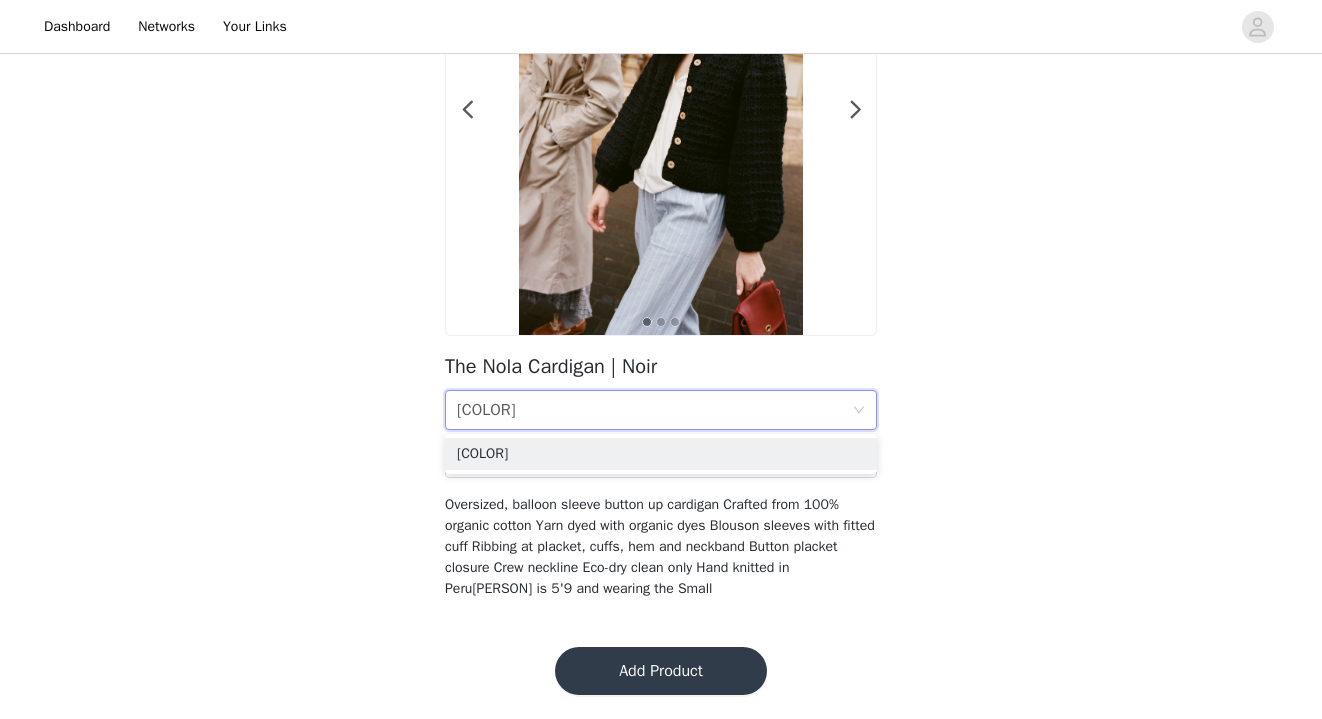 click on "Back         1 2 3
The Nola Cardigan | Noir
Color Noir Size XL     Oversized, balloon sleeve button up cardigan Crafted from 100% organic cotton Yarn dyed with organic dyes Blouson sleeves with fitted cuff Ribbing at placket, cuffs, hem and neckband Button placket closure Crew neckline Eco-dry clean only Hand knitted in Peru Elaina is 5'9 and wearing the Small" at bounding box center (661, 227) 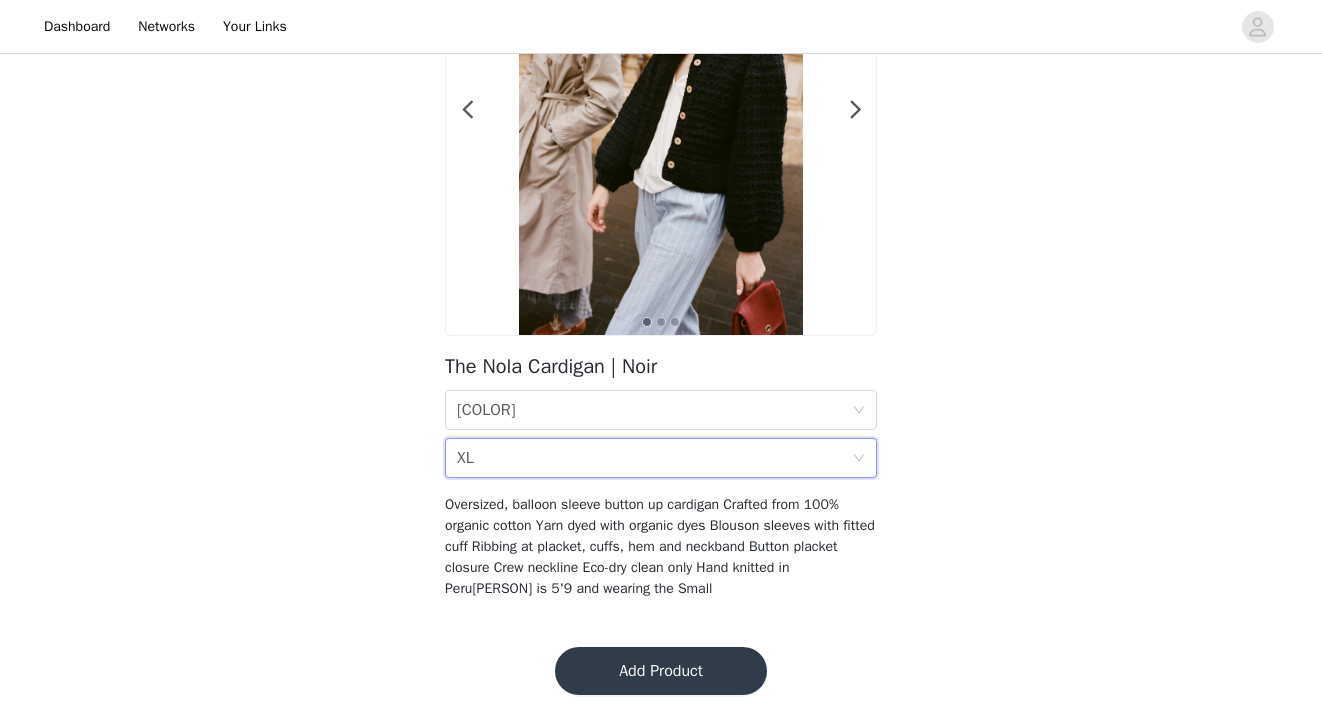 click on "Size XL" at bounding box center (654, 458) 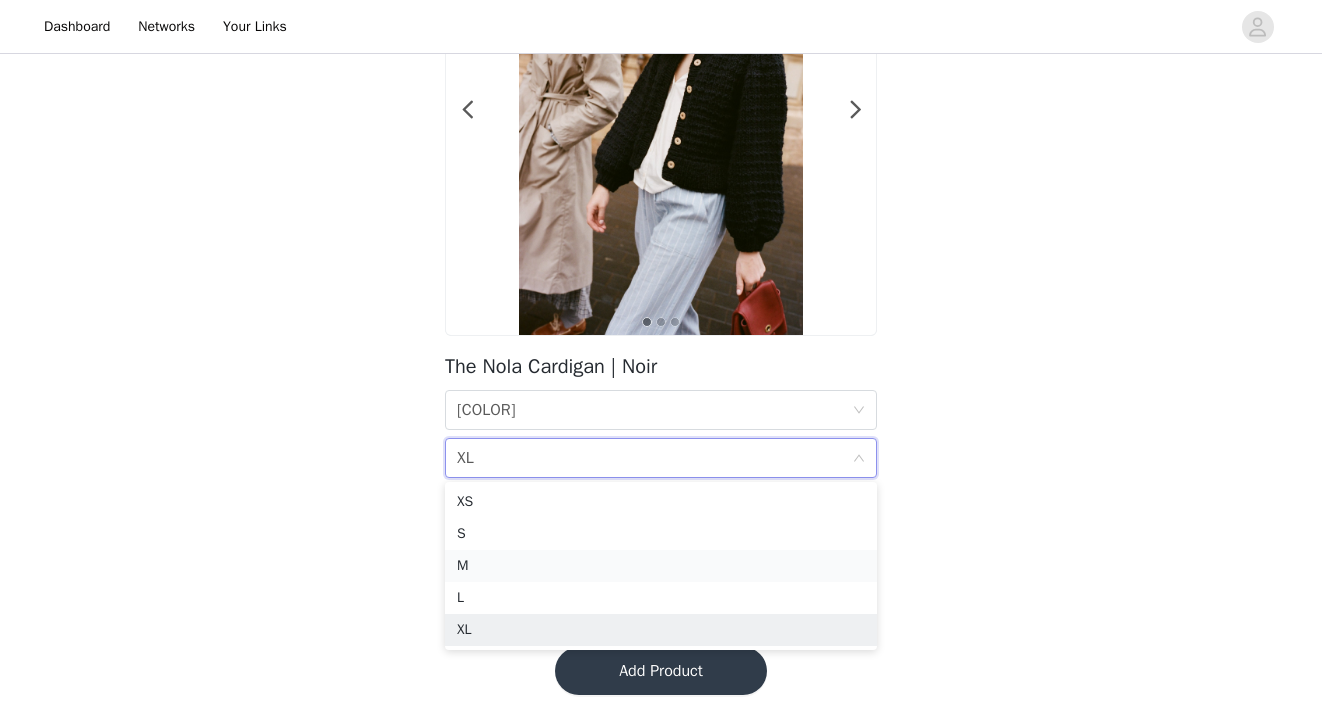 click on "M" at bounding box center (661, 566) 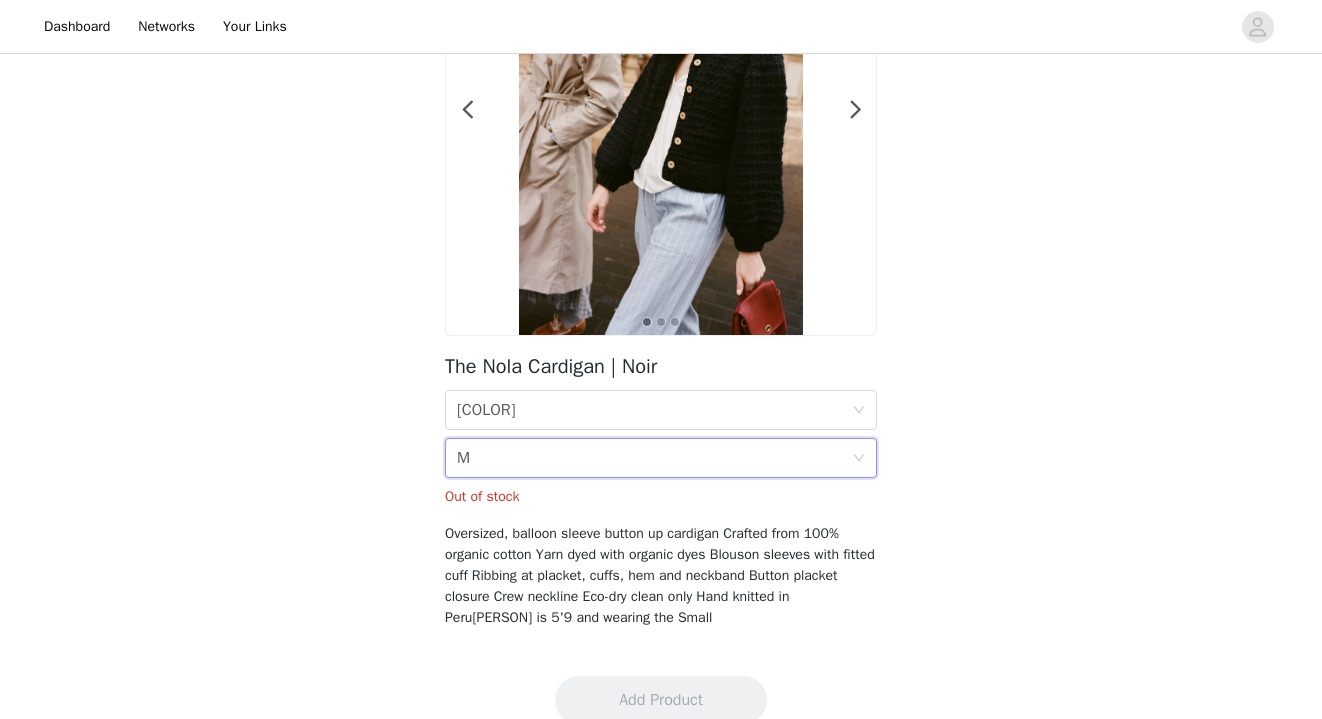 click on "Size M" at bounding box center (654, 458) 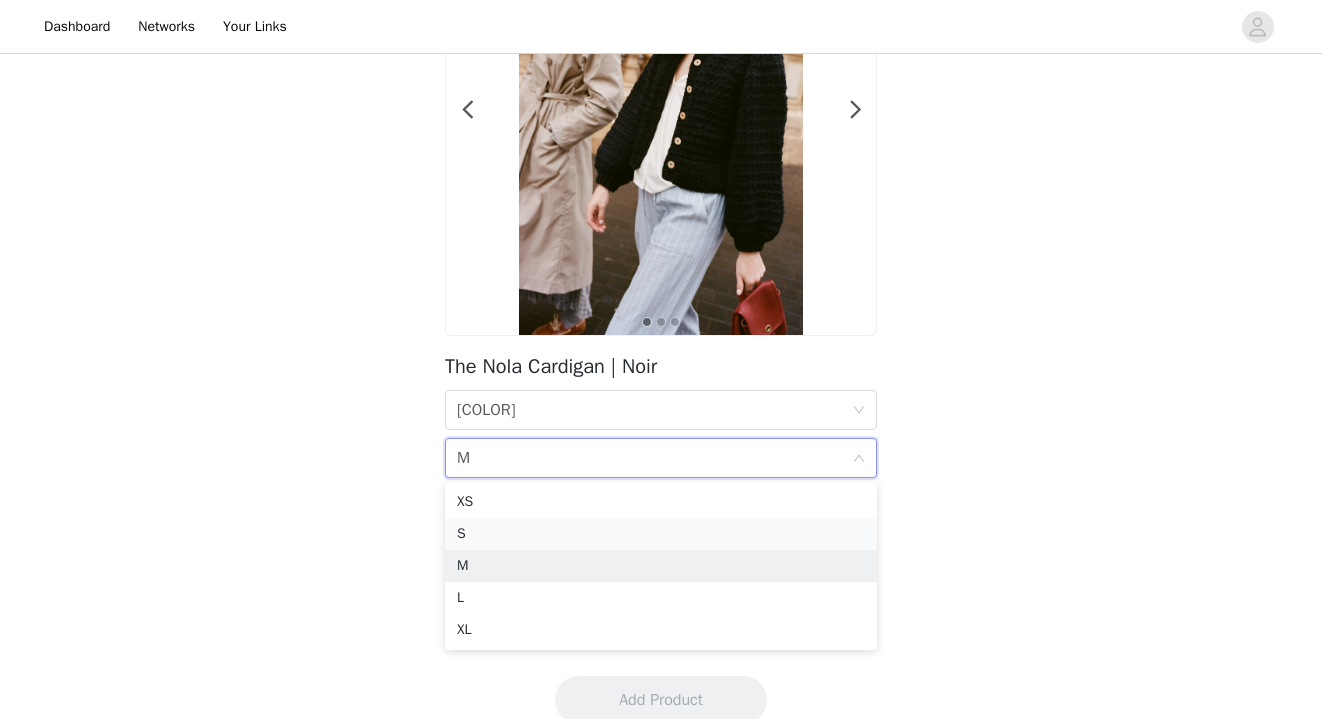click on "S" at bounding box center [661, 534] 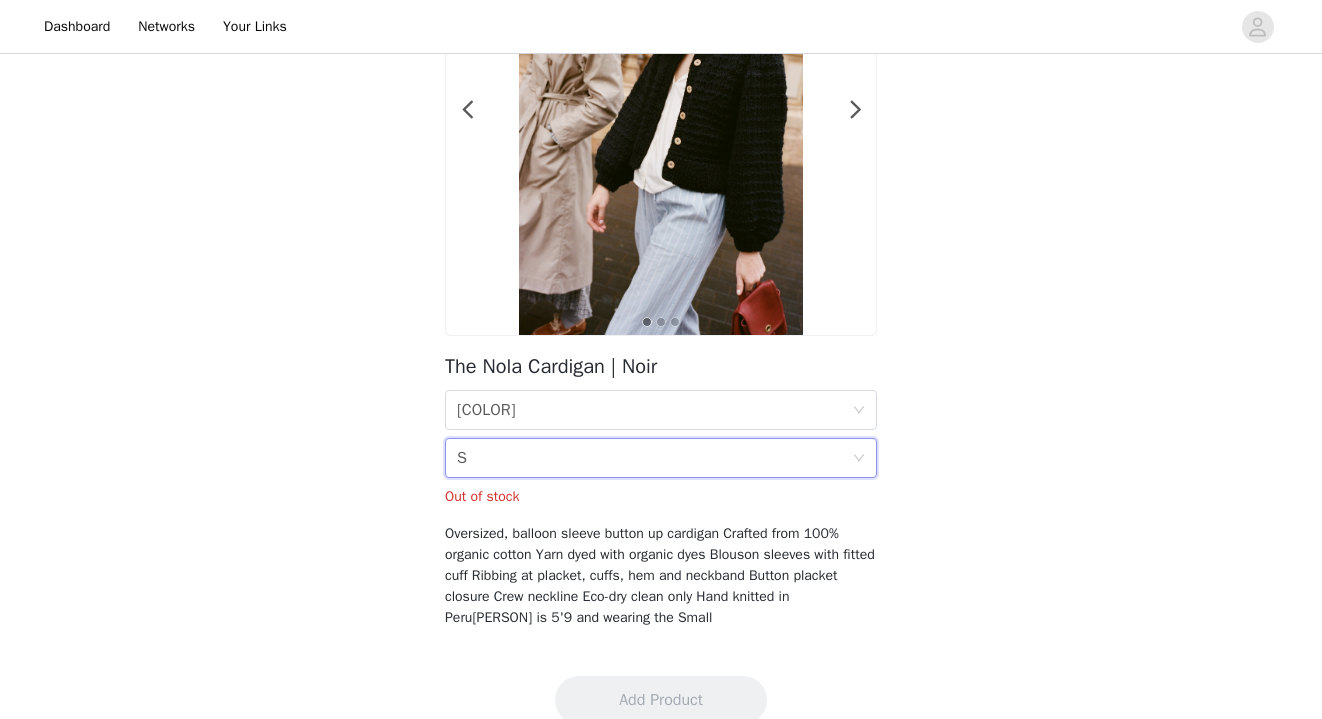 click on "1 2 3
The Nola Cardigan | Noir
Color Noir Size S    Out of stock    Oversized, balloon sleeve button up cardigan Crafted from 100% organic cotton Yarn dyed with organic dyes Blouson sleeves with fitted cuff Ribbing at placket, cuffs, hem and neckband Button placket closure Crew neckline Eco-dry clean only Hand knitted in Peru Elaina is 5'9 and wearing the Small" at bounding box center (661, 278) 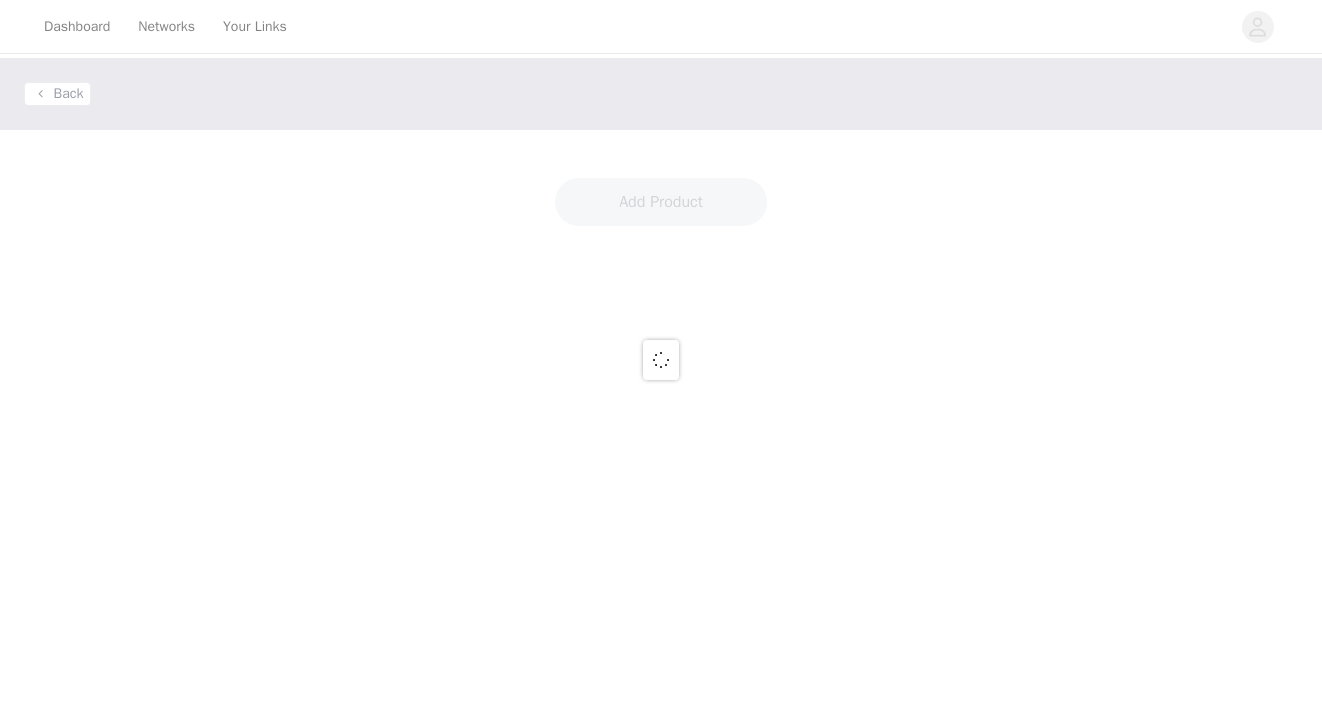 scroll, scrollTop: 0, scrollLeft: 0, axis: both 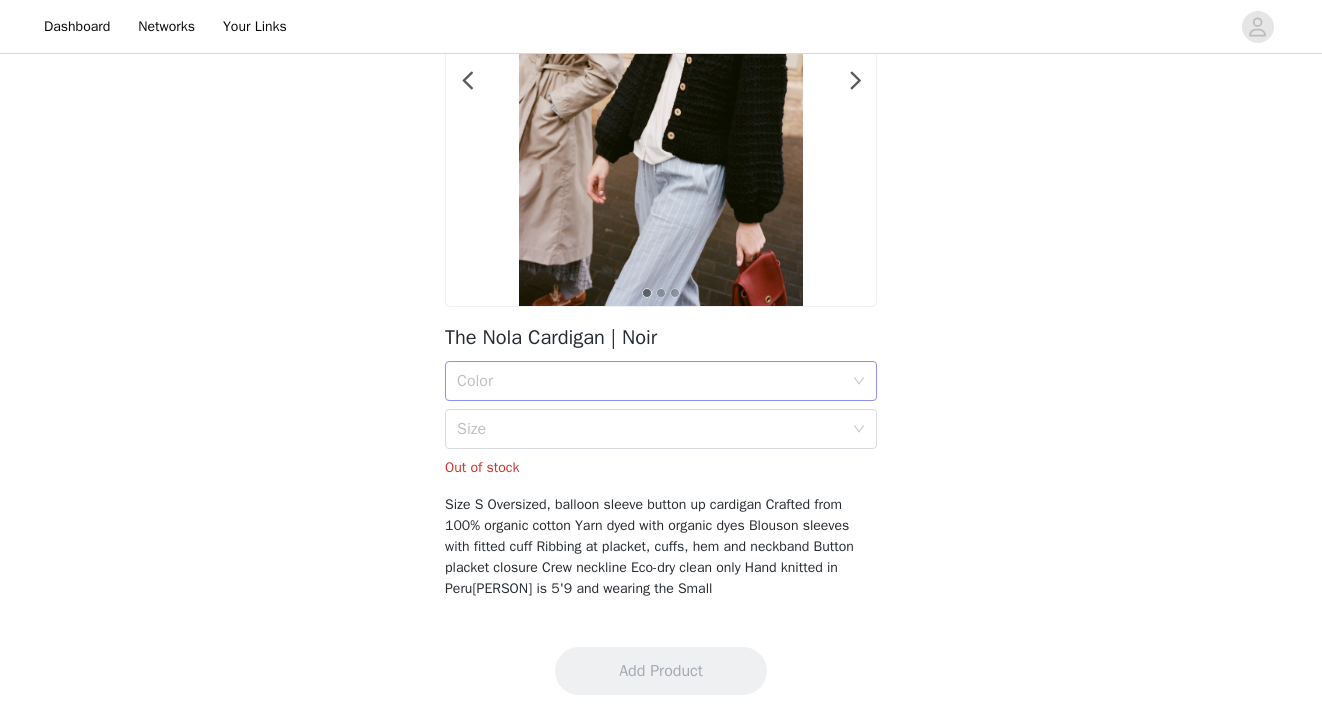 click on "Color" at bounding box center [650, 381] 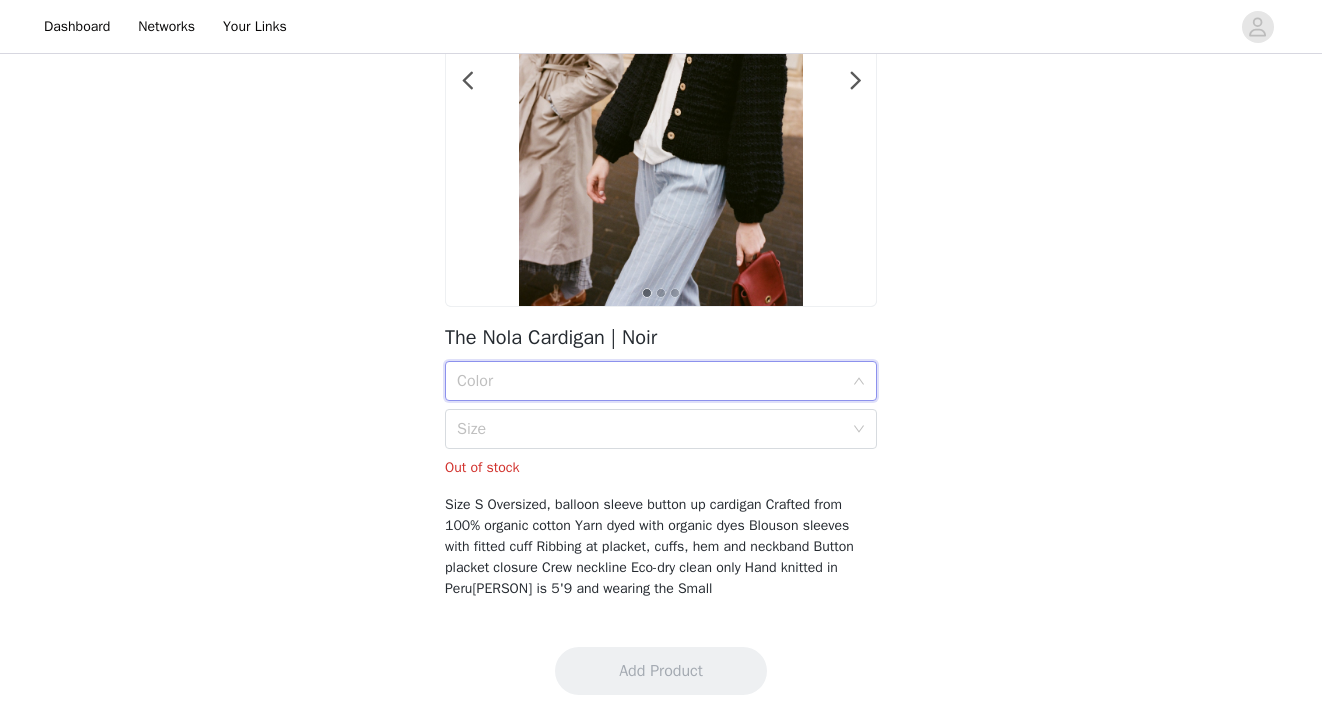 scroll, scrollTop: 255, scrollLeft: 0, axis: vertical 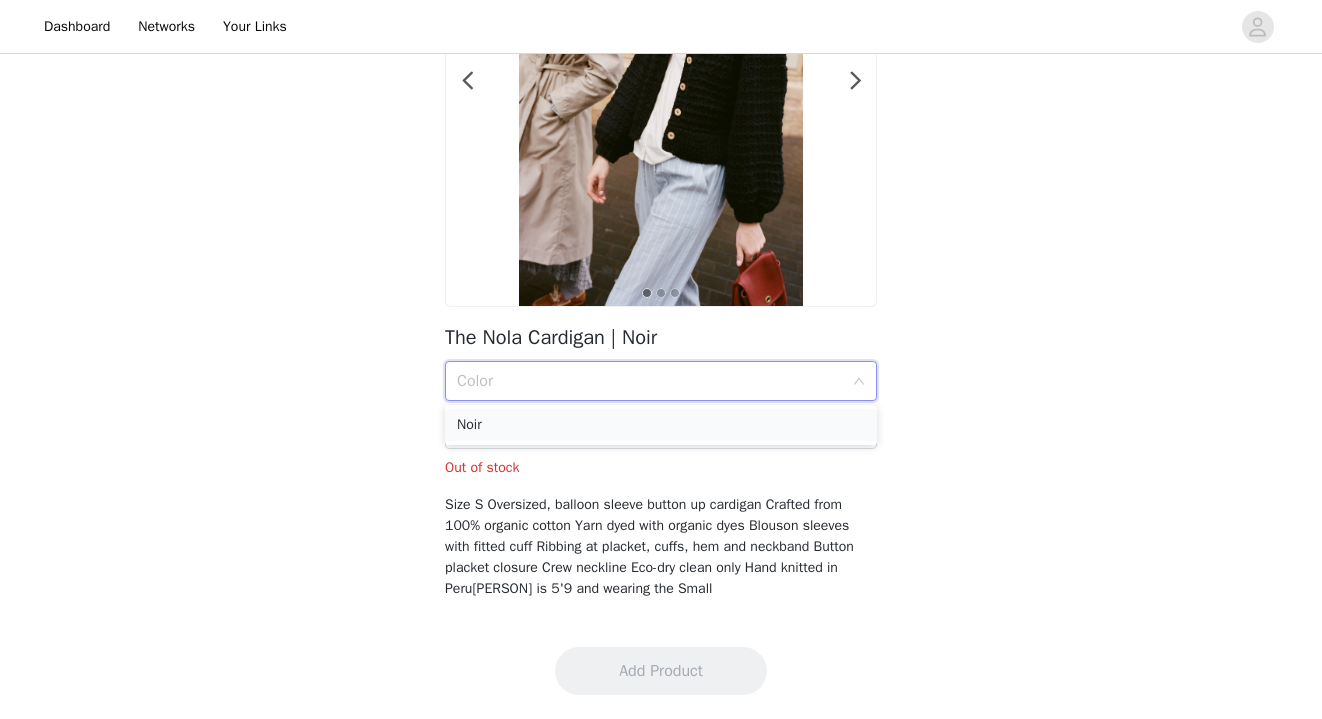 click on "Noir" at bounding box center (661, 425) 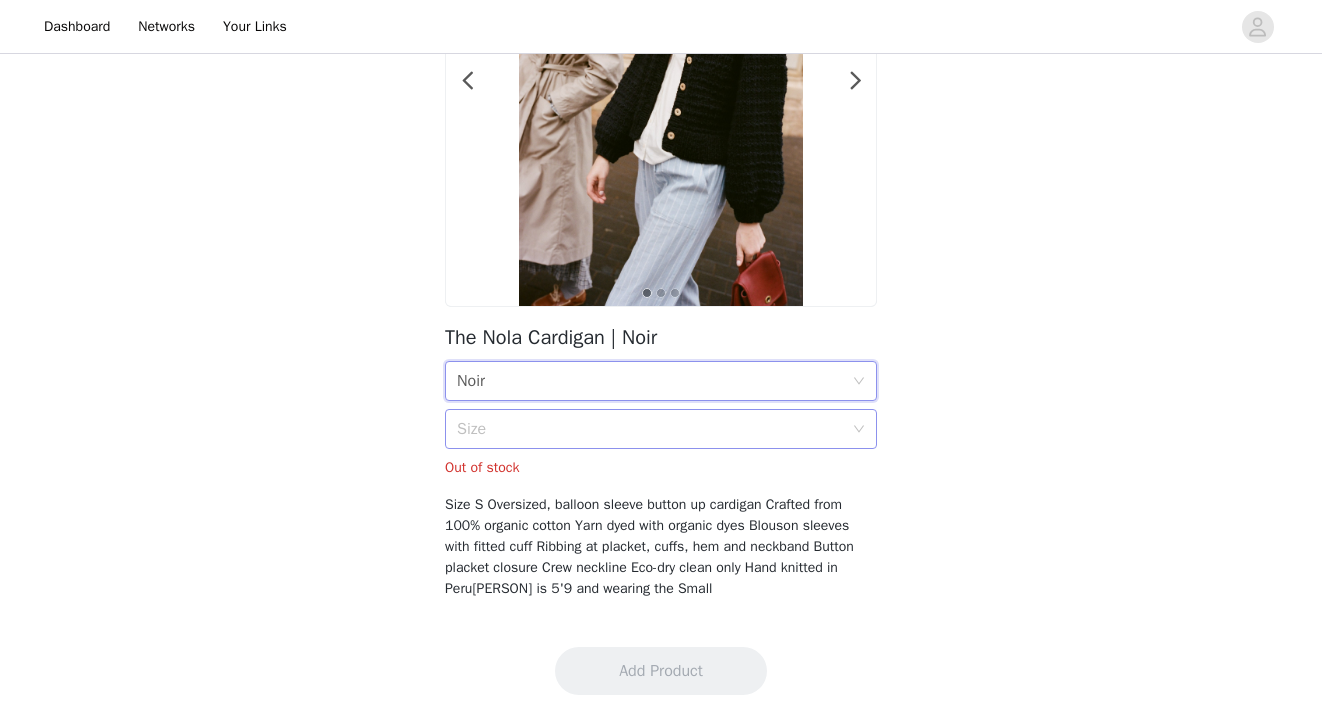 click on "Size" at bounding box center [650, 429] 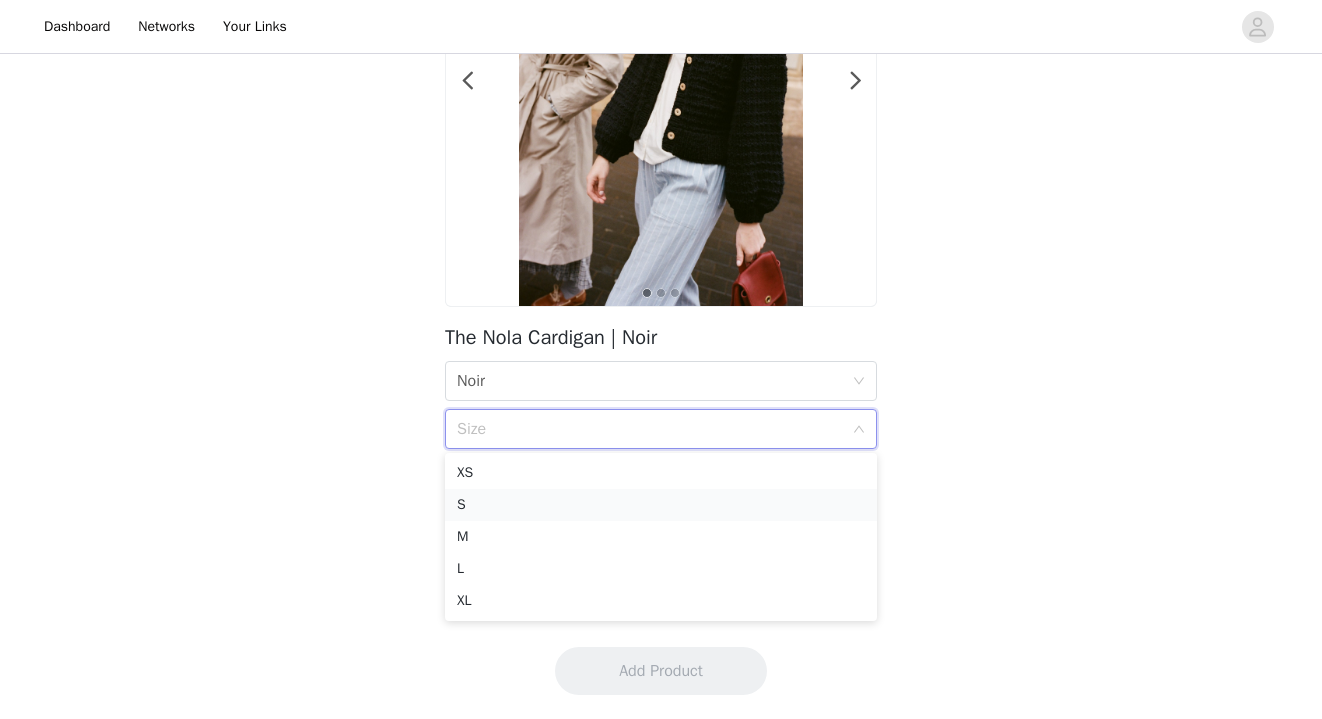 click on "S" at bounding box center (661, 505) 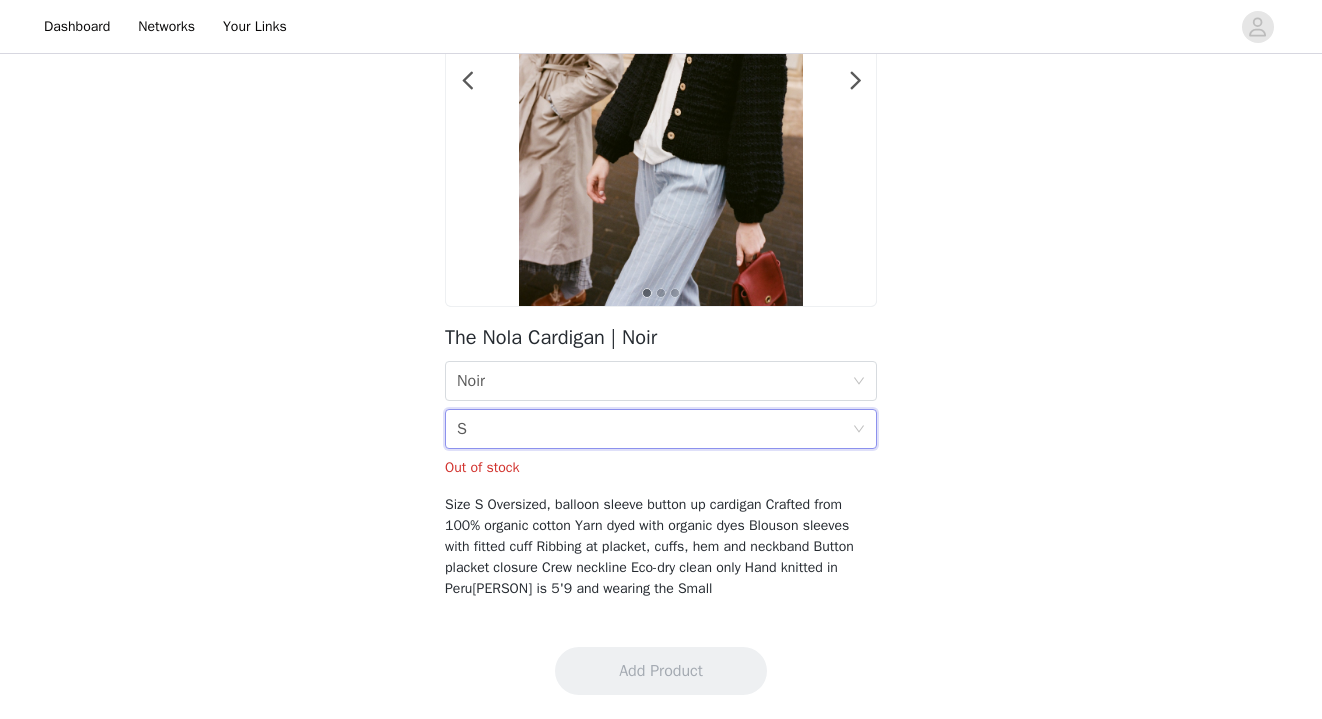 click on "Size S" at bounding box center [654, 429] 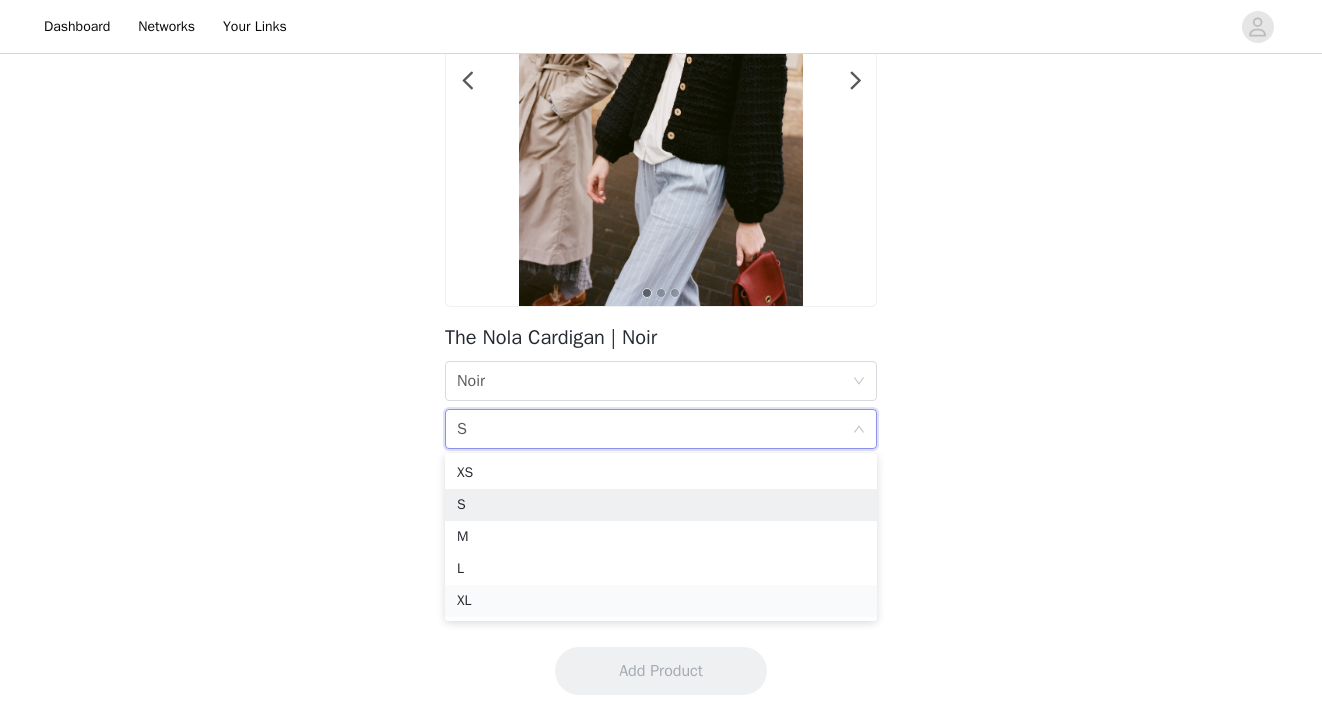 click on "XL" at bounding box center [661, 601] 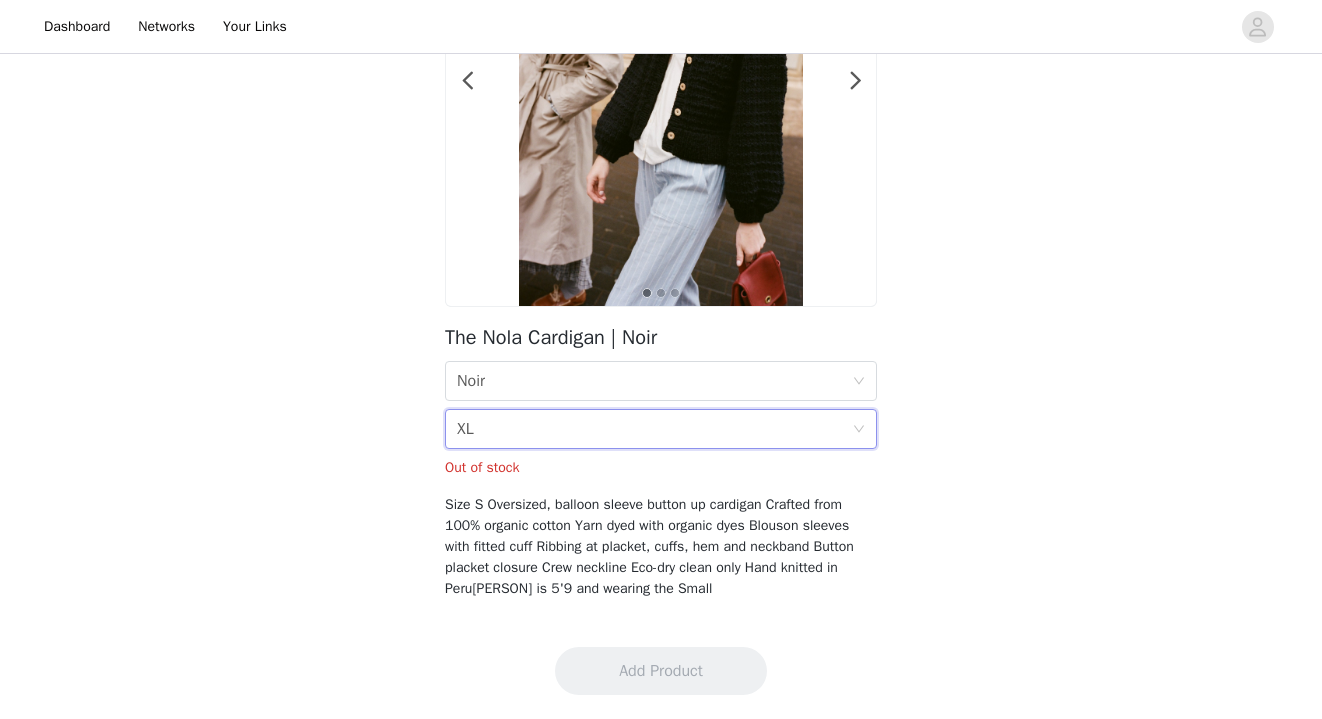 click on "Size XL" at bounding box center (654, 429) 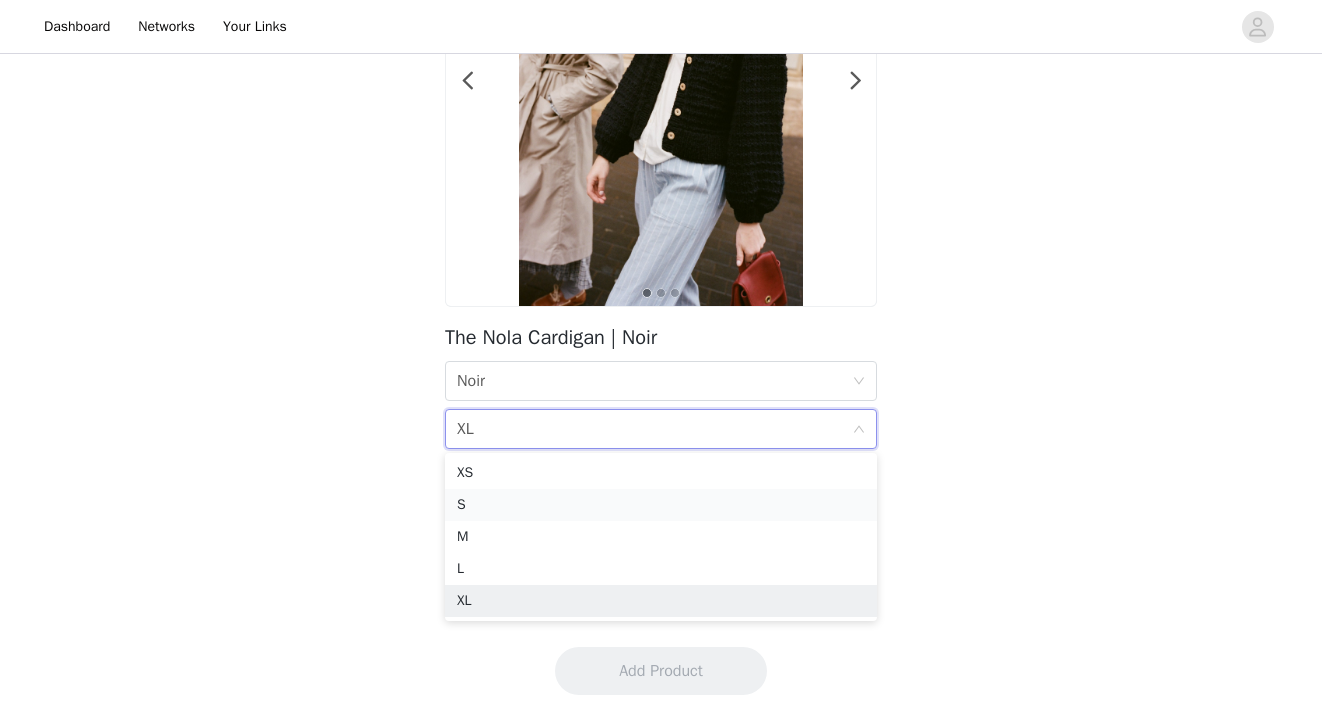 click on "S" at bounding box center [661, 505] 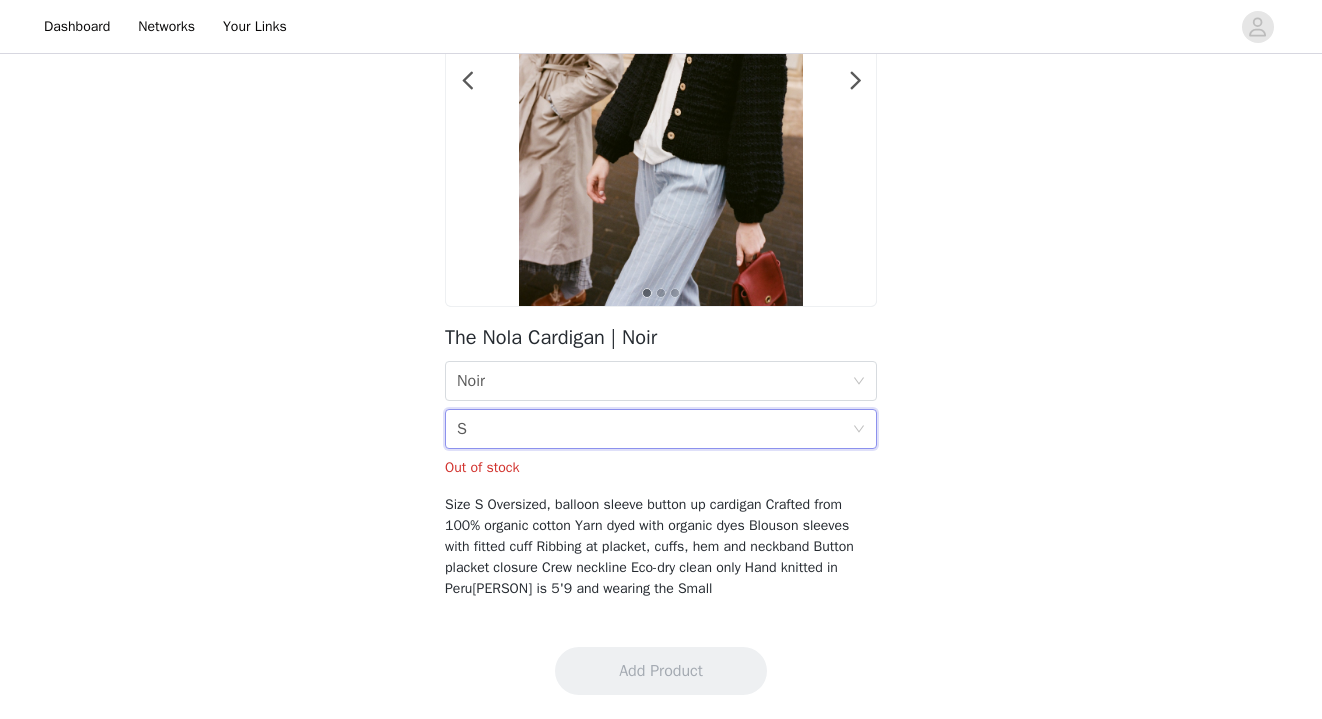 click on "Size L
Size M
Size XL
Noir
Back         1 2 3
The Nola Cardigan | Noir
Color Noir Size S    Out of stock    Oversized, balloon sleeve button up cardigan Crafted from 100% organic cotton Yarn dyed with organic dyes Blouson sleeves with fitted cuff Ribbing at placket, cuffs, hem and neckband Button placket closure Crew neckline Eco-dry clean only Hand knitted in Peru[PERSON] is 5'9 and wearing the Small" at bounding box center (661, 213) 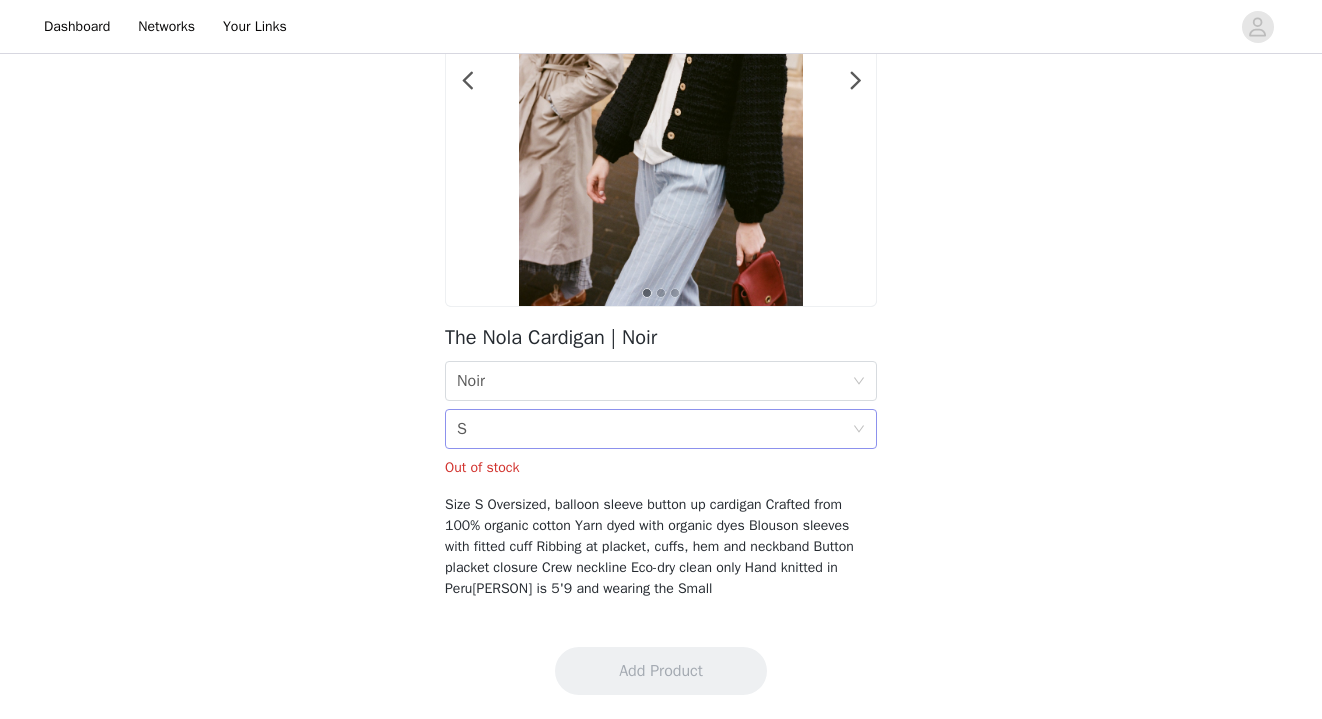 scroll, scrollTop: 255, scrollLeft: 0, axis: vertical 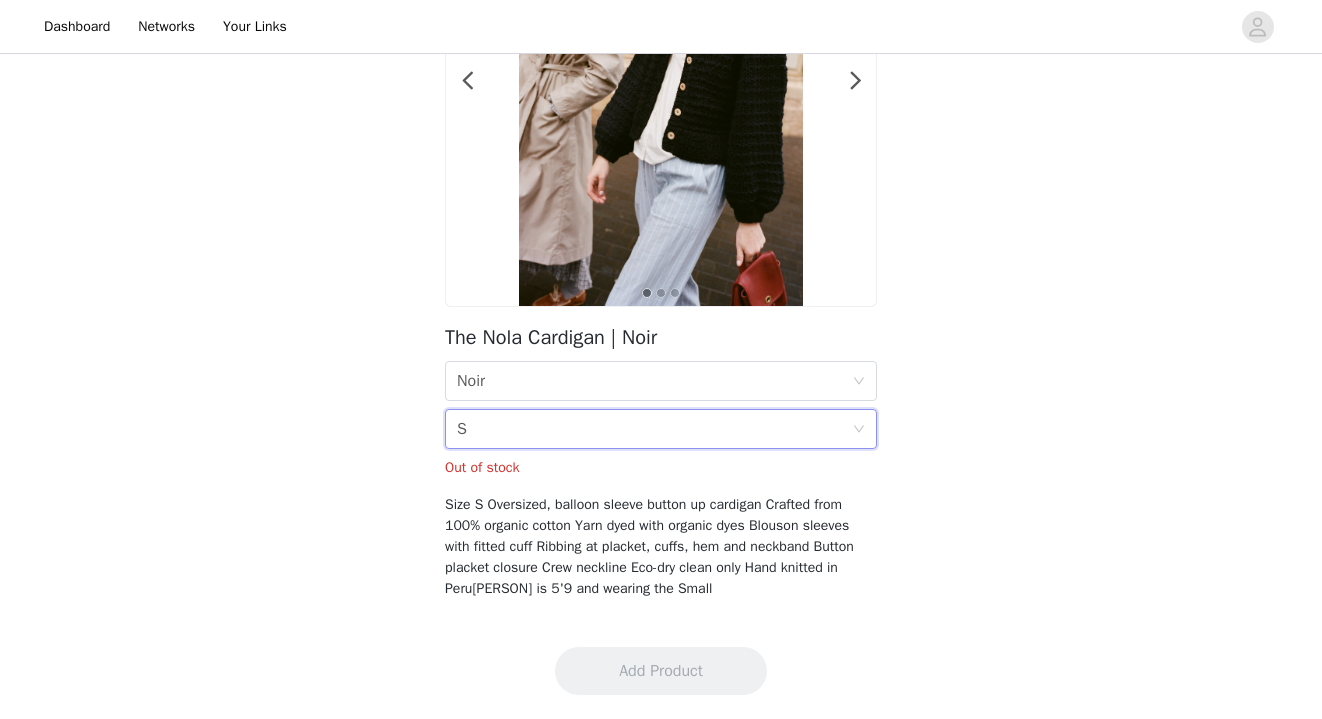 click on "Size S" at bounding box center [654, 429] 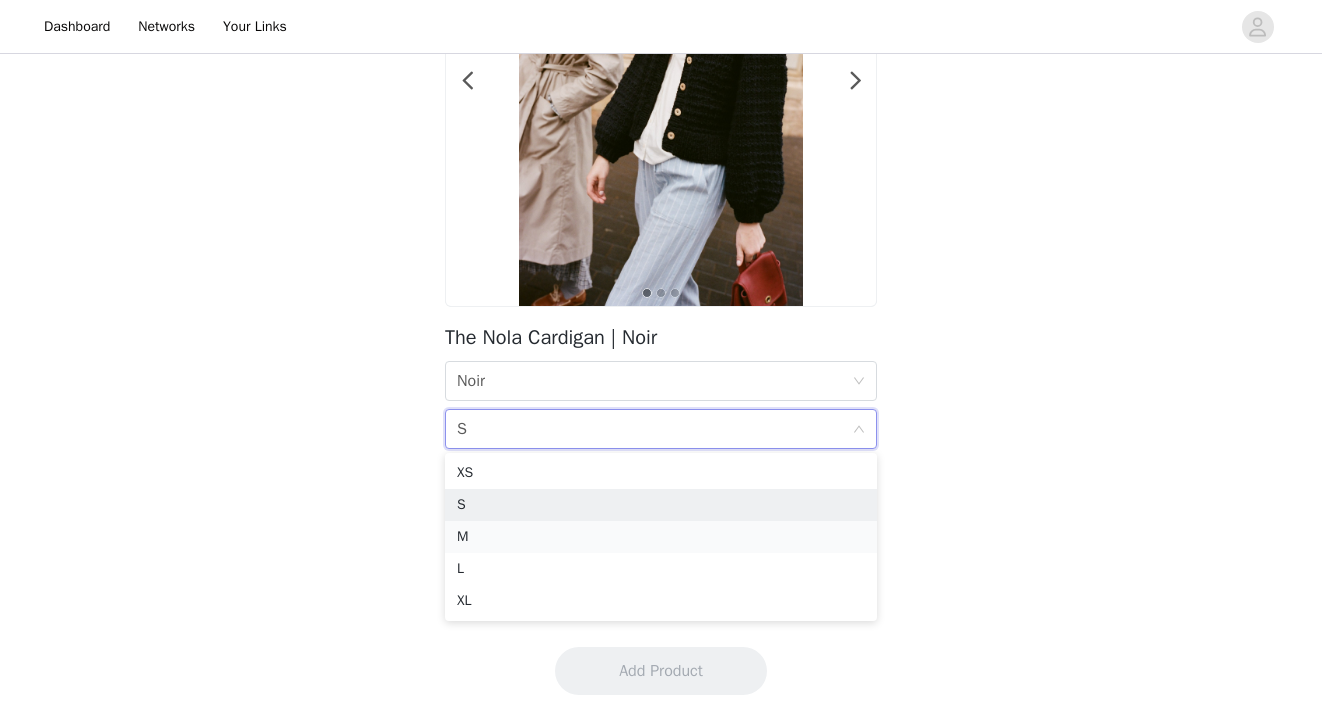 click on "M" at bounding box center (661, 537) 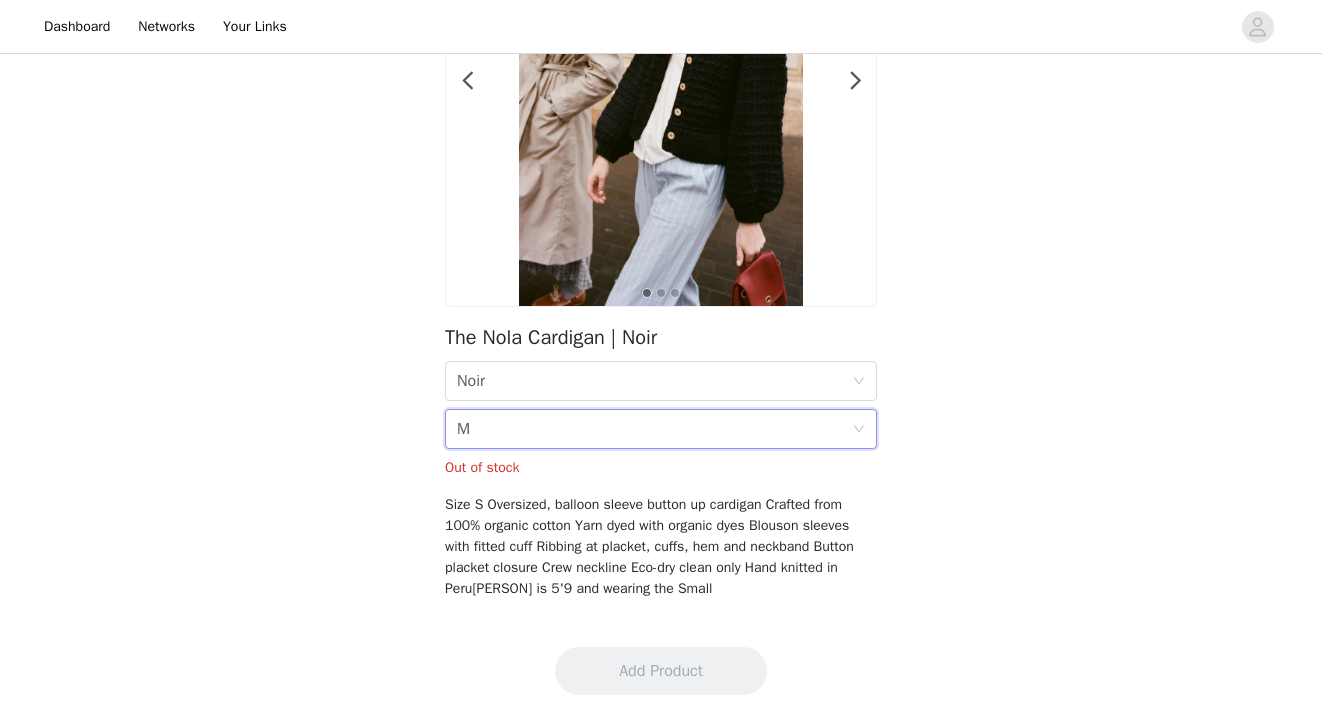 click on "Size M" at bounding box center (654, 429) 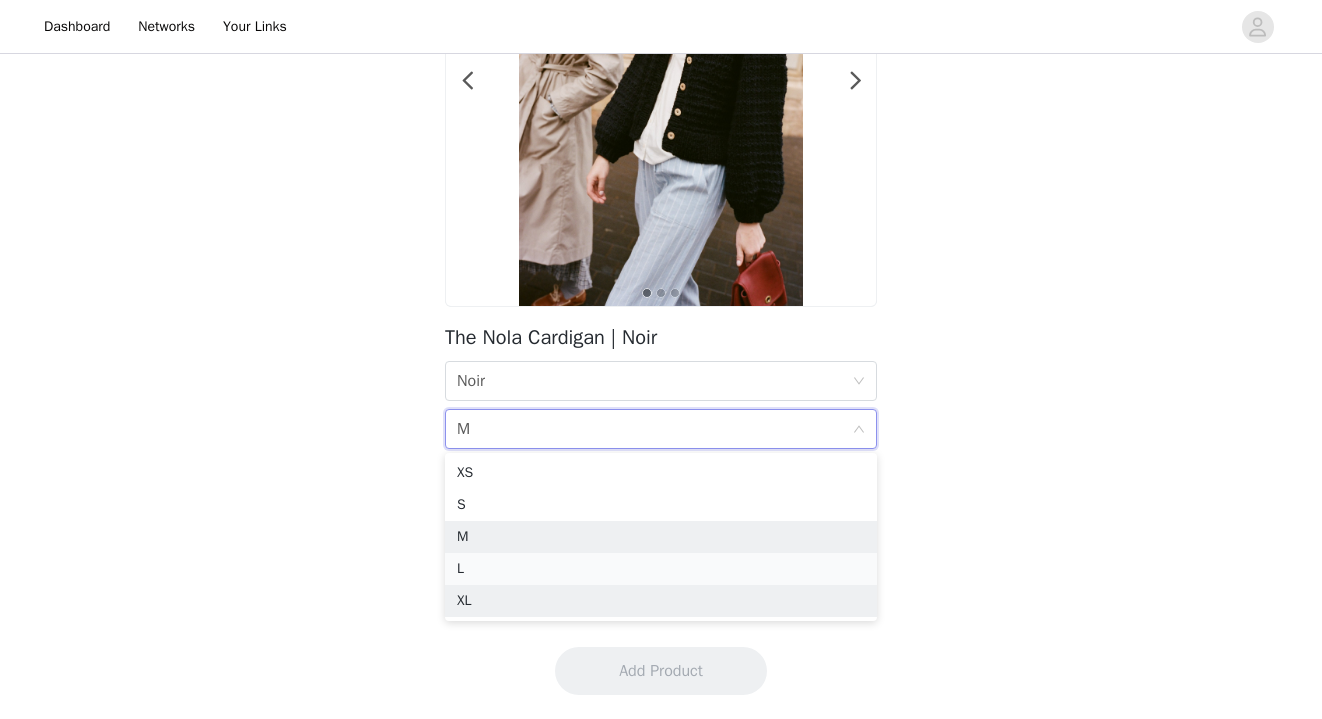 click on "L" at bounding box center [661, 569] 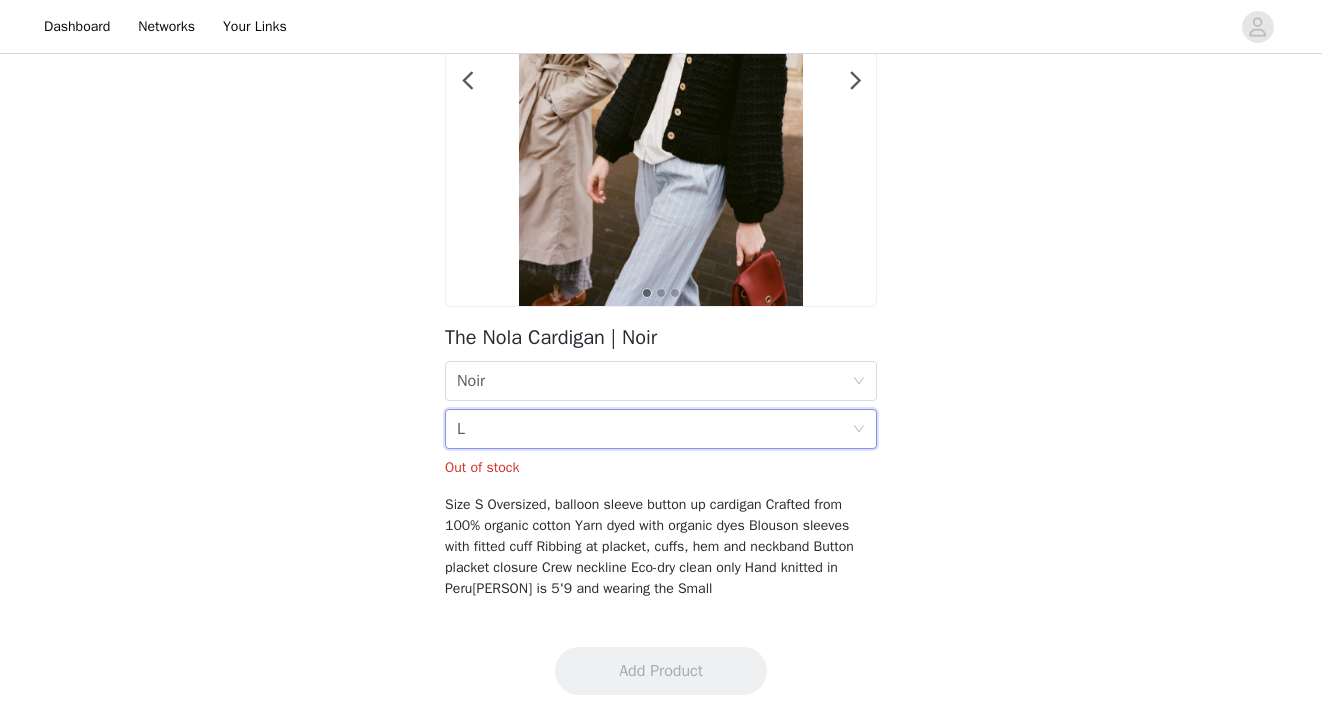click on "Size L" at bounding box center [654, 429] 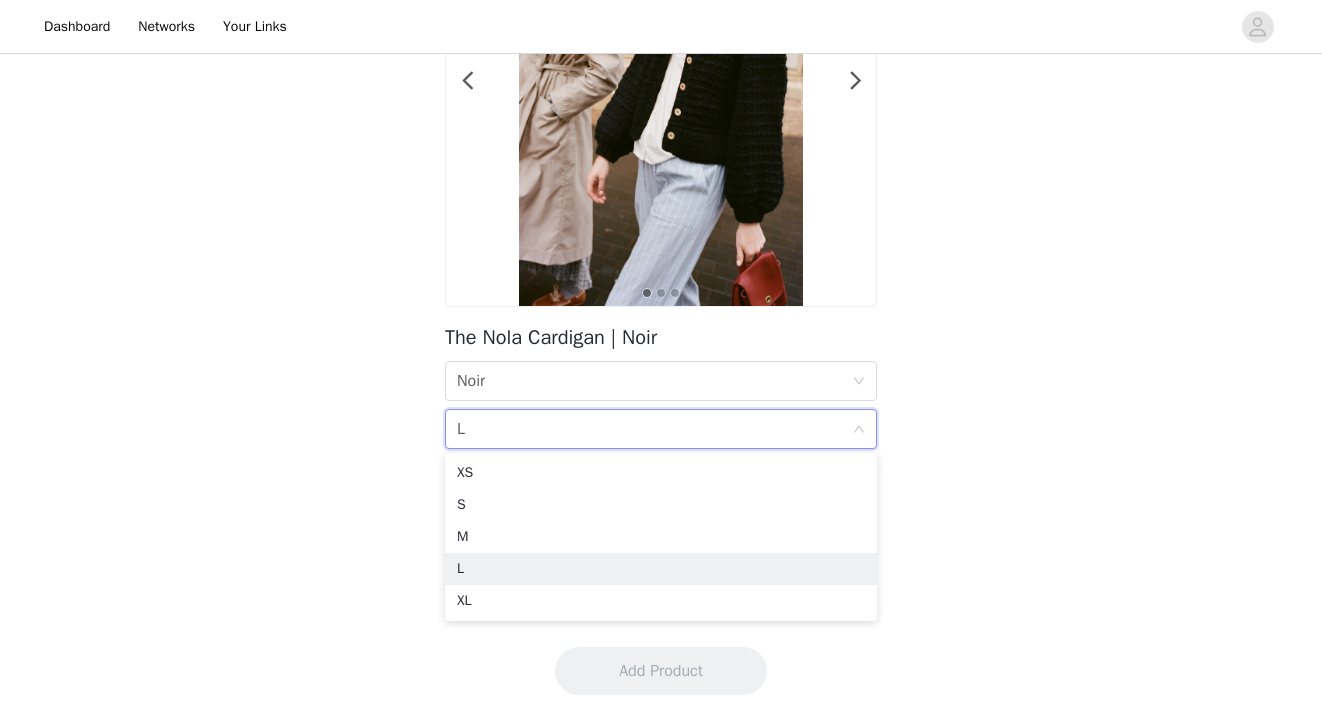 scroll, scrollTop: 0, scrollLeft: 0, axis: both 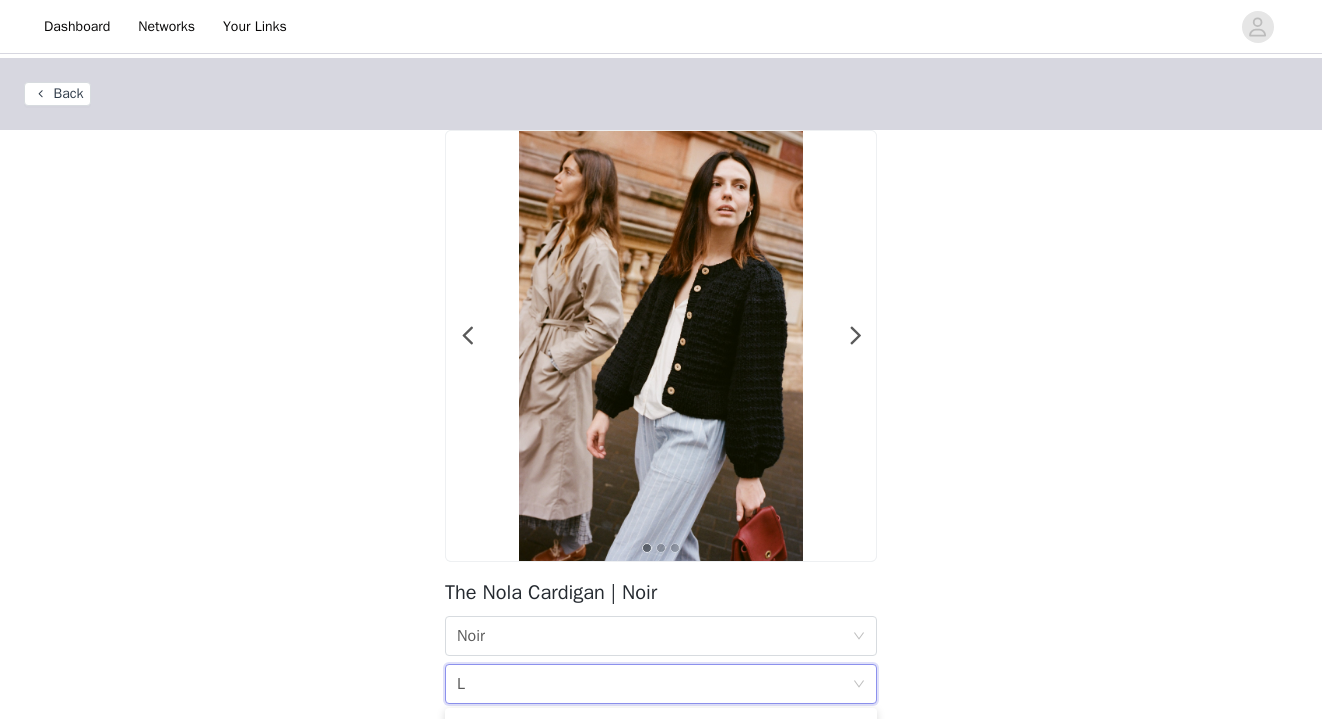 click on "Back" at bounding box center [57, 94] 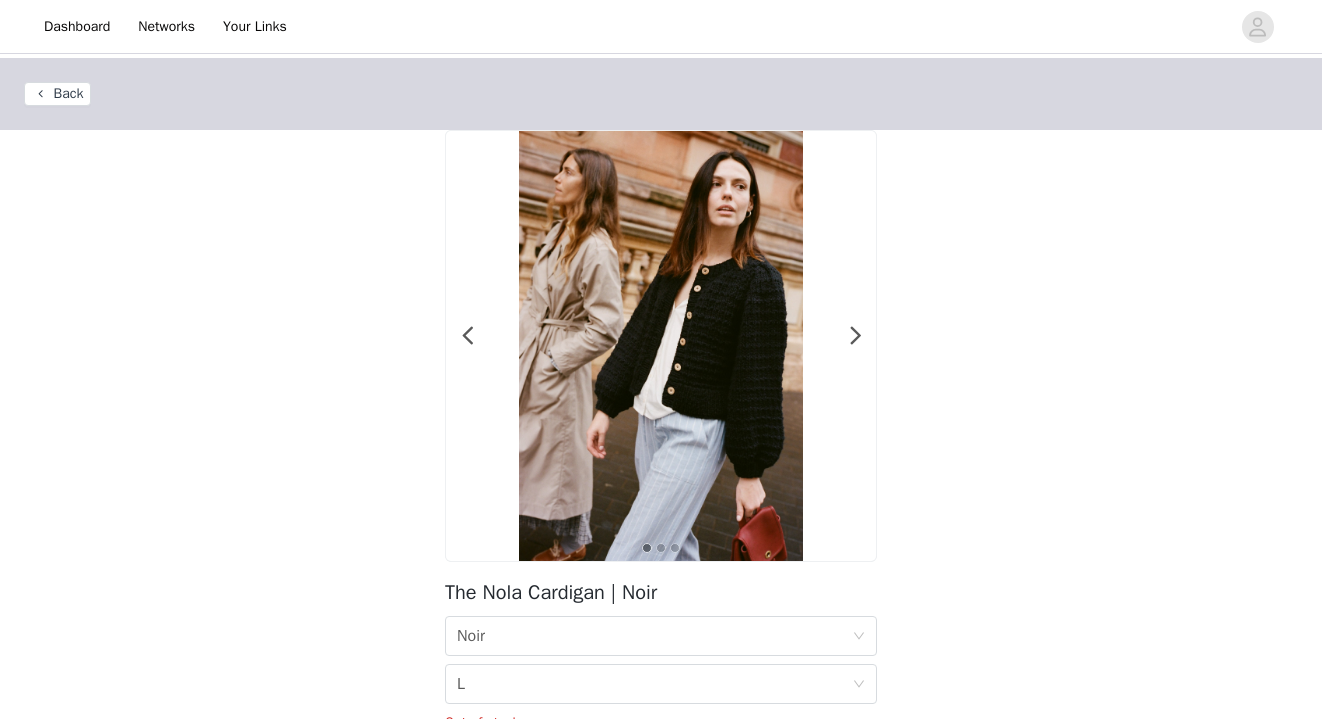 scroll, scrollTop: -2, scrollLeft: 0, axis: vertical 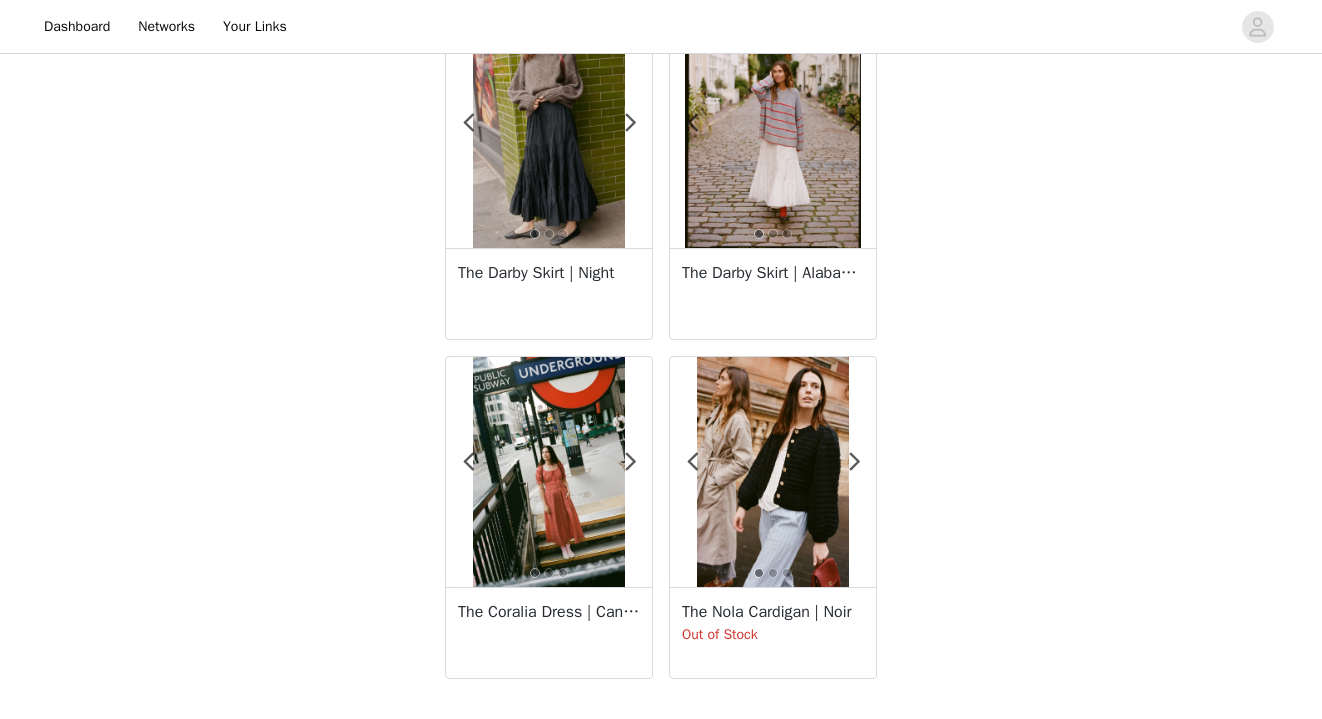 click at bounding box center [773, 472] 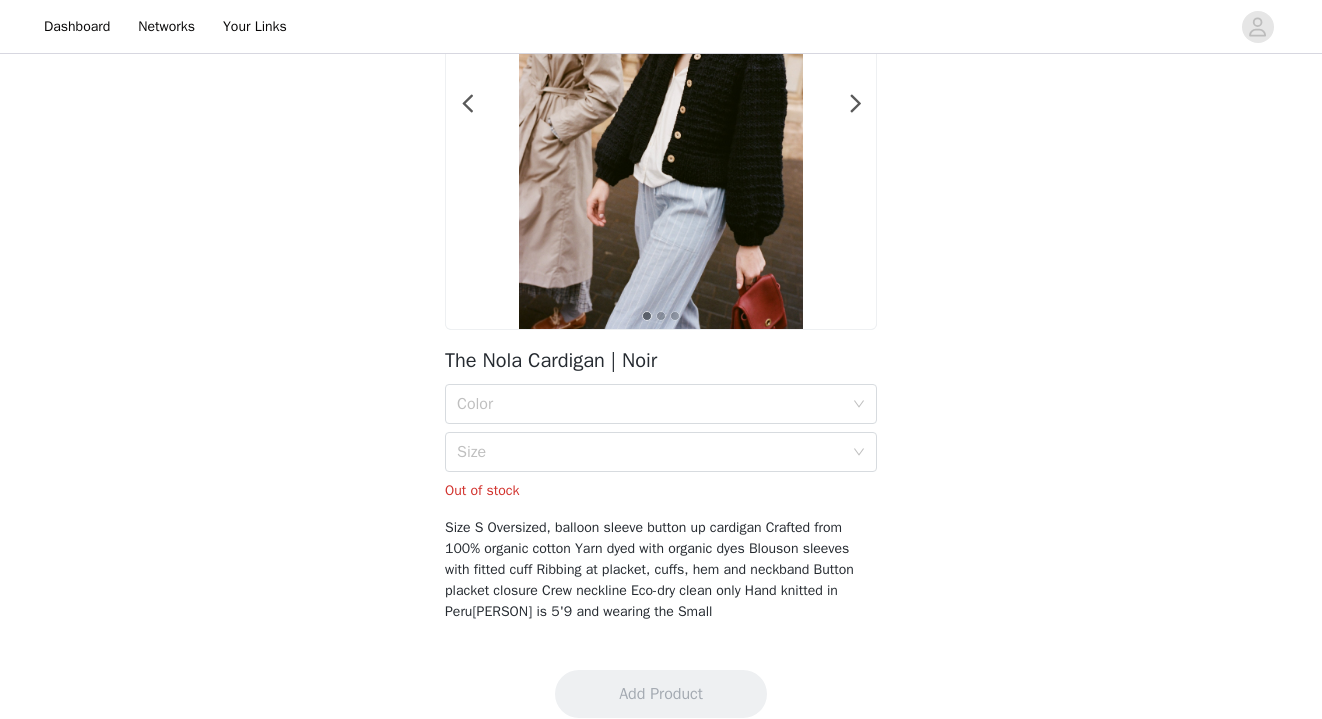 scroll, scrollTop: 235, scrollLeft: 0, axis: vertical 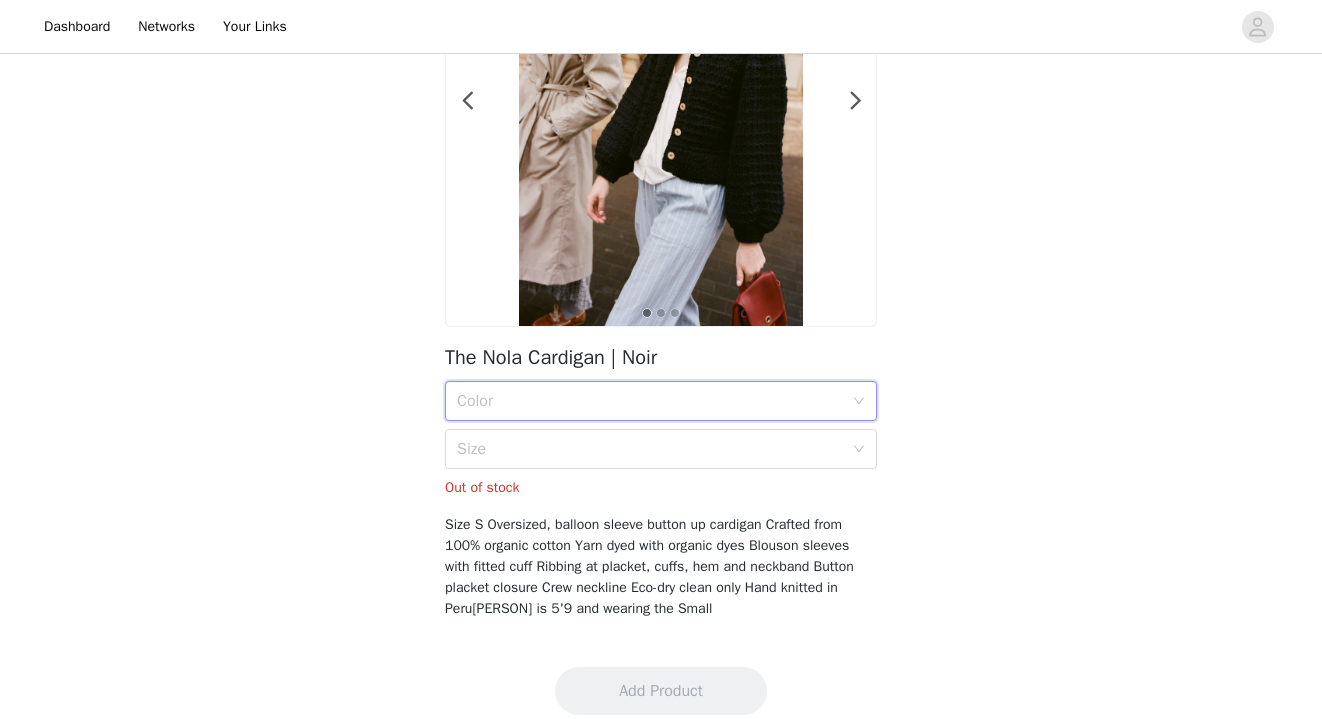 click on "Color" at bounding box center [654, 401] 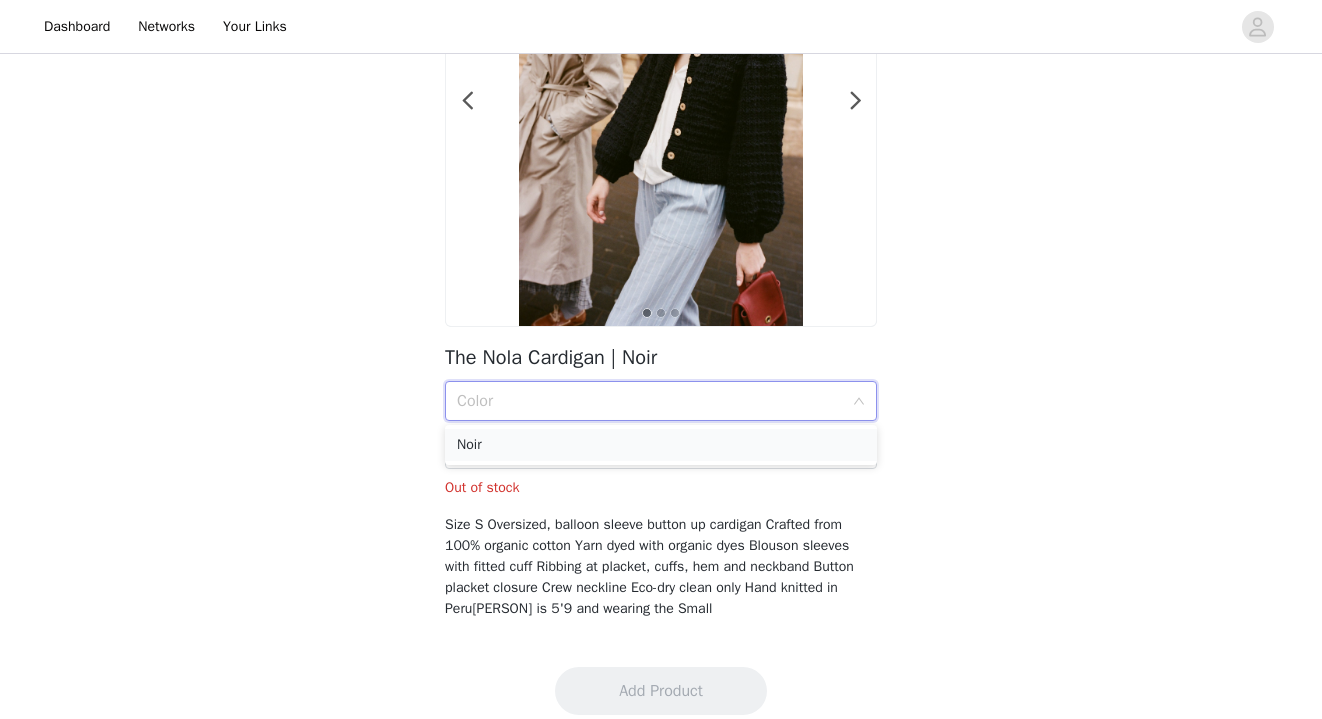 click on "Noir" at bounding box center [661, 445] 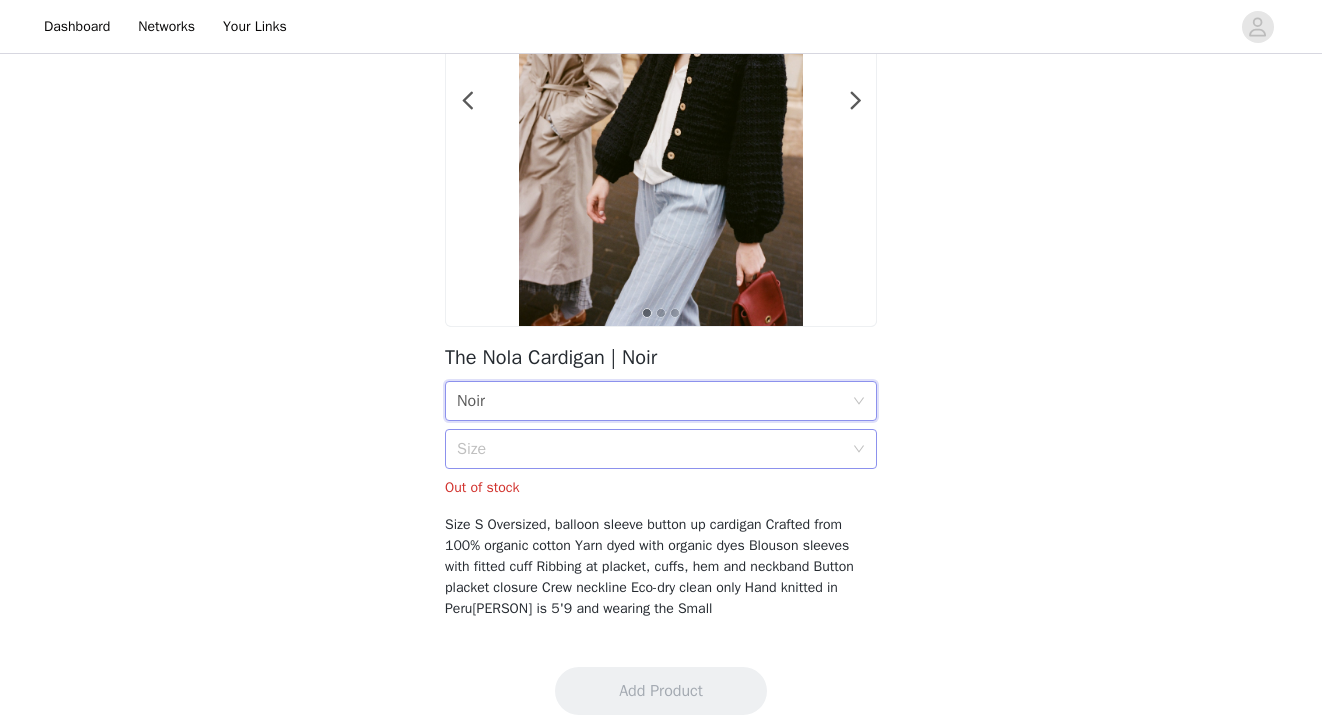 click on "Size" at bounding box center [650, 449] 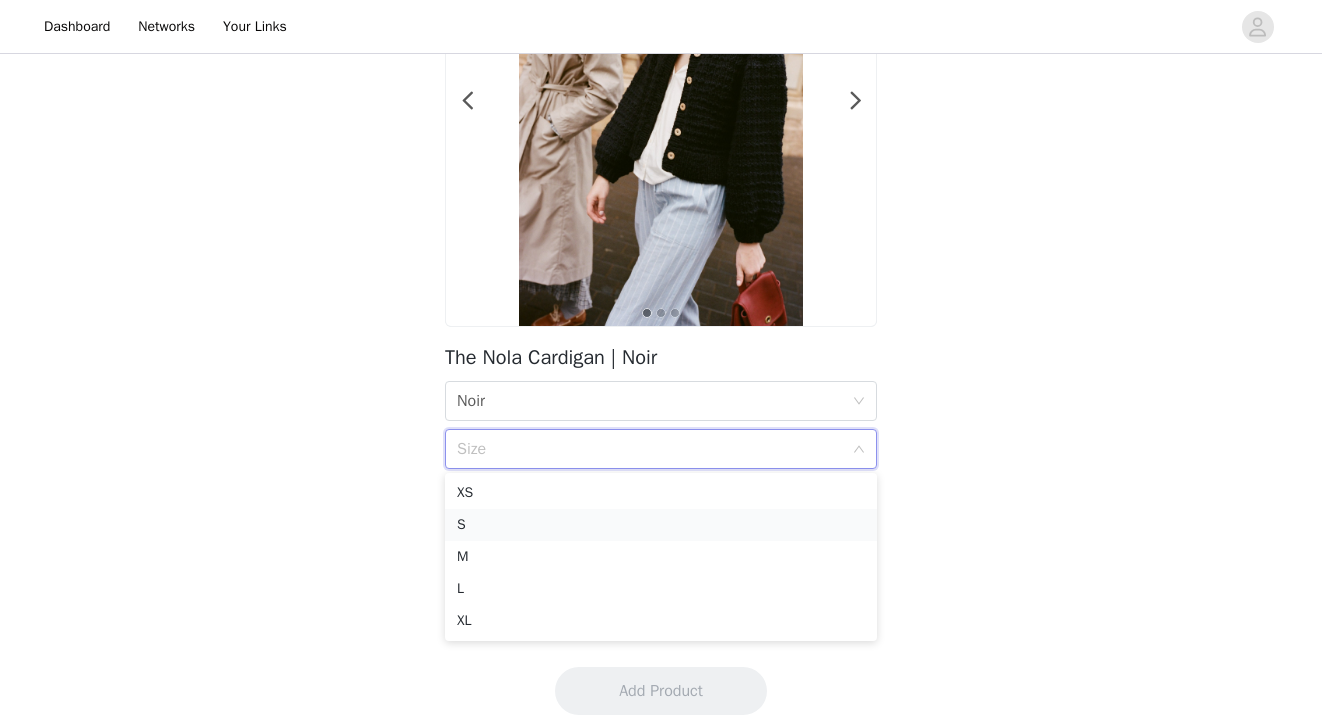 click on "S" at bounding box center (661, 525) 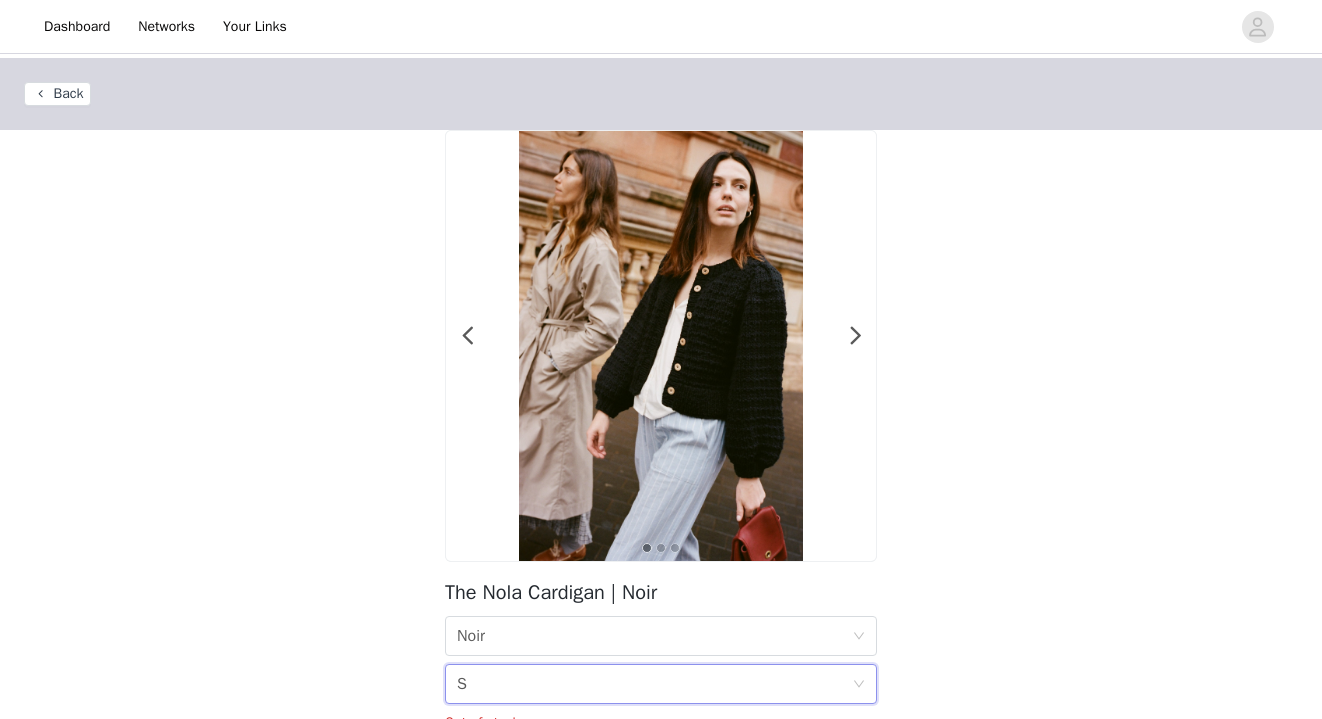 scroll, scrollTop: 0, scrollLeft: 0, axis: both 